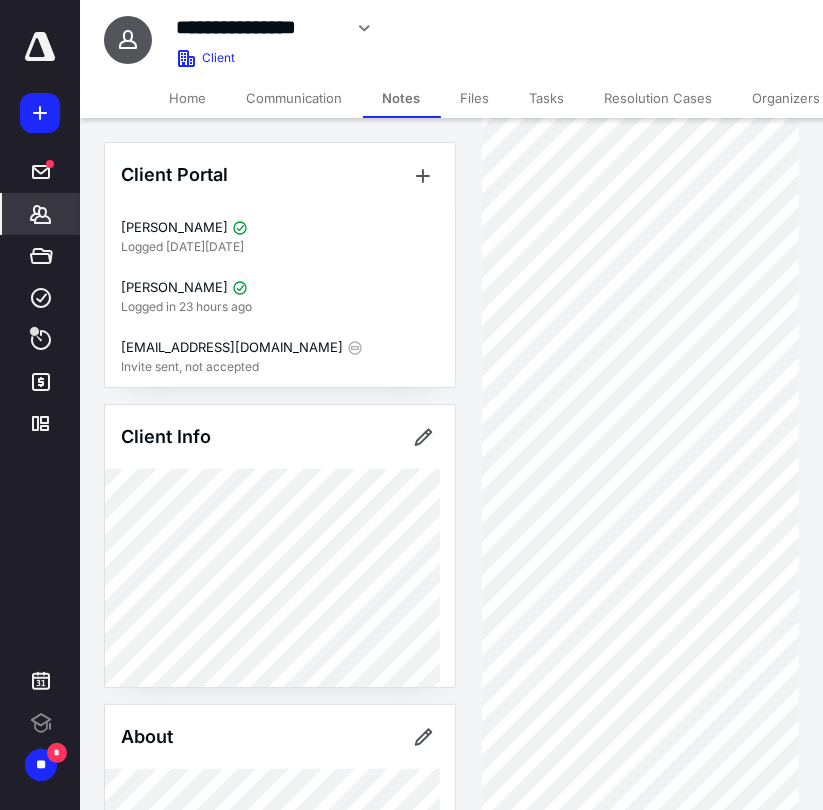 scroll, scrollTop: 0, scrollLeft: 0, axis: both 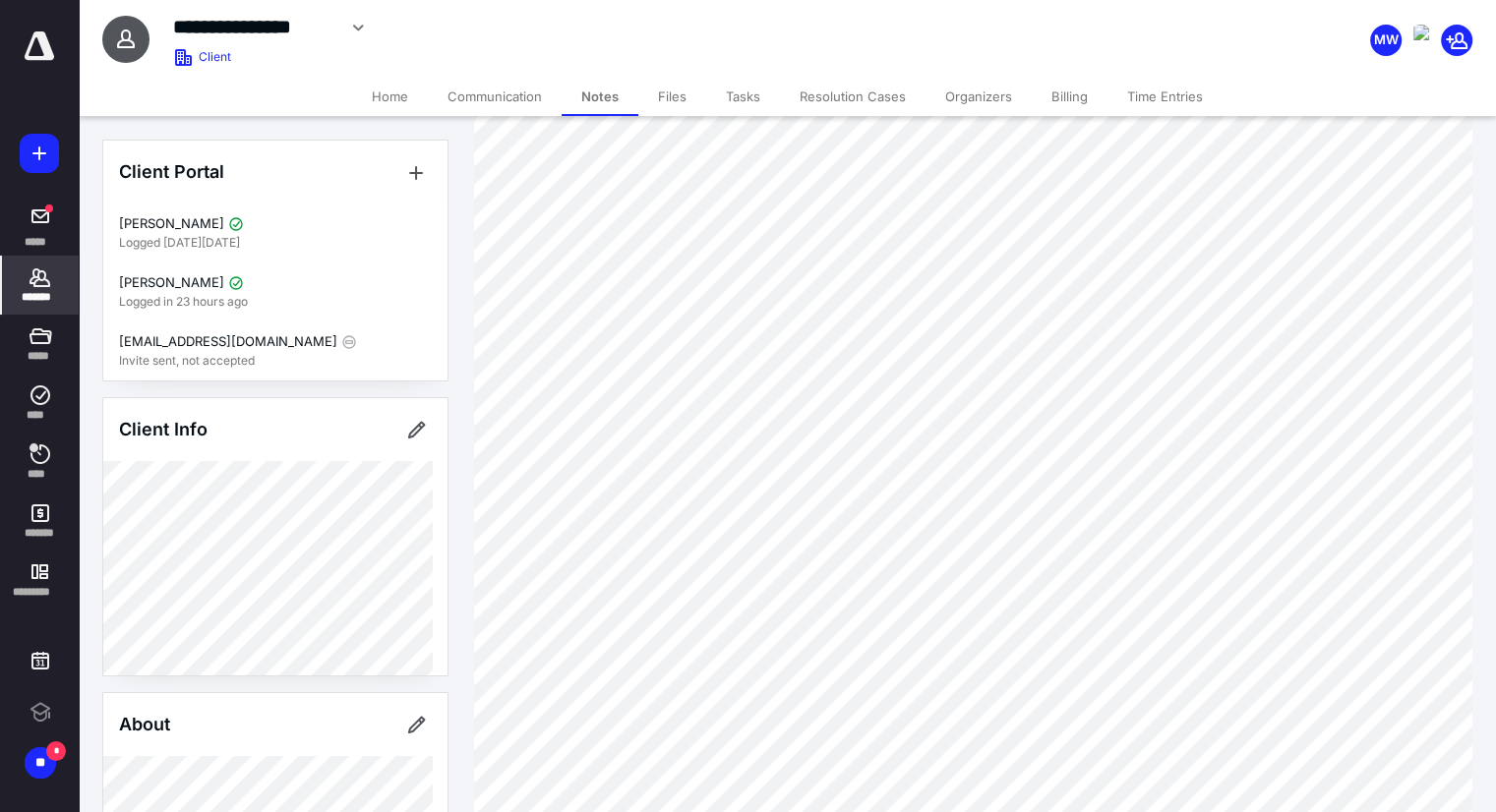 click on "*******" at bounding box center (40, 297) 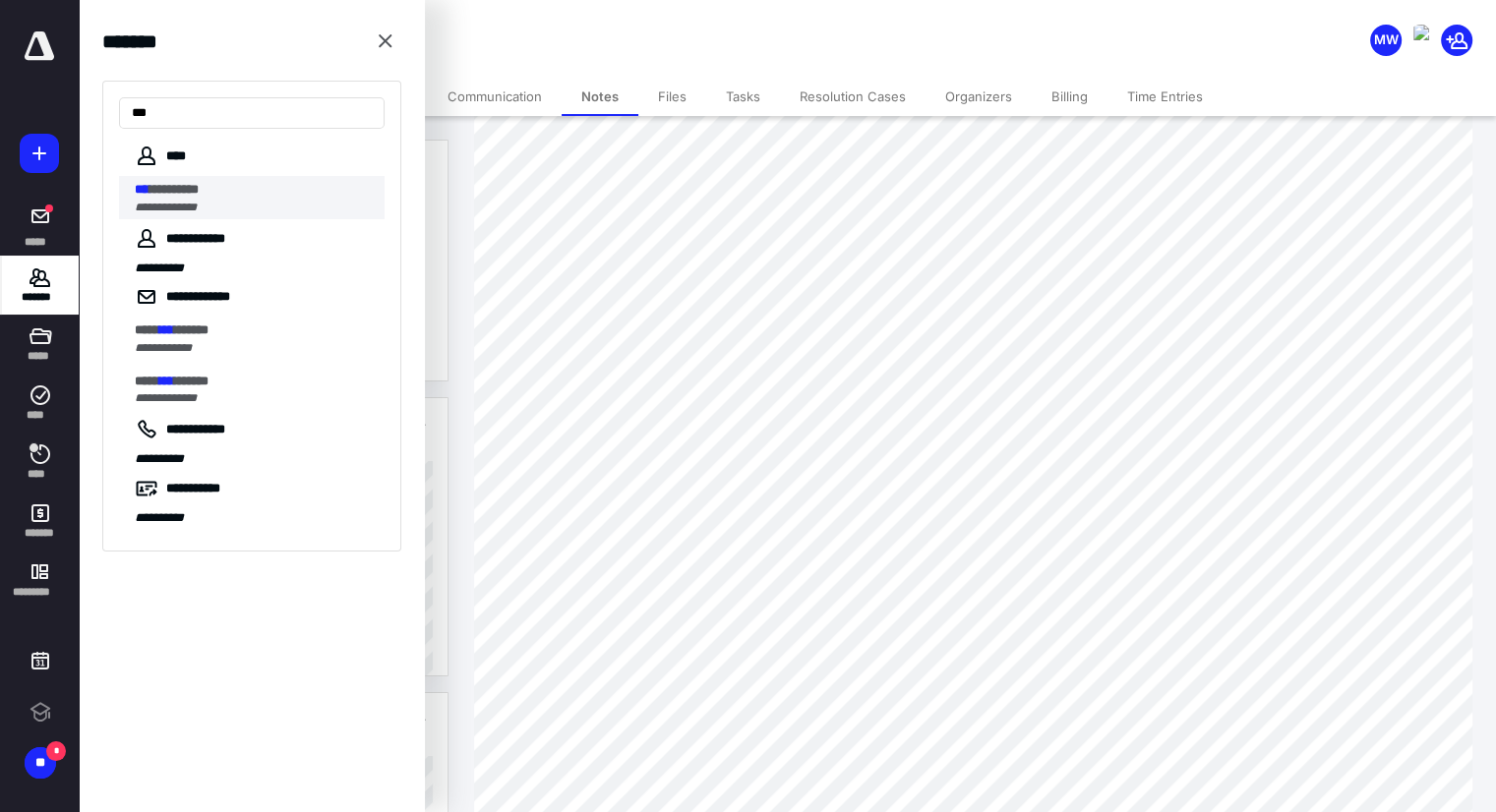 type on "***" 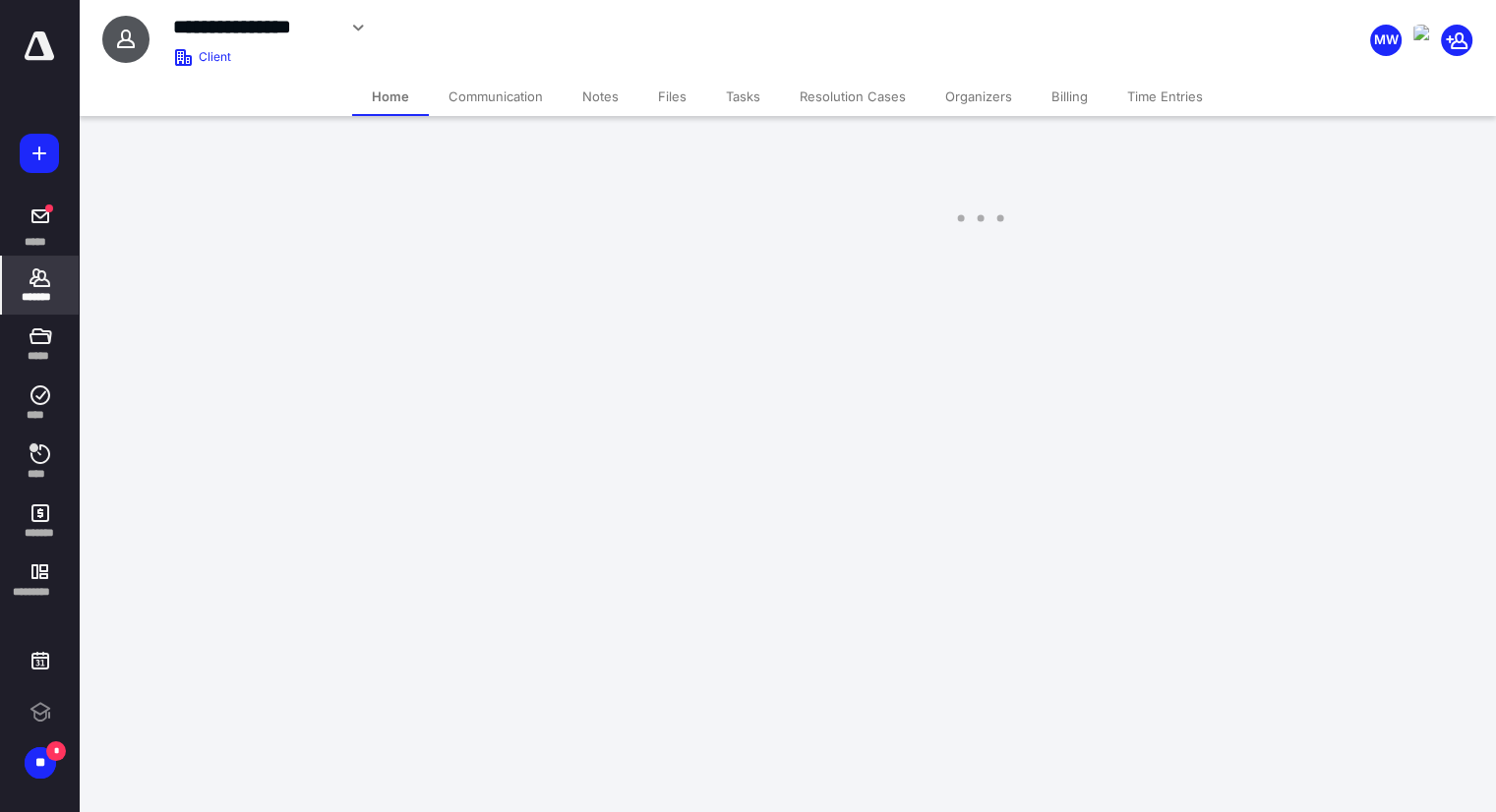 scroll, scrollTop: 0, scrollLeft: 0, axis: both 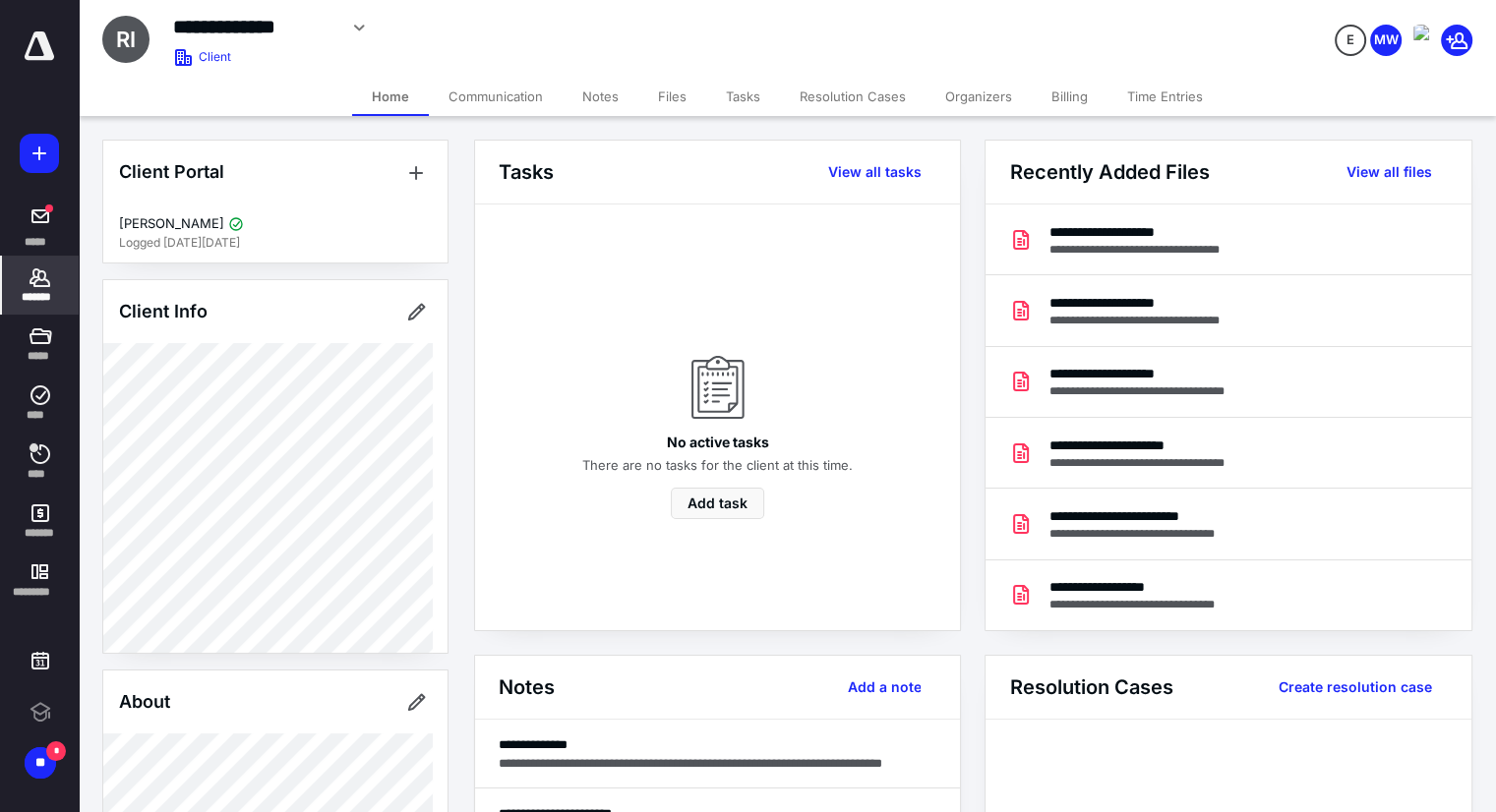 click on "*******" at bounding box center [40, 297] 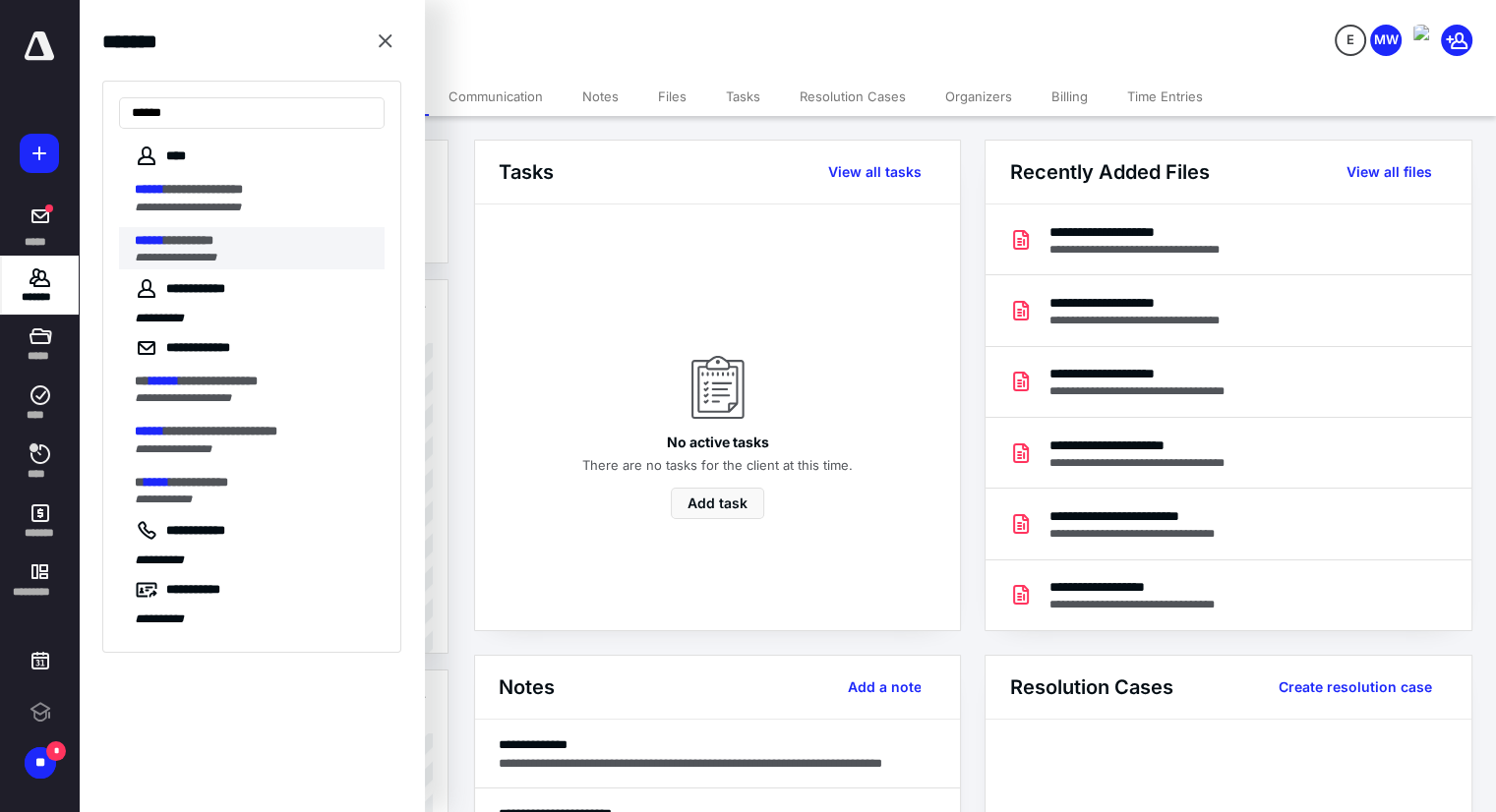 type on "******" 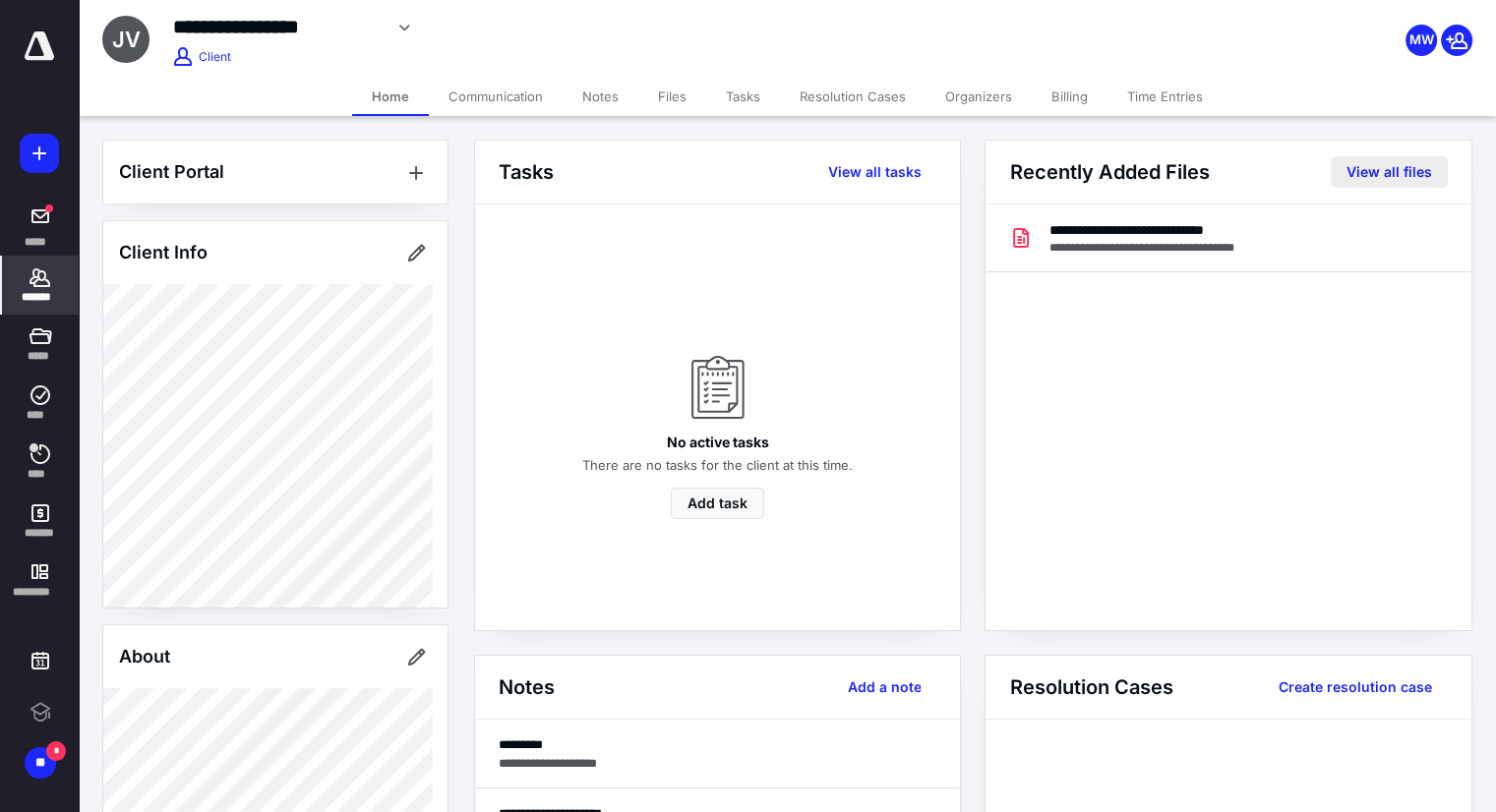 click on "View all files" at bounding box center [1389, 172] 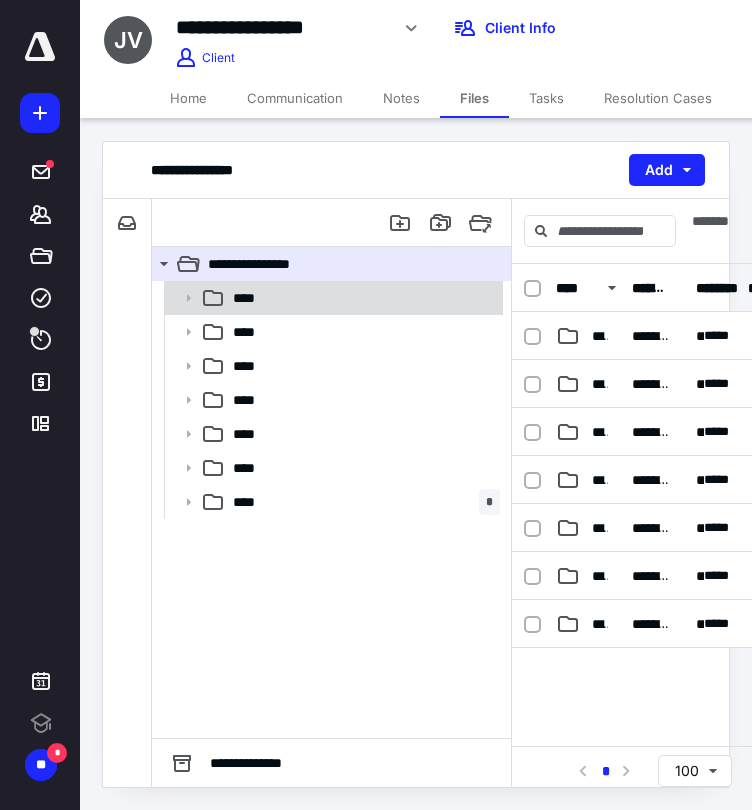 click on "****" at bounding box center [362, 298] 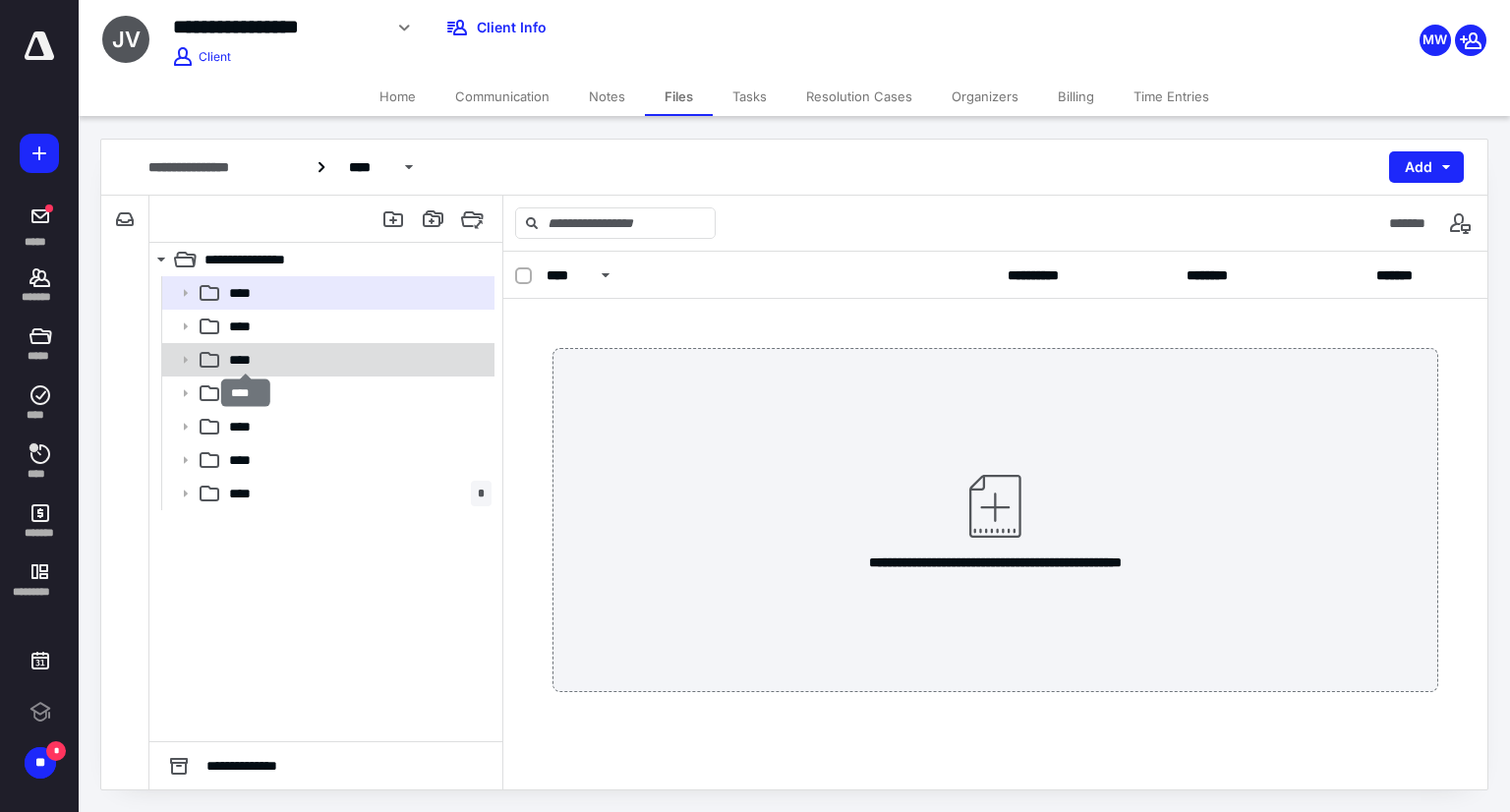 click on "****" at bounding box center (246, 360) 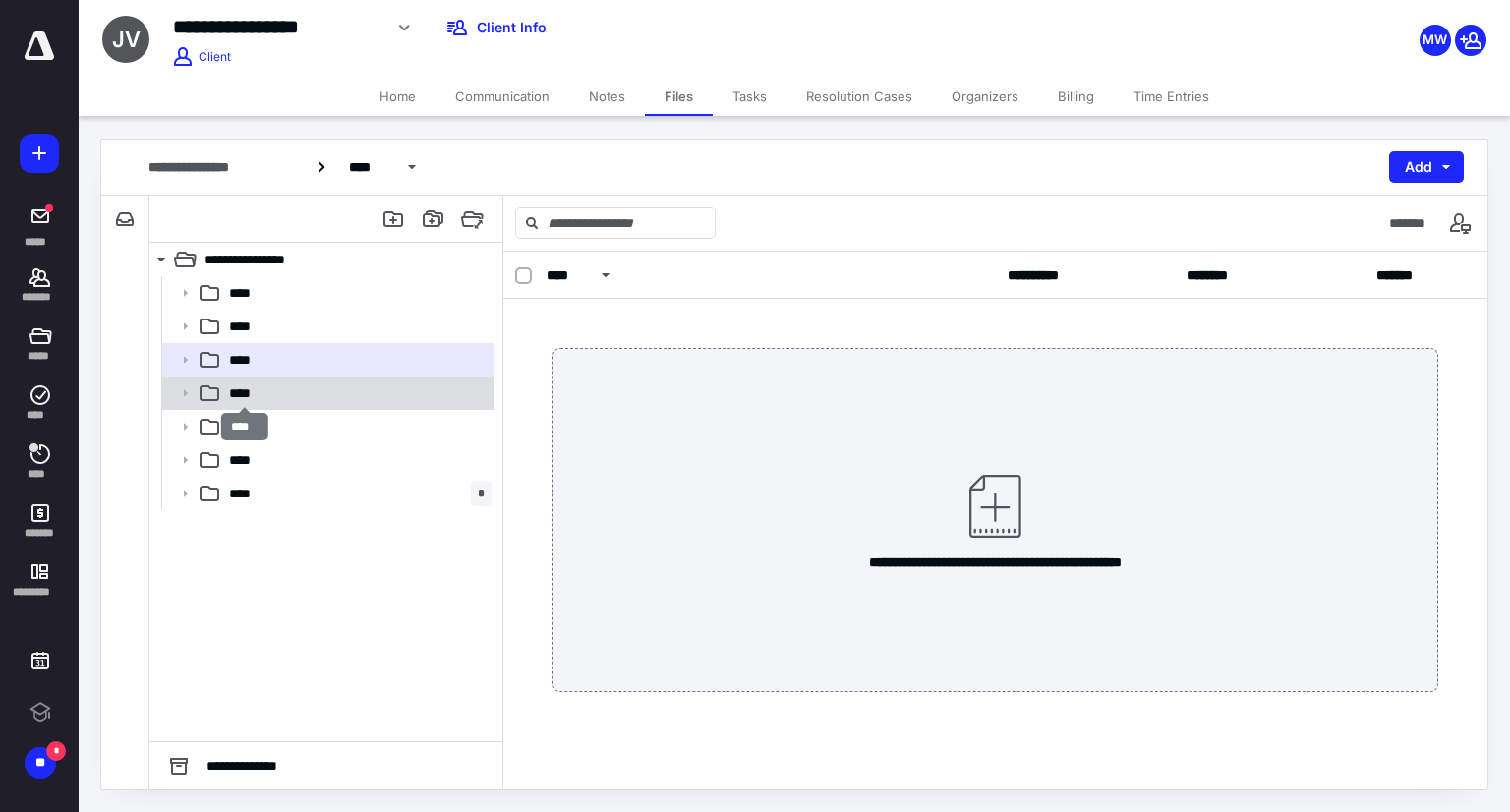 click on "****" at bounding box center (245, 393) 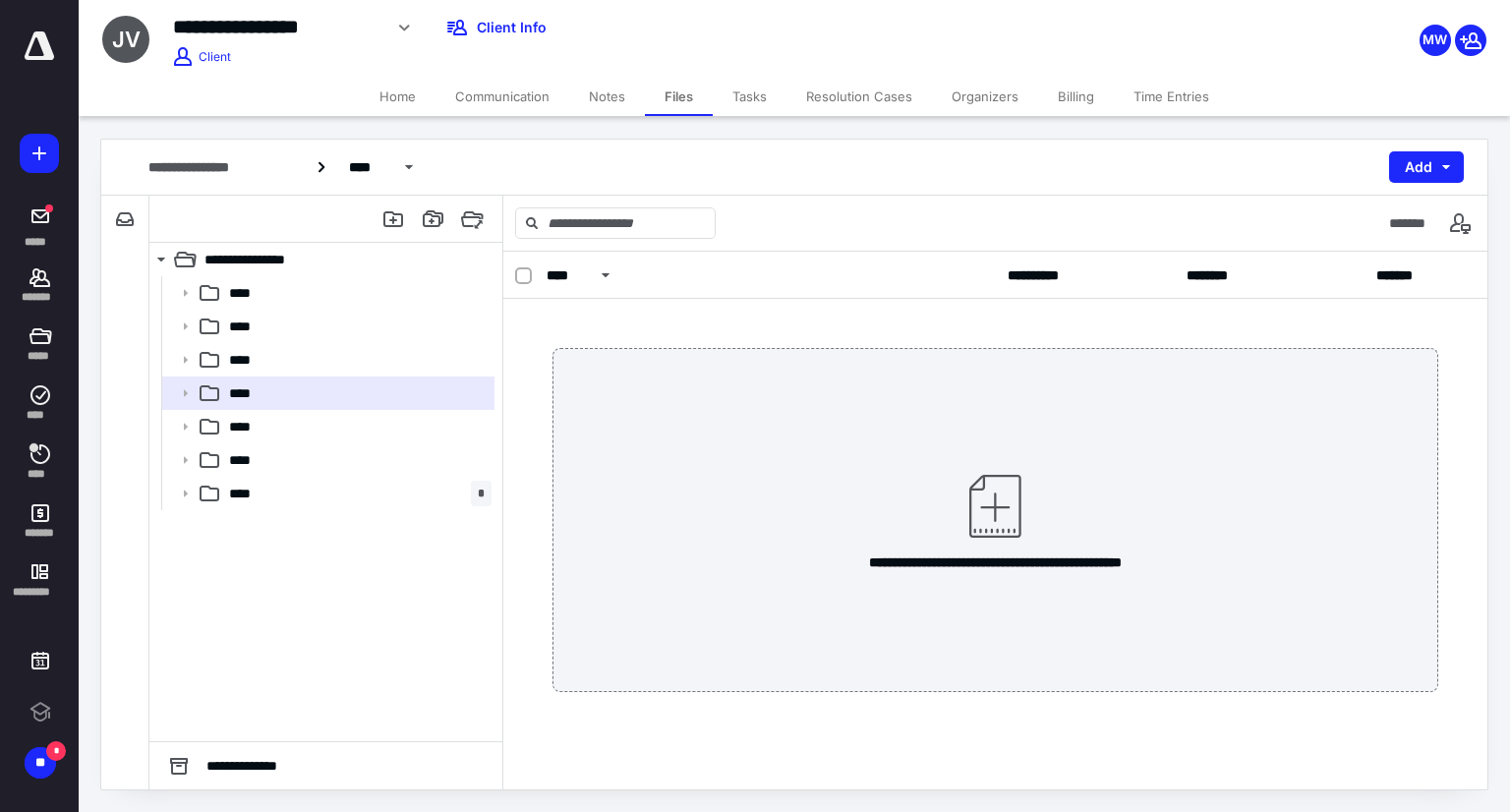 click on "****" at bounding box center (326, 427) 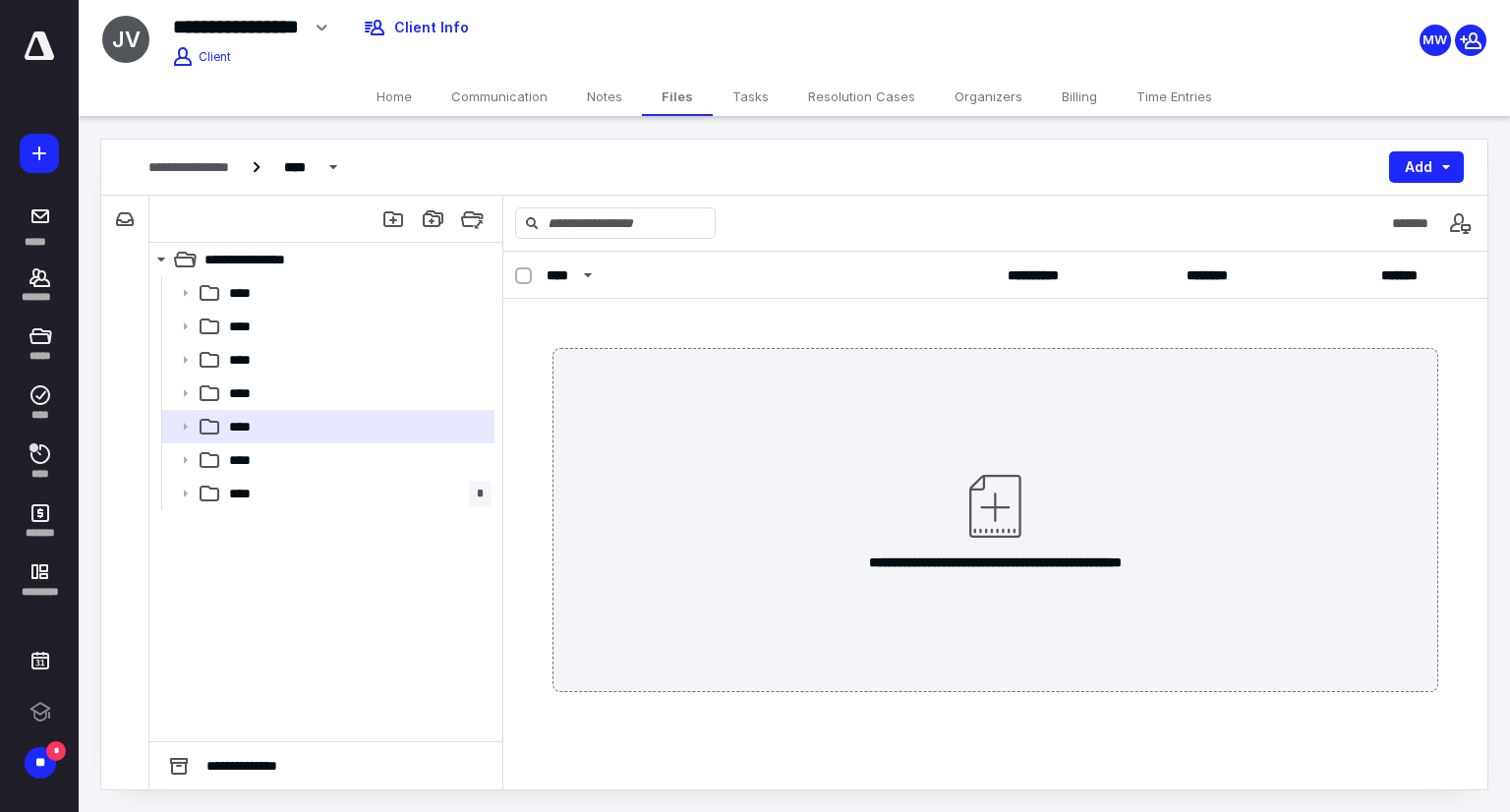 scroll, scrollTop: 0, scrollLeft: 0, axis: both 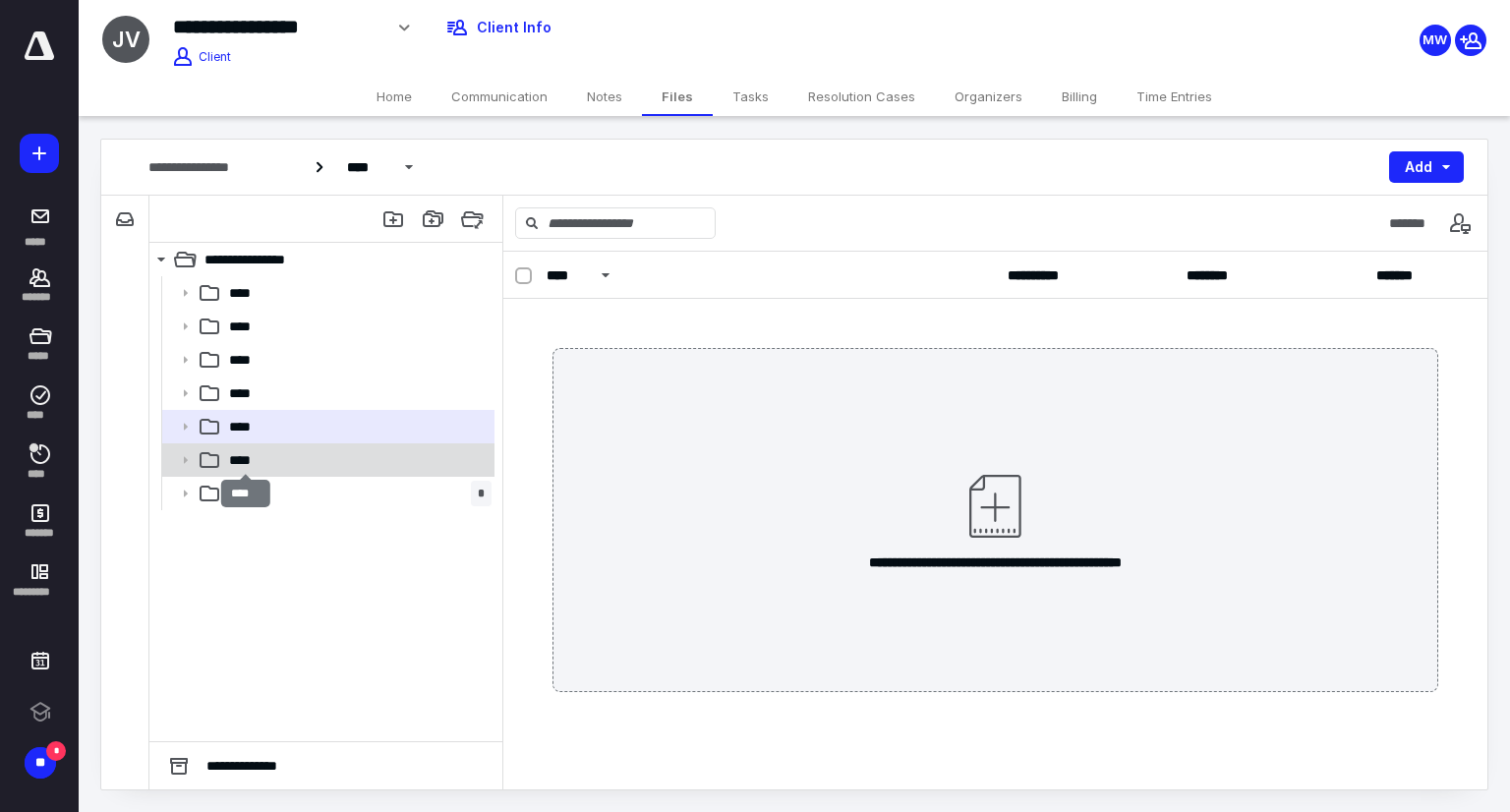 click on "****" at bounding box center (246, 460) 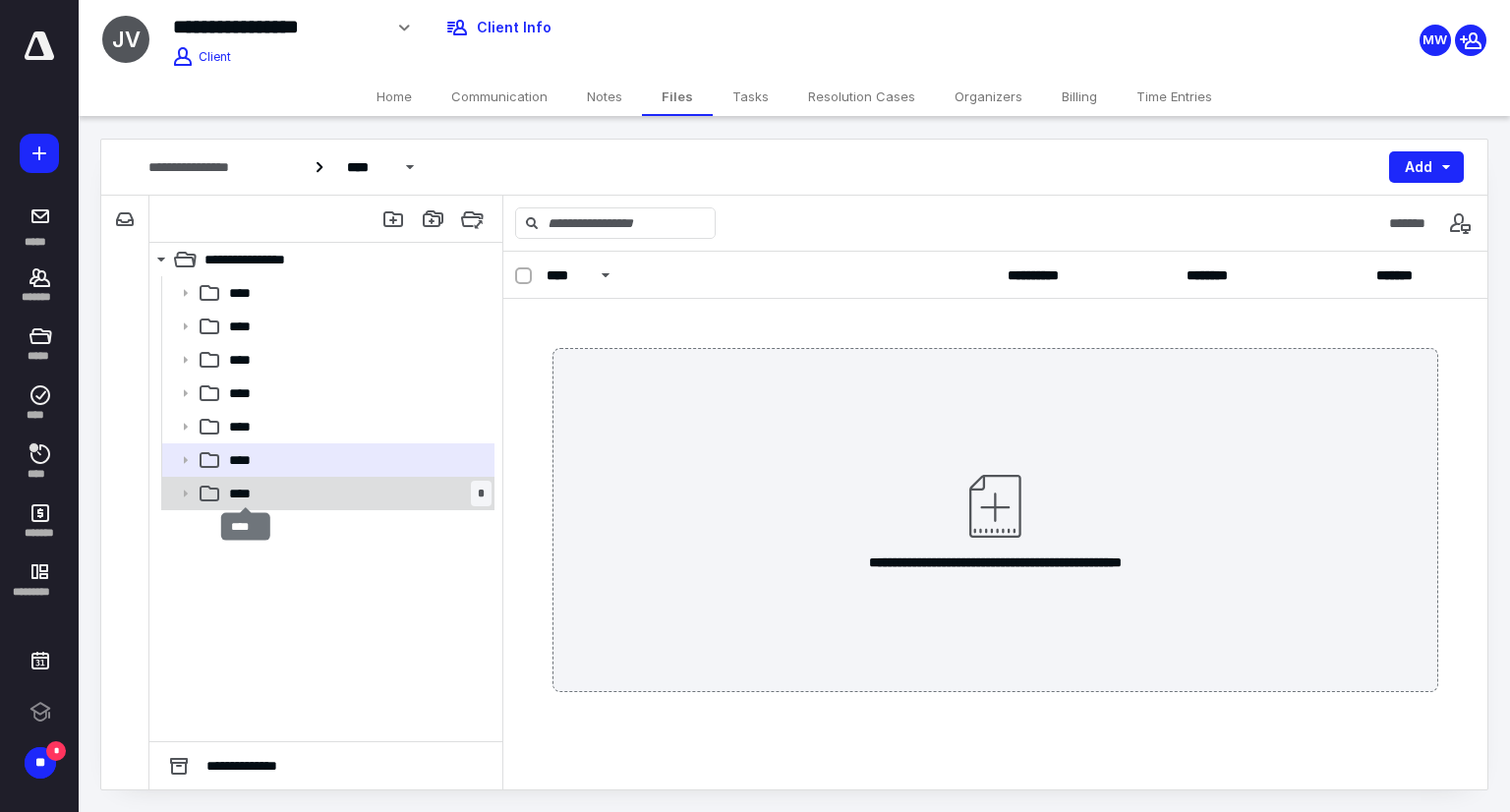 click on "****" at bounding box center [246, 493] 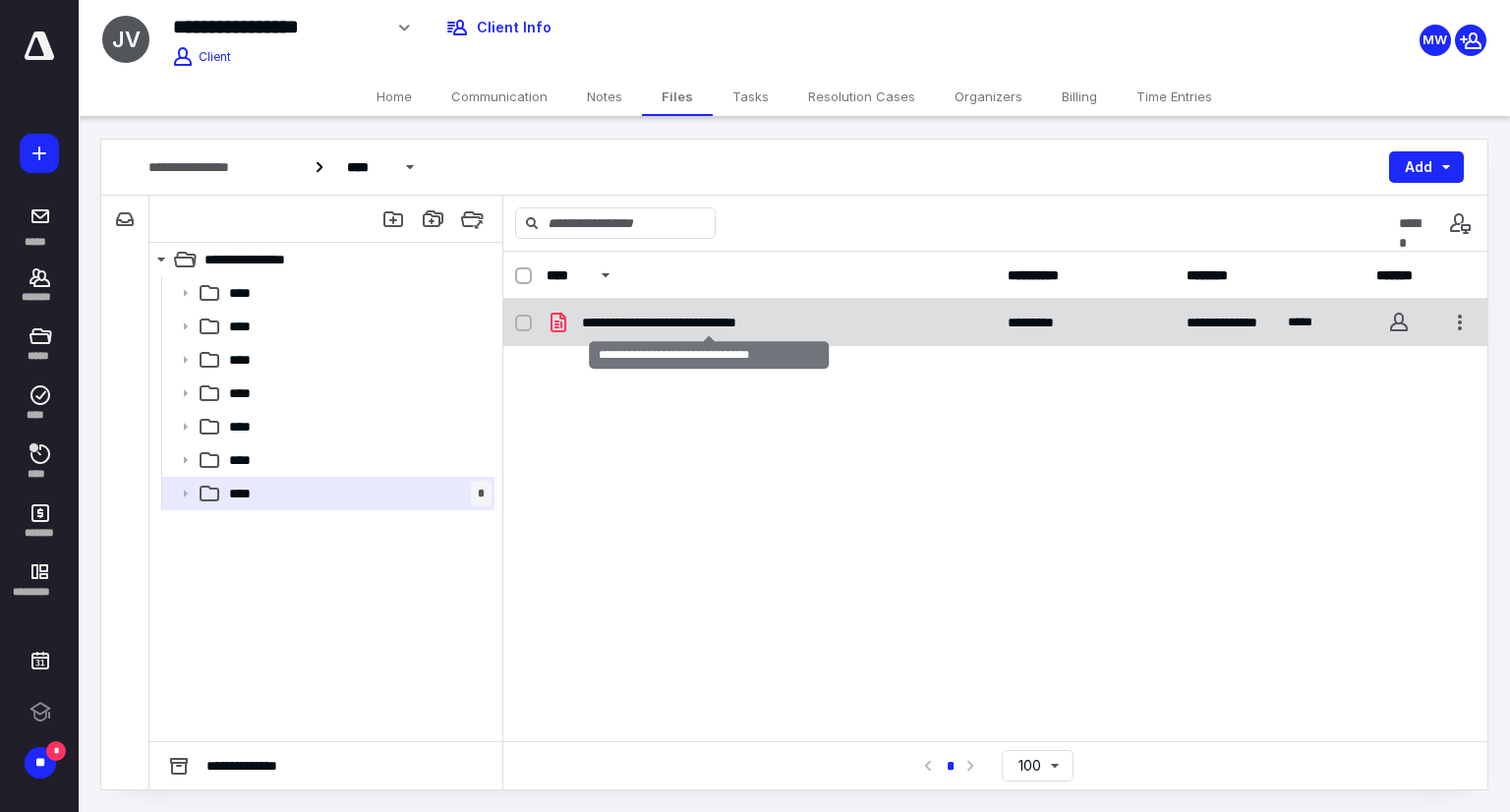 click on "**********" at bounding box center (709, 322) 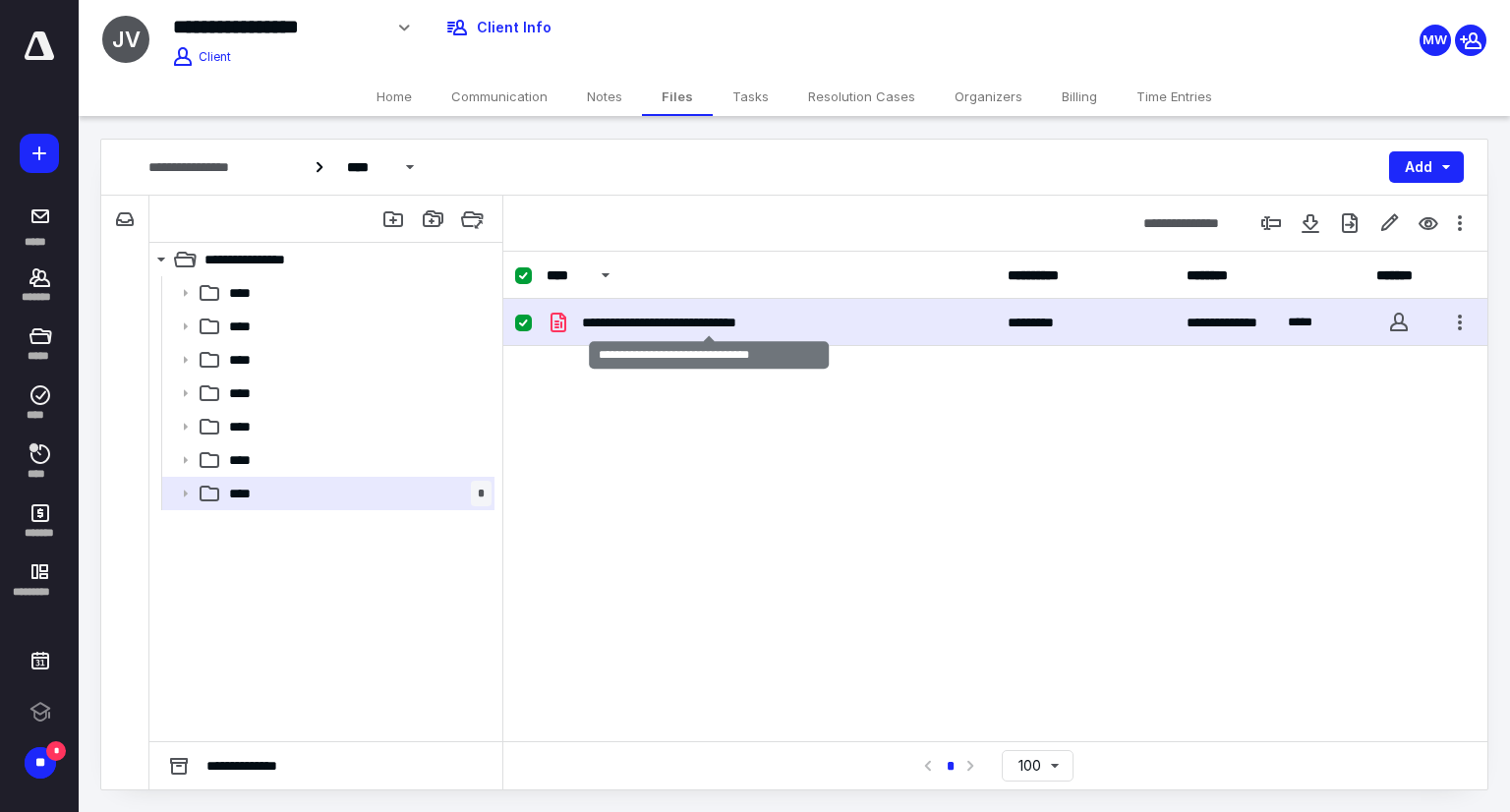 click on "**********" at bounding box center (709, 322) 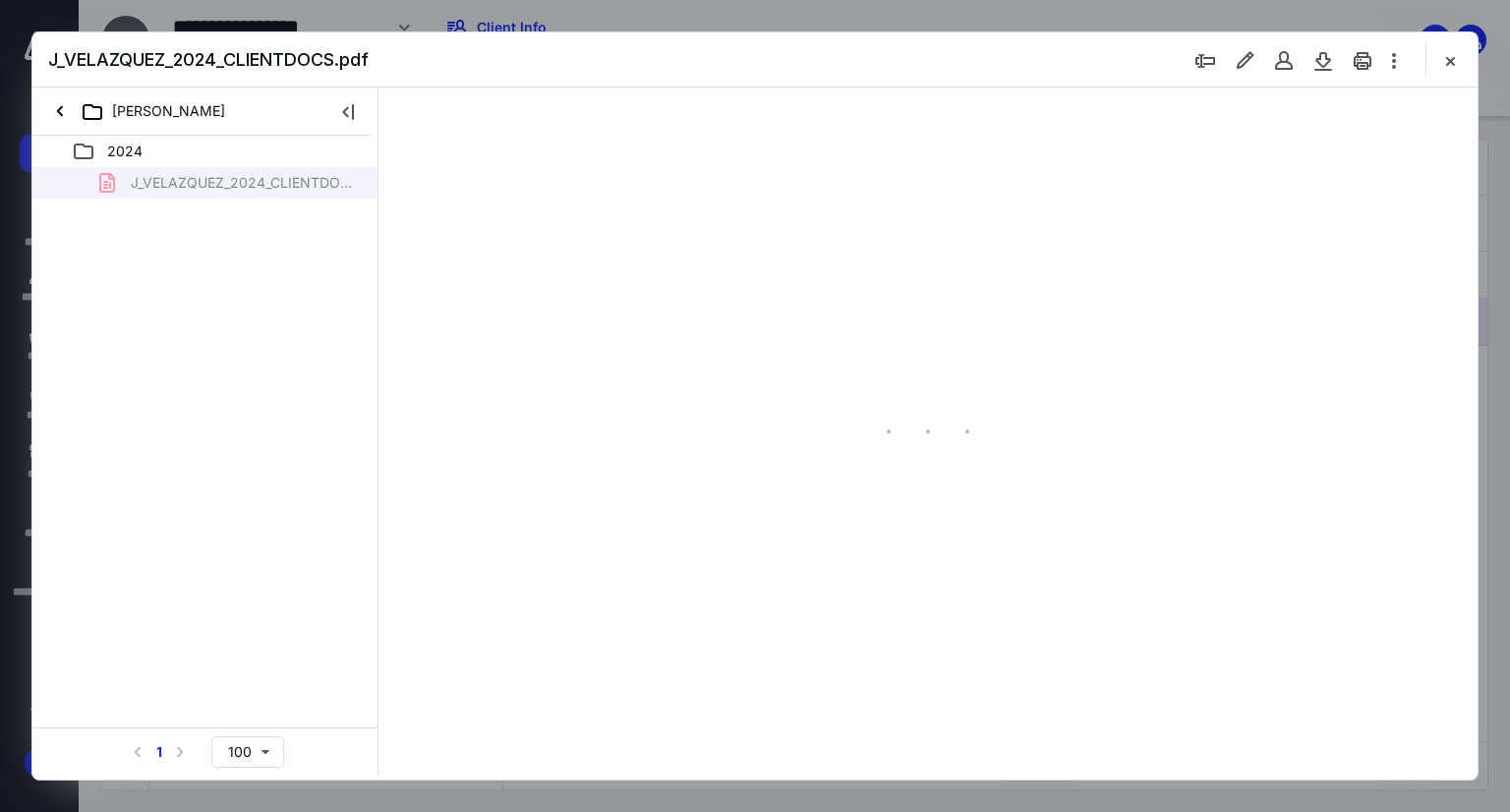 scroll, scrollTop: 0, scrollLeft: 0, axis: both 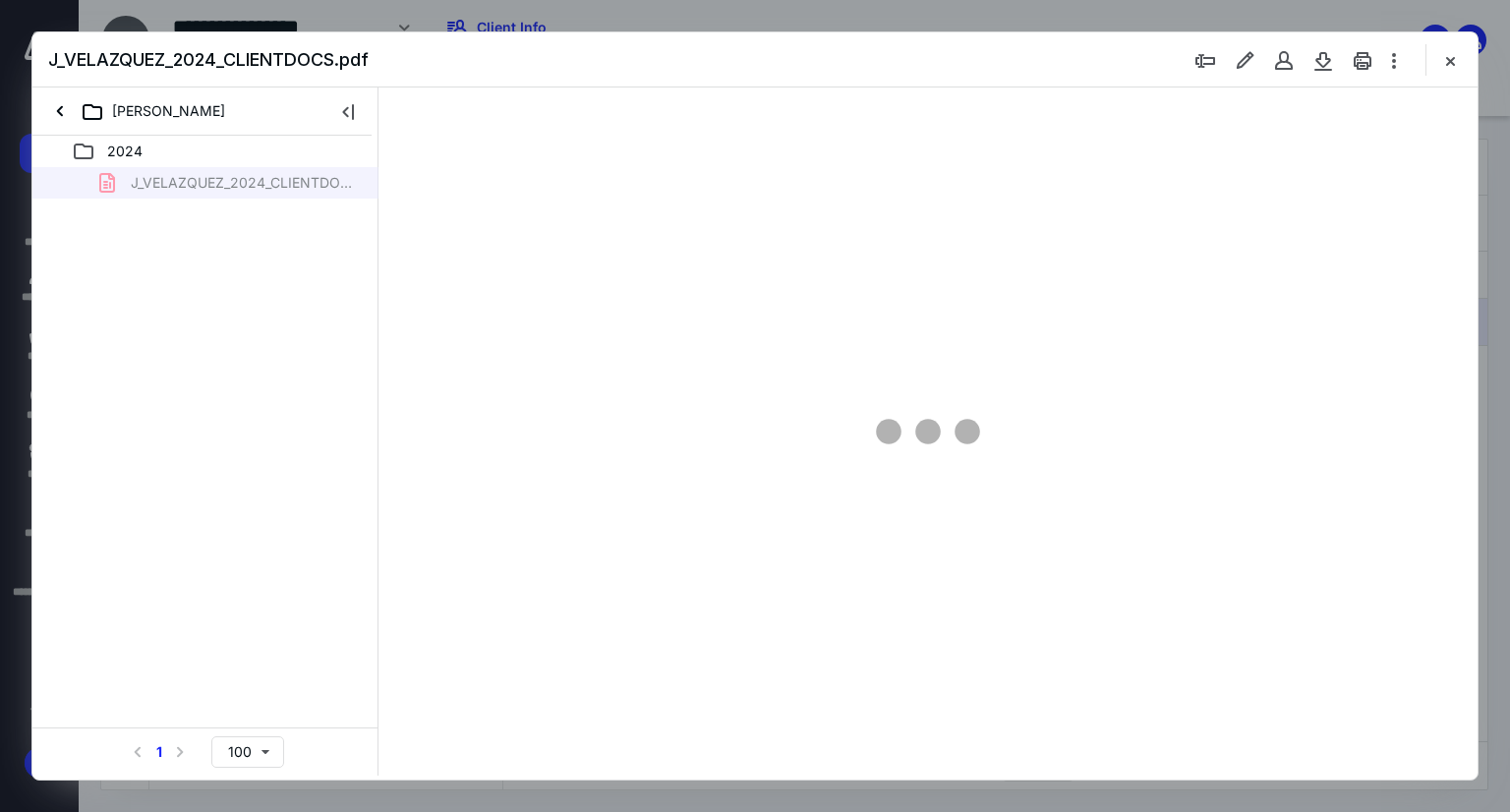 type on "88" 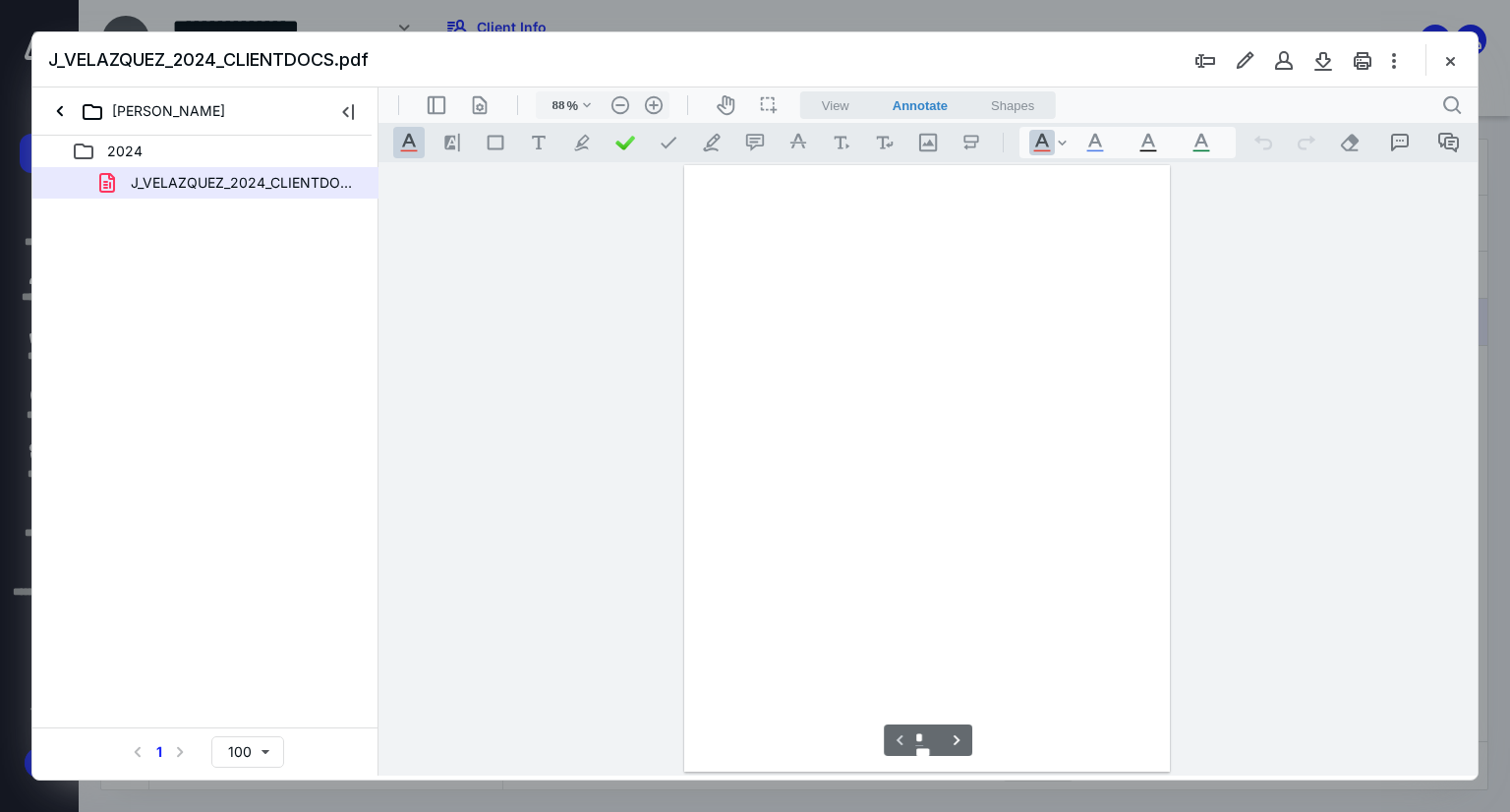 scroll, scrollTop: 78, scrollLeft: 0, axis: vertical 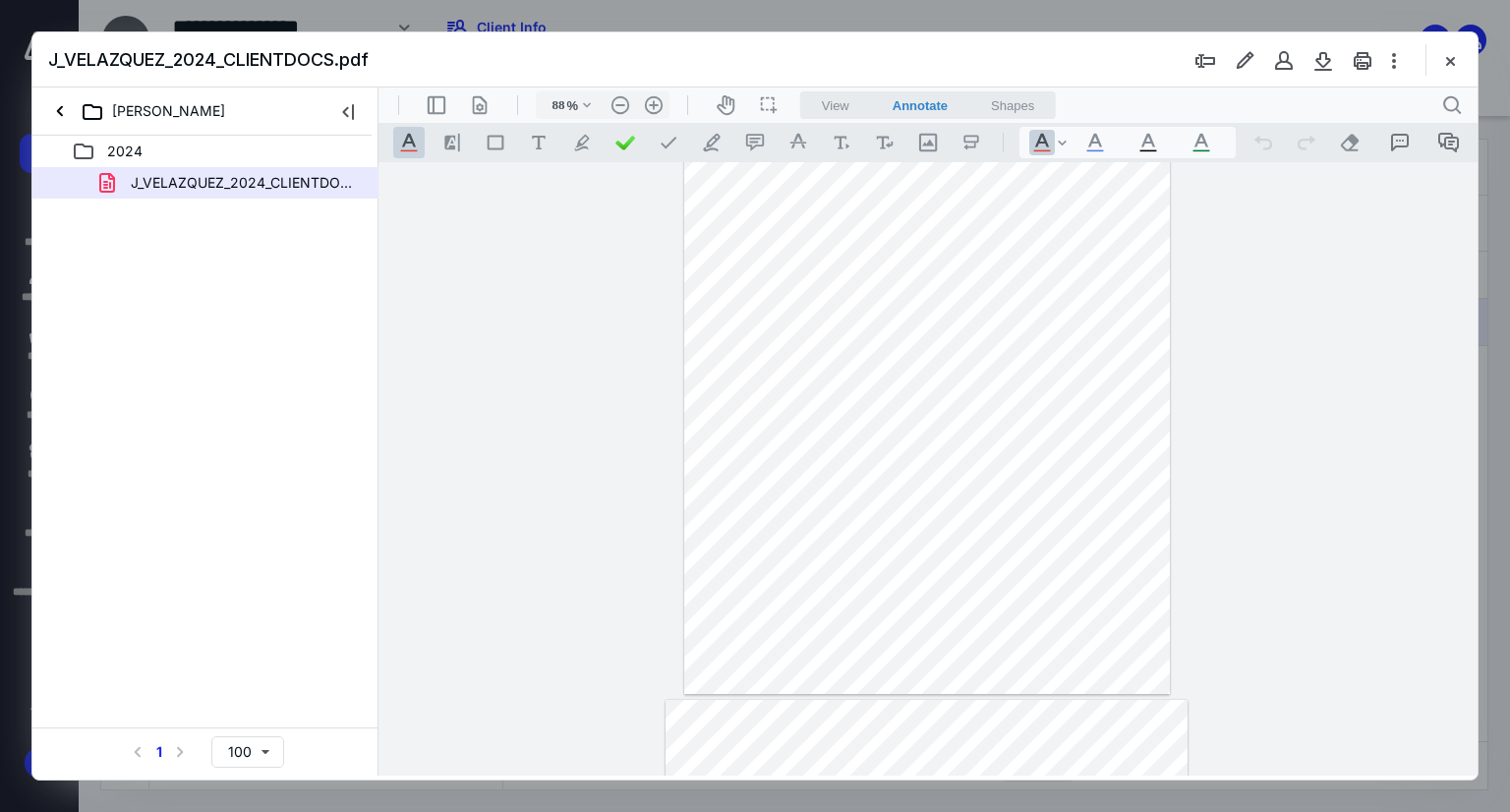drag, startPoint x: 1476, startPoint y: 334, endPoint x: 1477, endPoint y: 470, distance: 136.00368 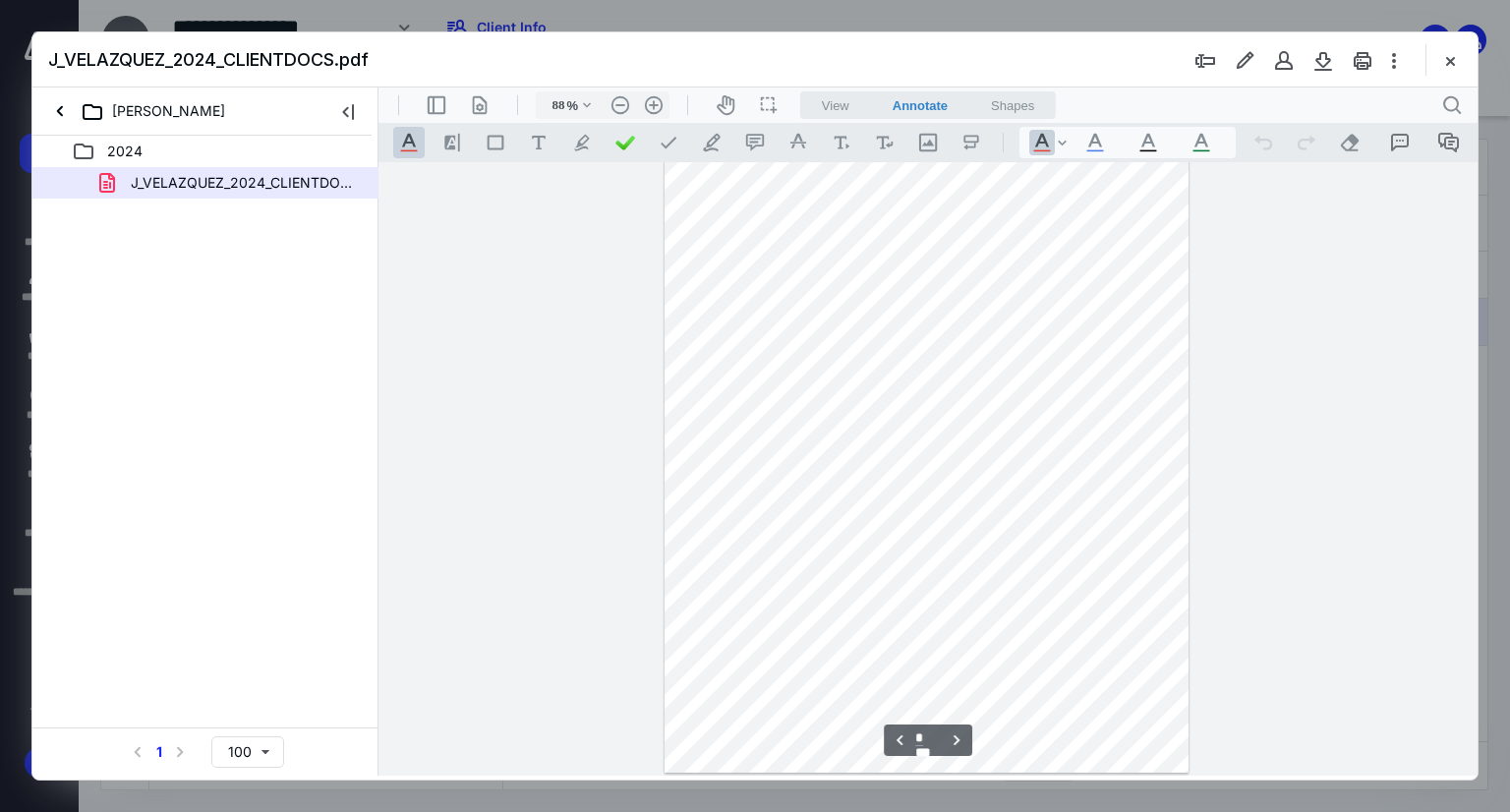 scroll, scrollTop: 532, scrollLeft: 0, axis: vertical 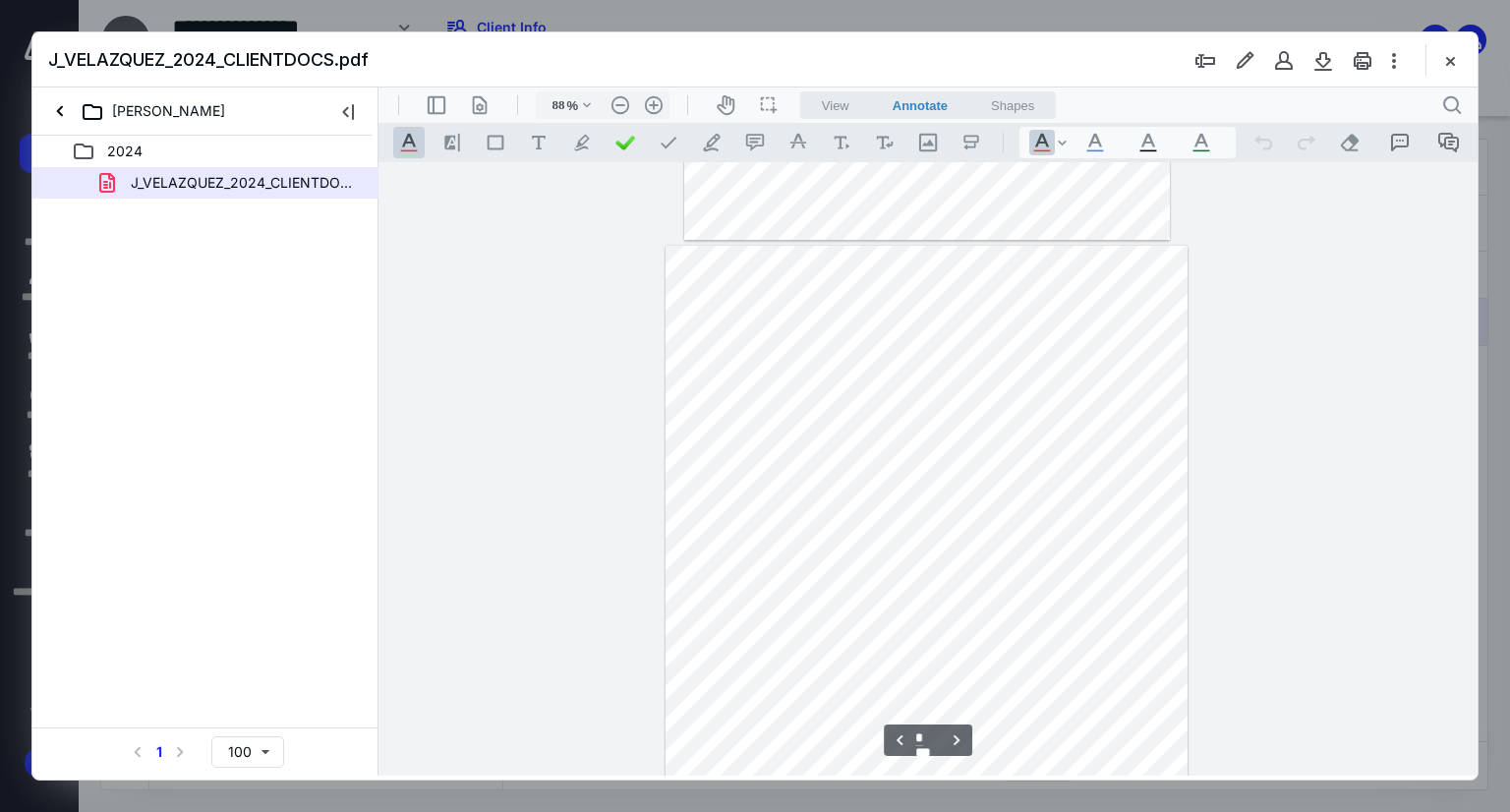 type on "*" 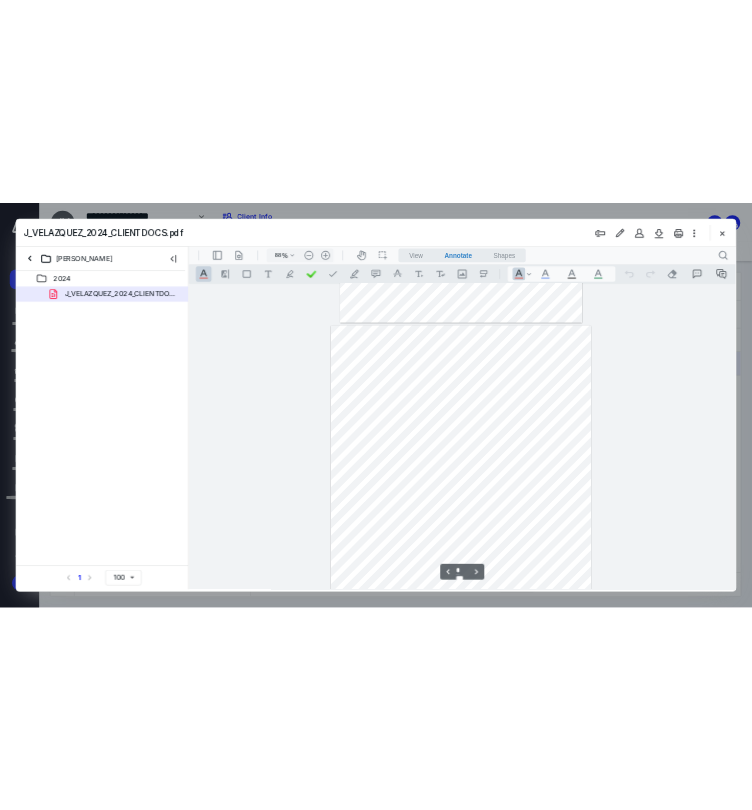 scroll, scrollTop: 0, scrollLeft: 0, axis: both 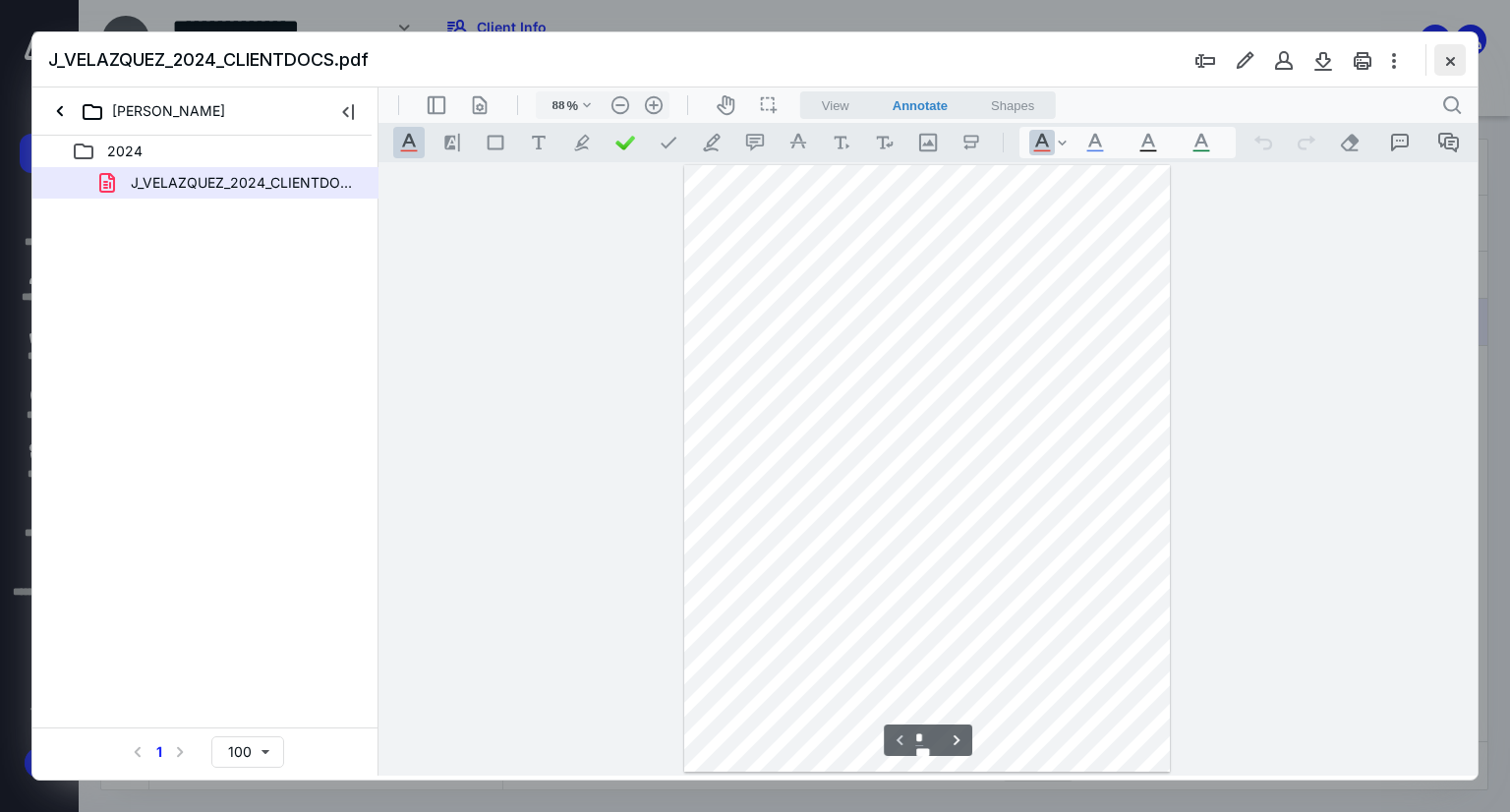 click at bounding box center [1450, 60] 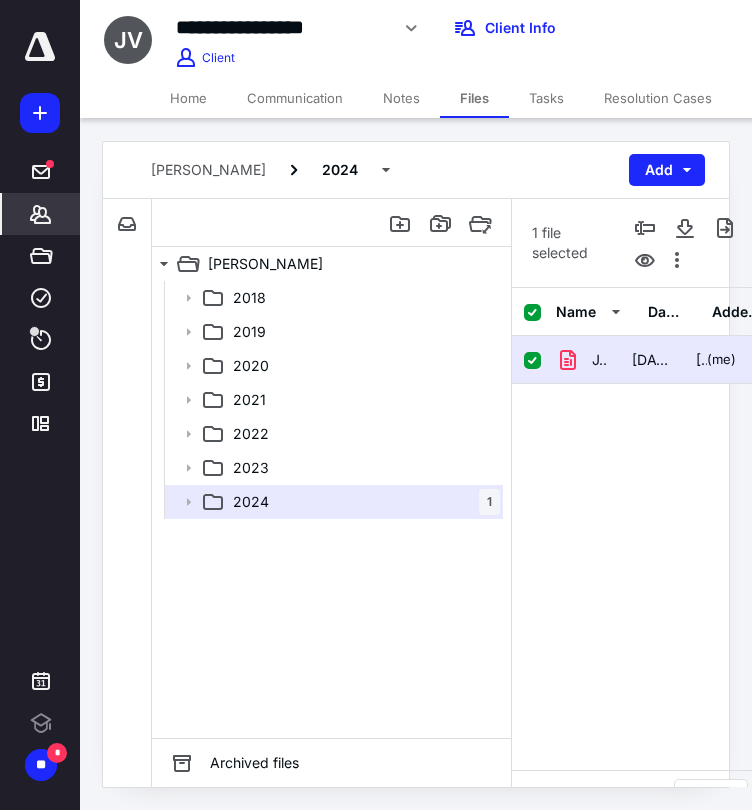 click 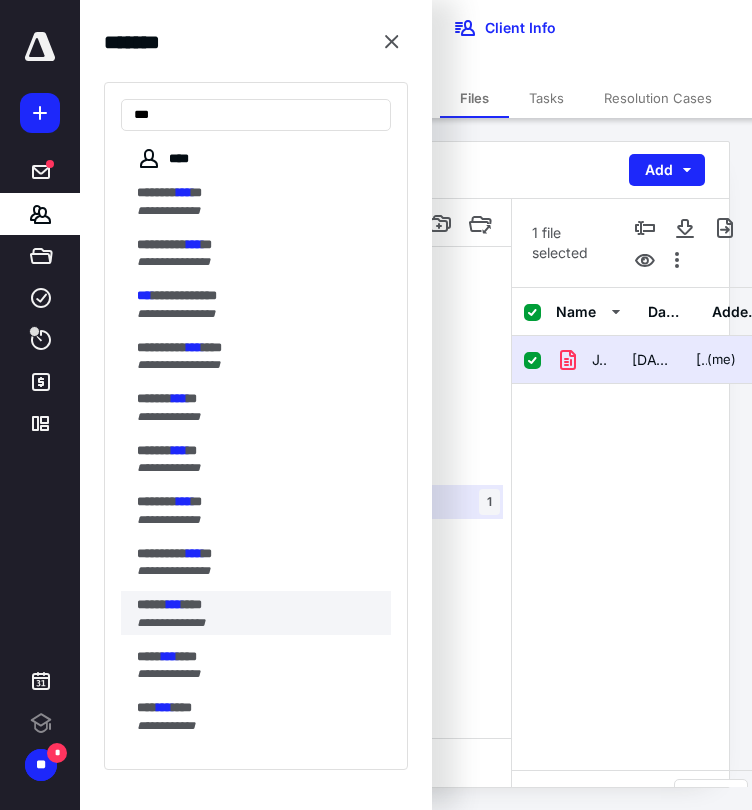 type on "***" 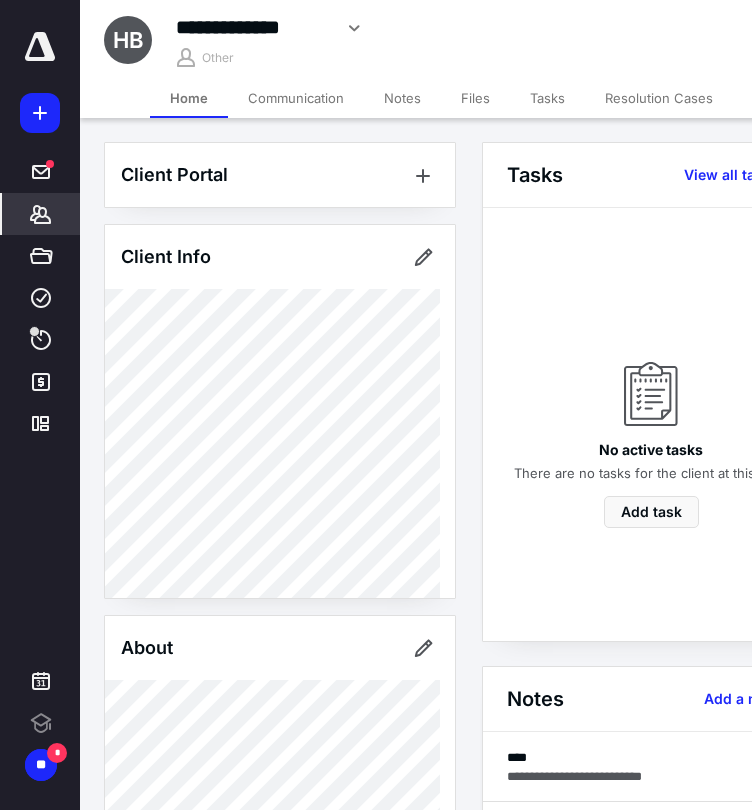 scroll, scrollTop: 0, scrollLeft: 430, axis: horizontal 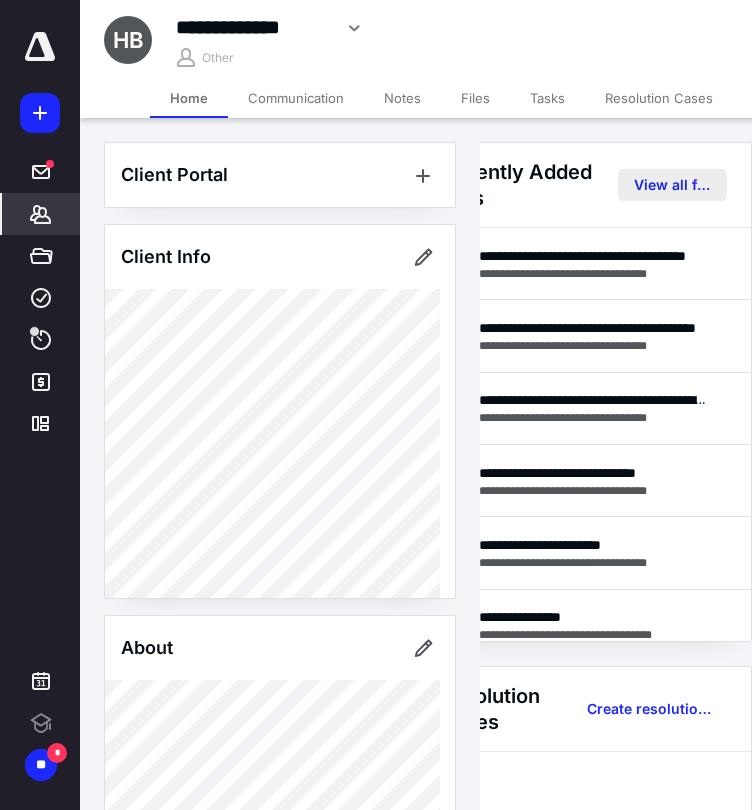 click on "View all files" at bounding box center [672, 185] 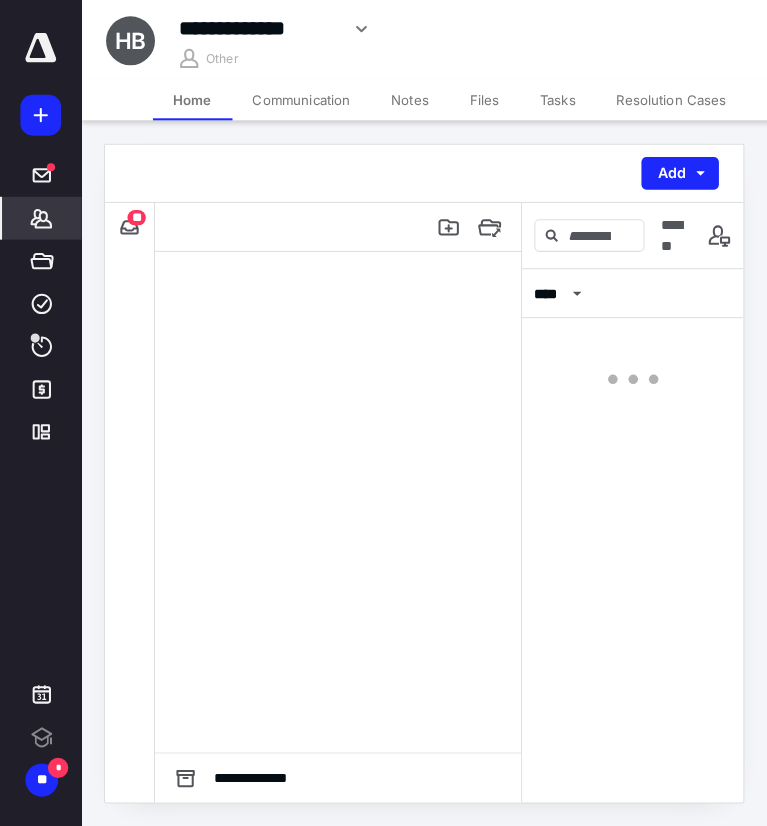 scroll, scrollTop: 0, scrollLeft: 0, axis: both 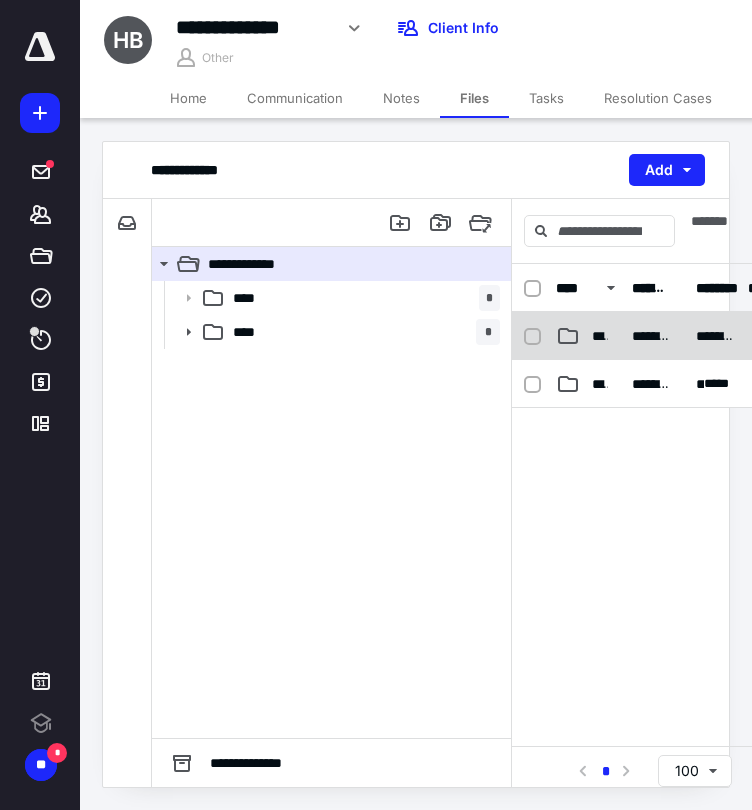 click on "****" at bounding box center [600, 336] 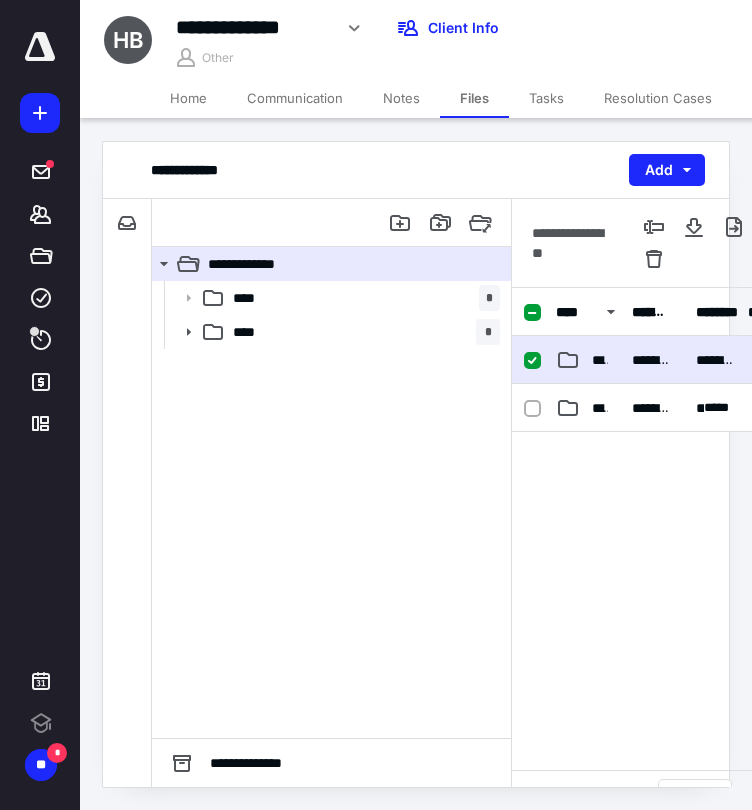 click on "**********" at bounding box center (652, 360) 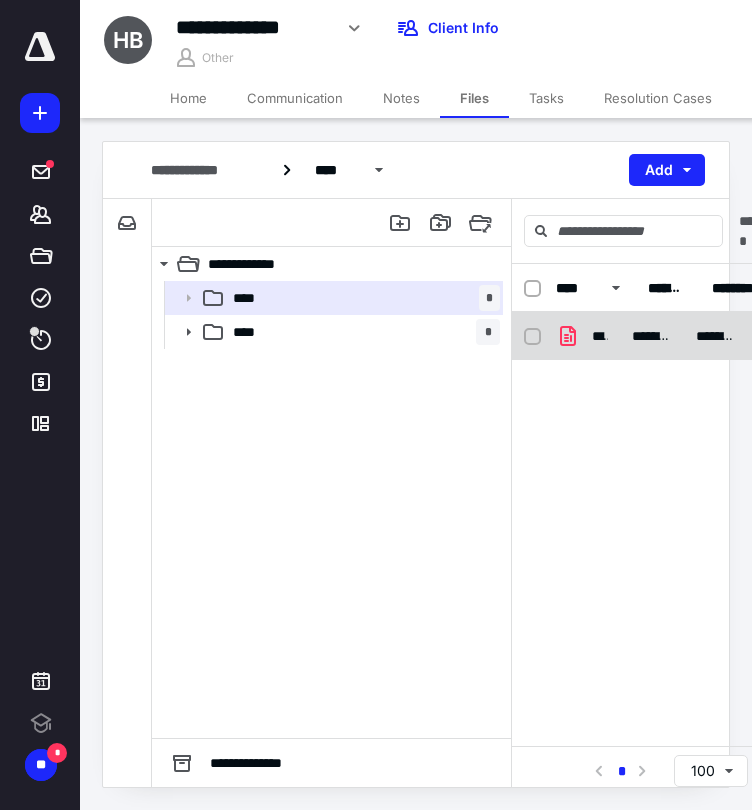 click on "**********" at bounding box center (600, 336) 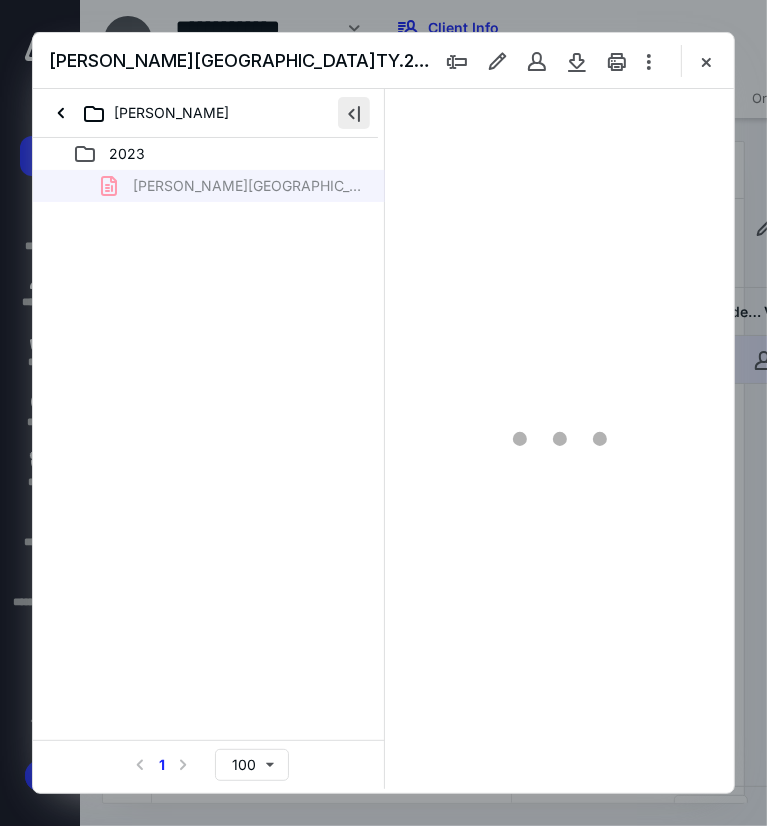 click at bounding box center [354, 113] 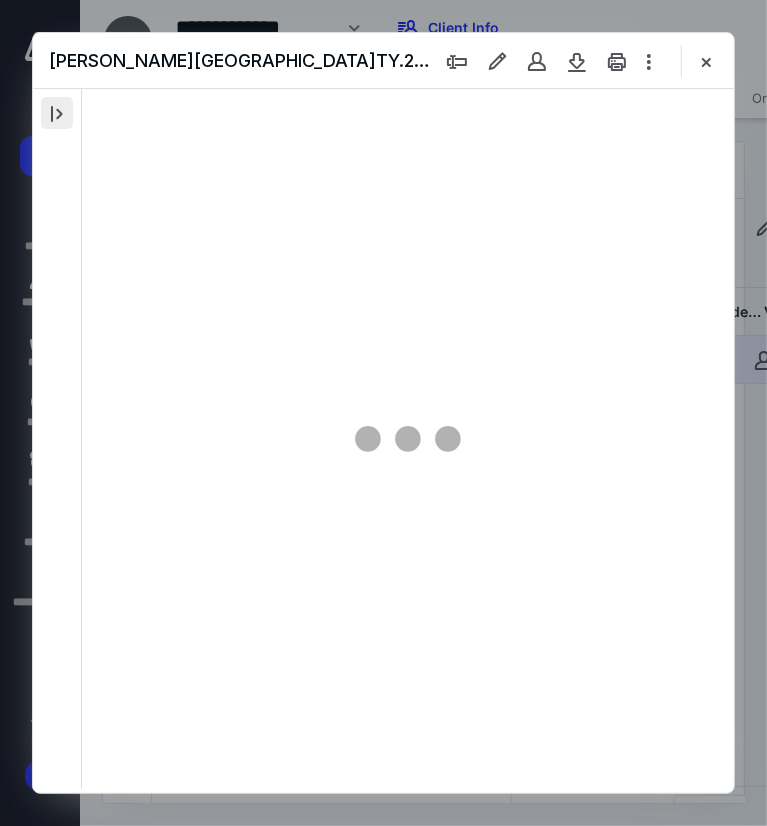 scroll, scrollTop: 0, scrollLeft: 0, axis: both 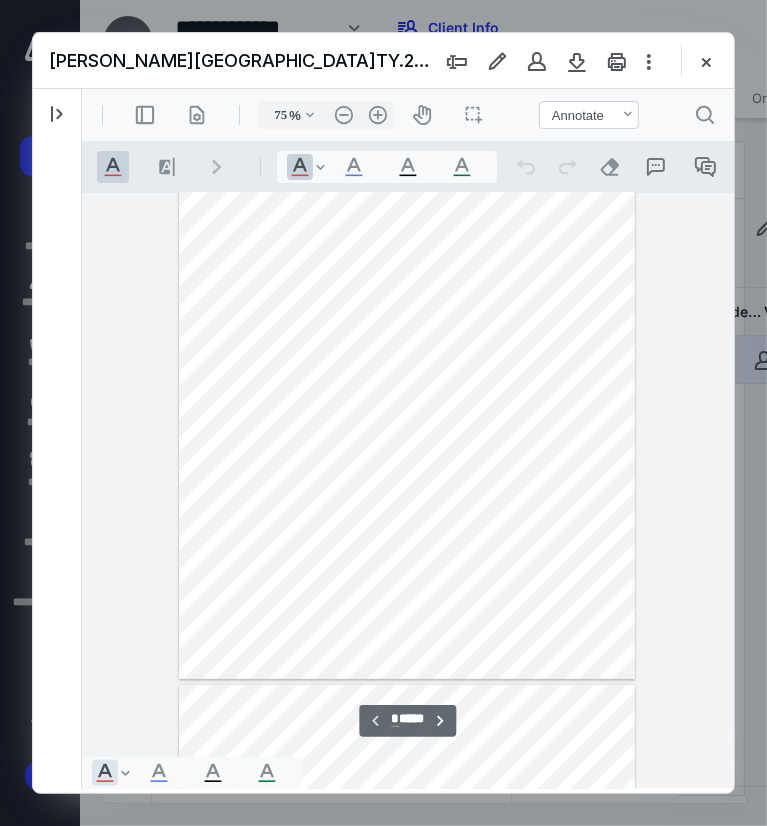 click at bounding box center (405, 383) 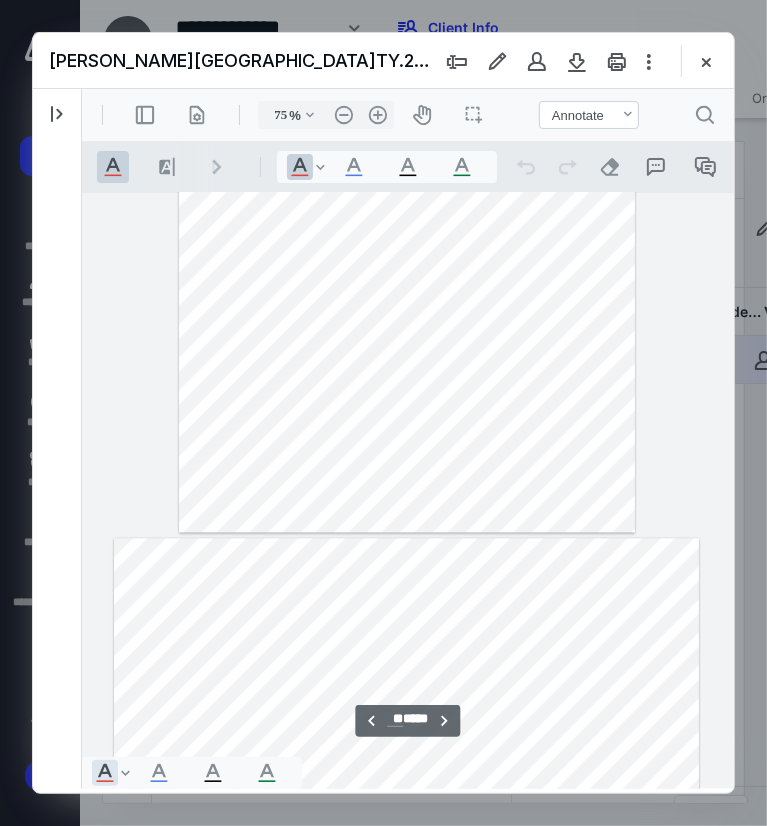 scroll, scrollTop: 9787, scrollLeft: 0, axis: vertical 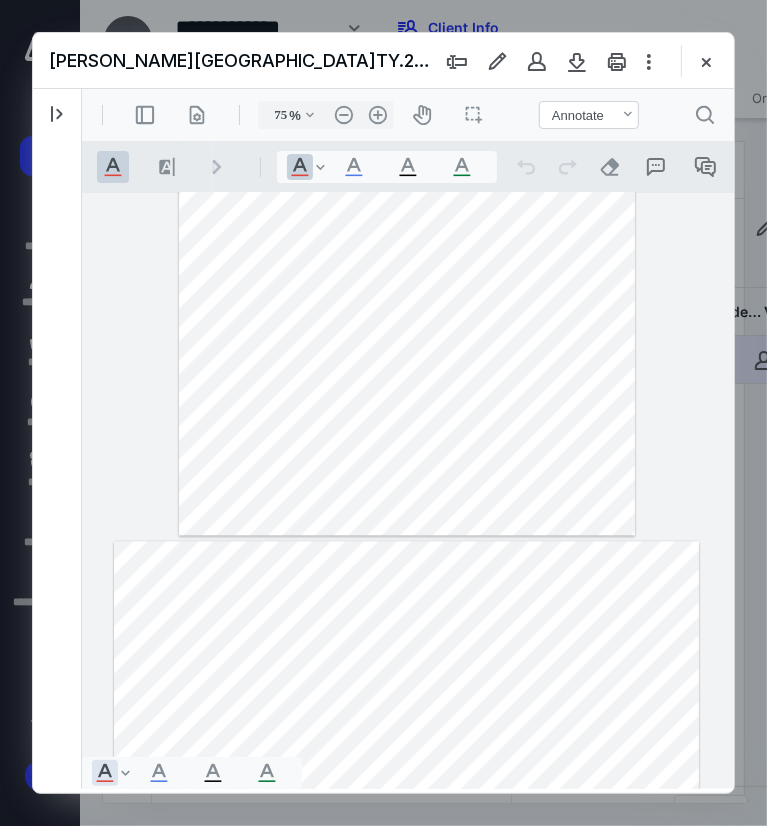 click at bounding box center [405, 239] 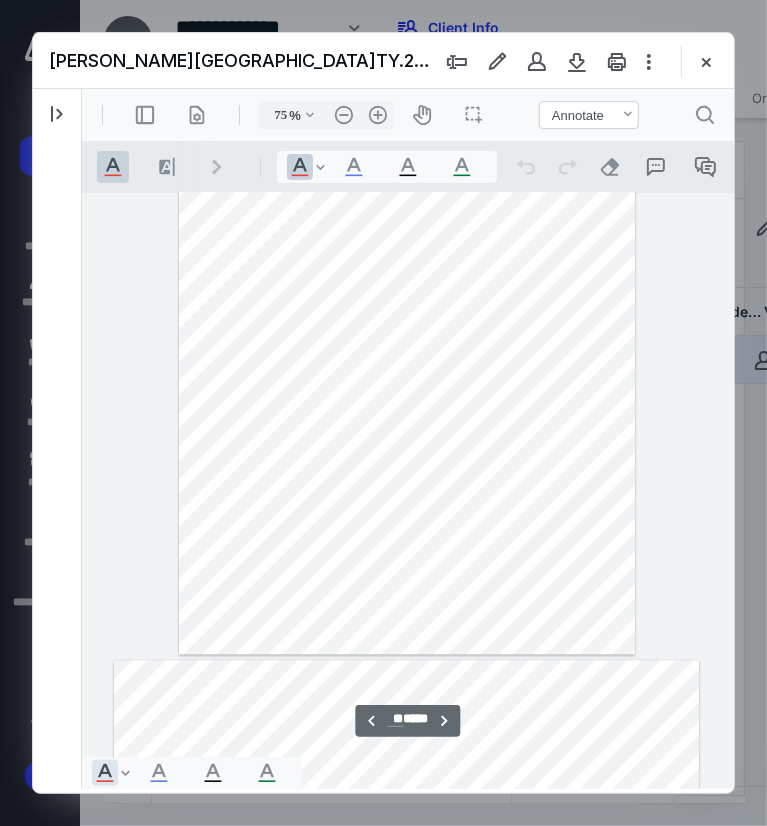 scroll, scrollTop: 9627, scrollLeft: 0, axis: vertical 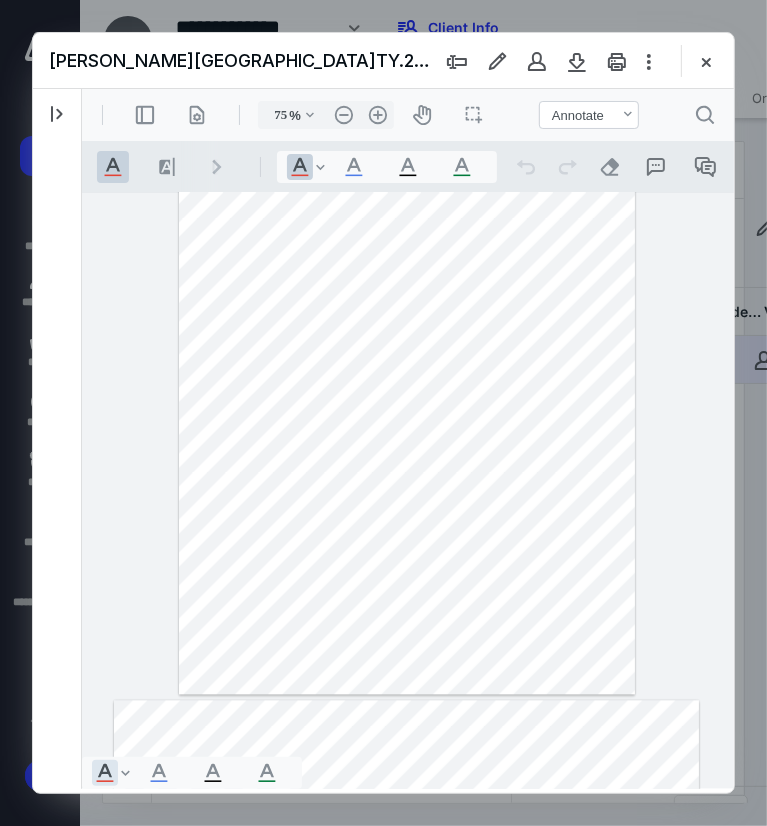 click on "**********" at bounding box center [406, -1359] 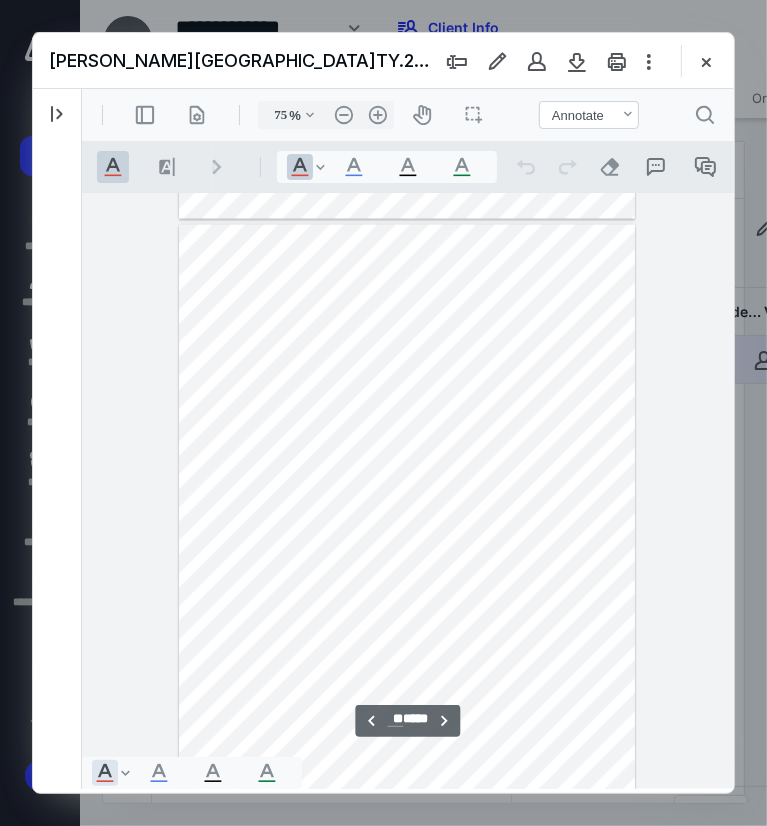 scroll, scrollTop: 9547, scrollLeft: 0, axis: vertical 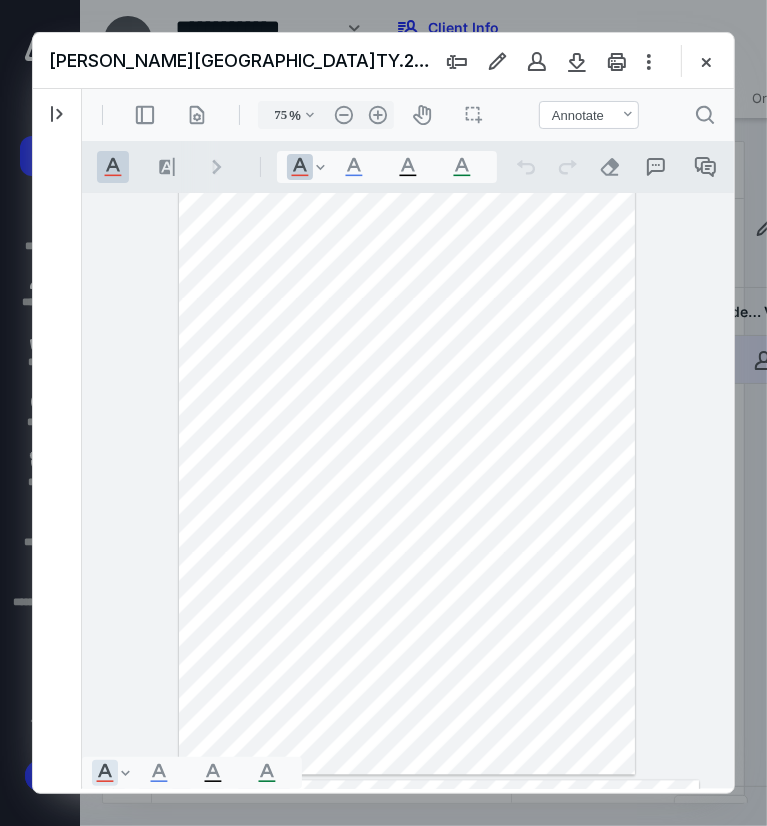 click at bounding box center [405, 479] 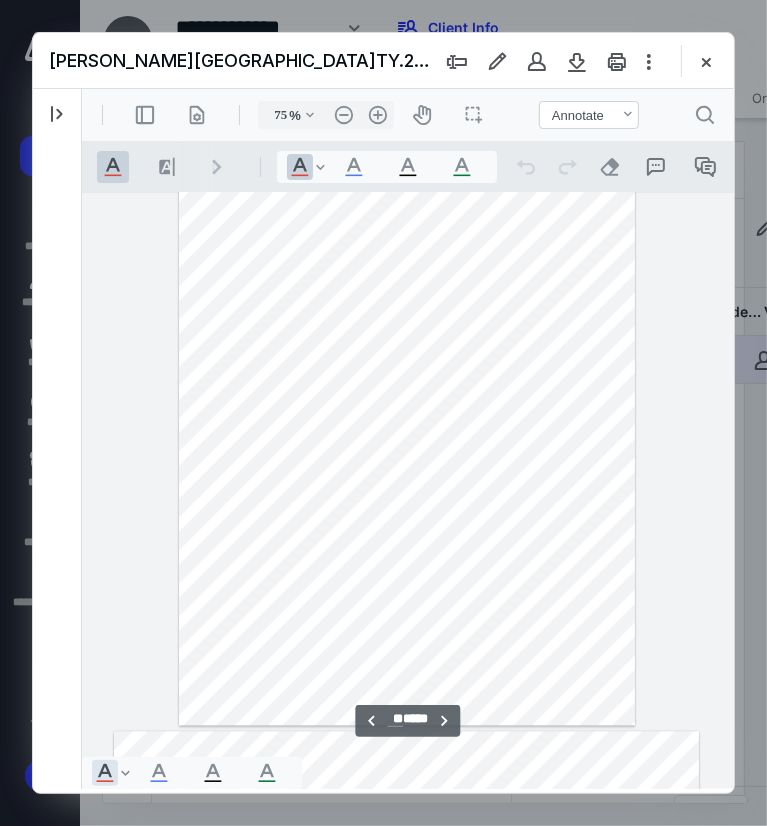scroll, scrollTop: 9627, scrollLeft: 0, axis: vertical 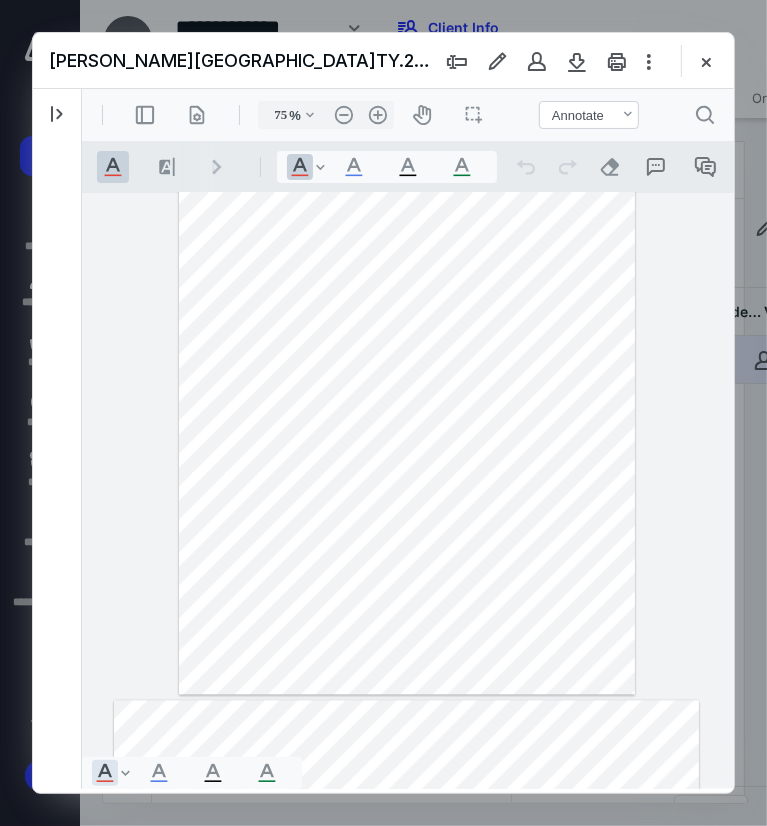 drag, startPoint x: 722, startPoint y: 557, endPoint x: 720, endPoint y: 473, distance: 84.0238 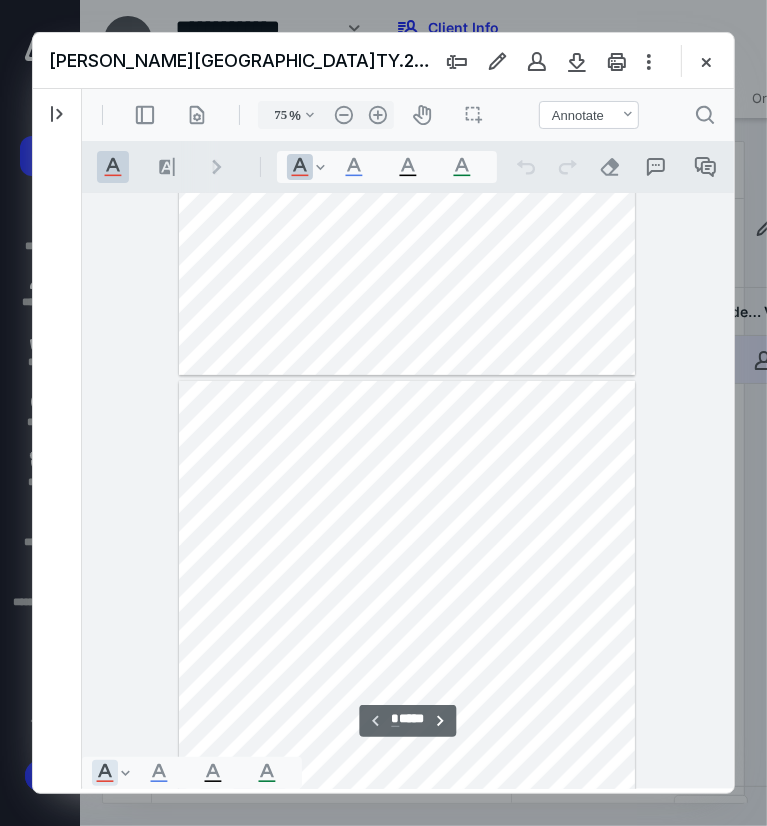 scroll, scrollTop: 0, scrollLeft: 0, axis: both 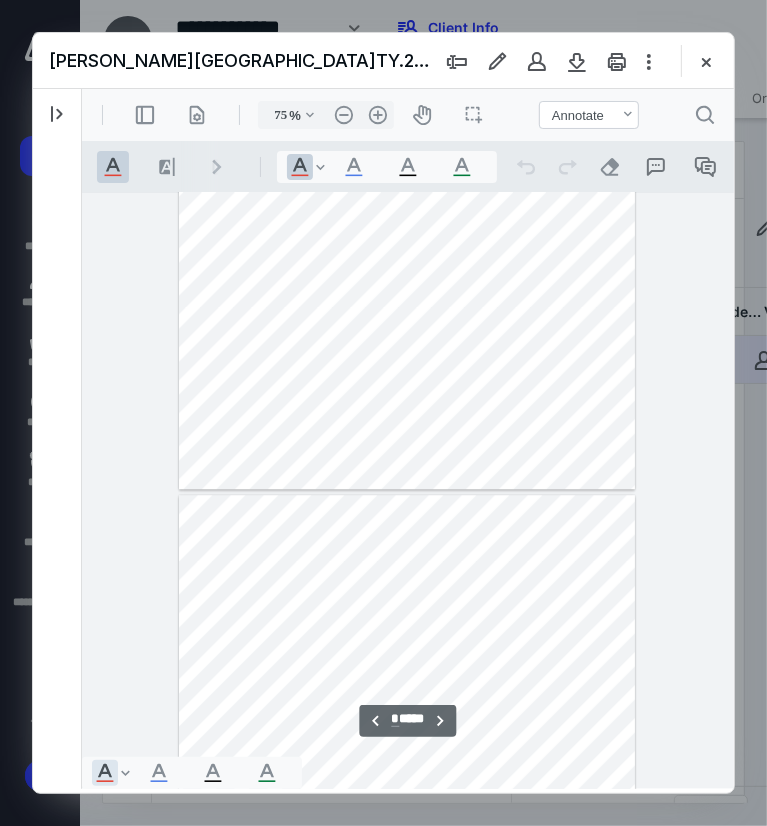type on "*" 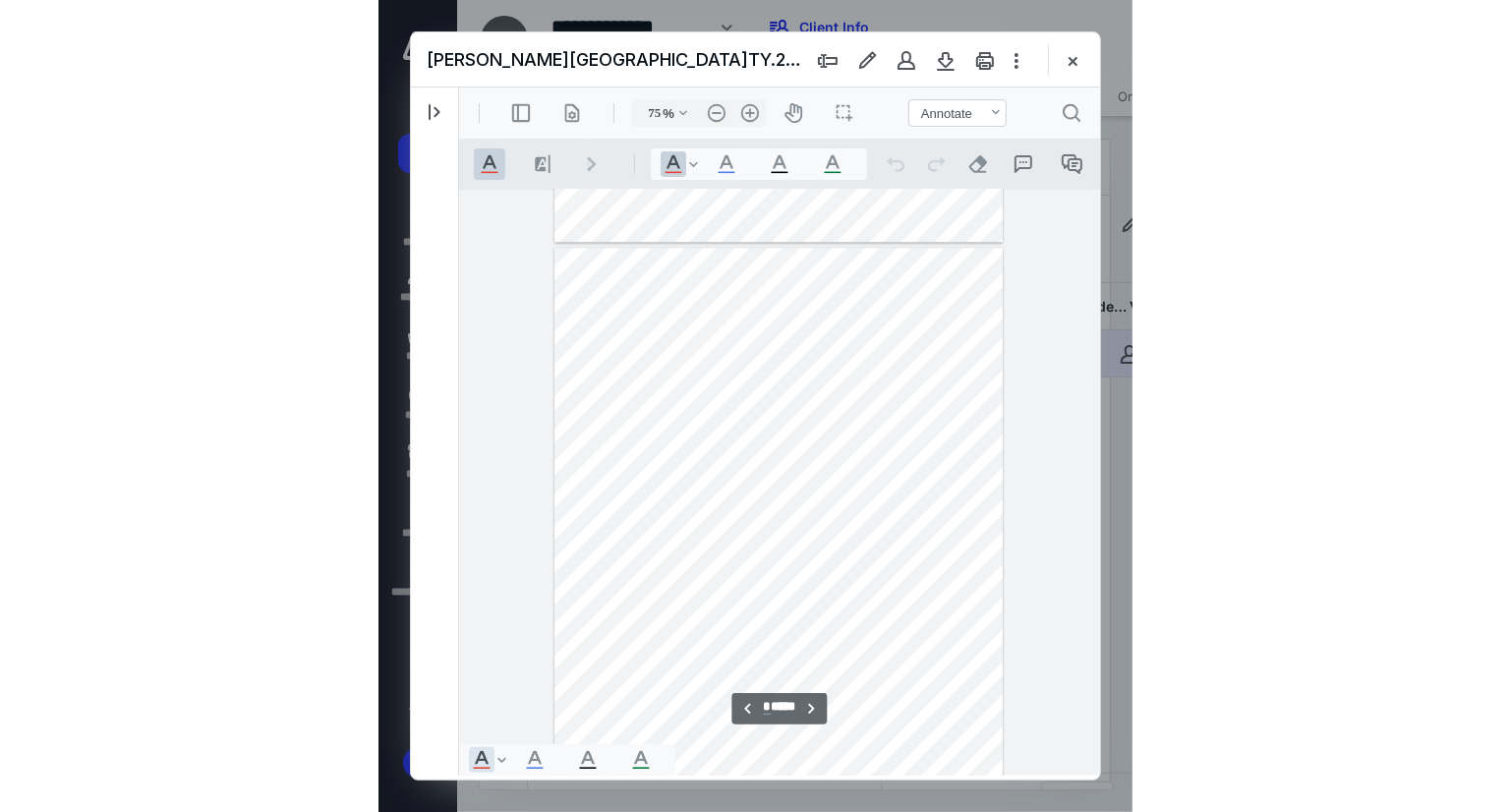 scroll, scrollTop: 2939, scrollLeft: 0, axis: vertical 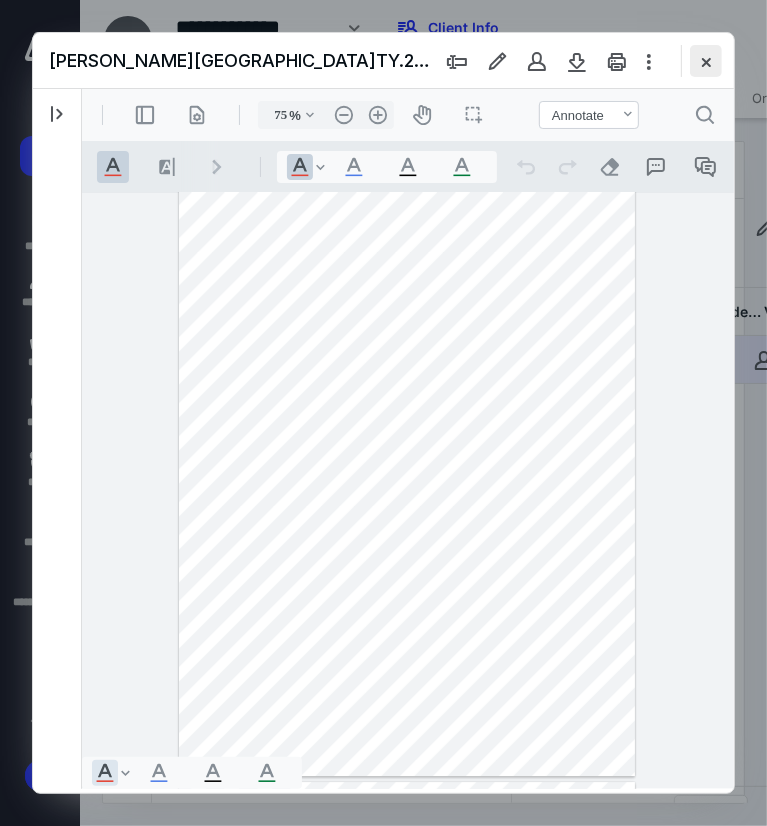 click at bounding box center [706, 61] 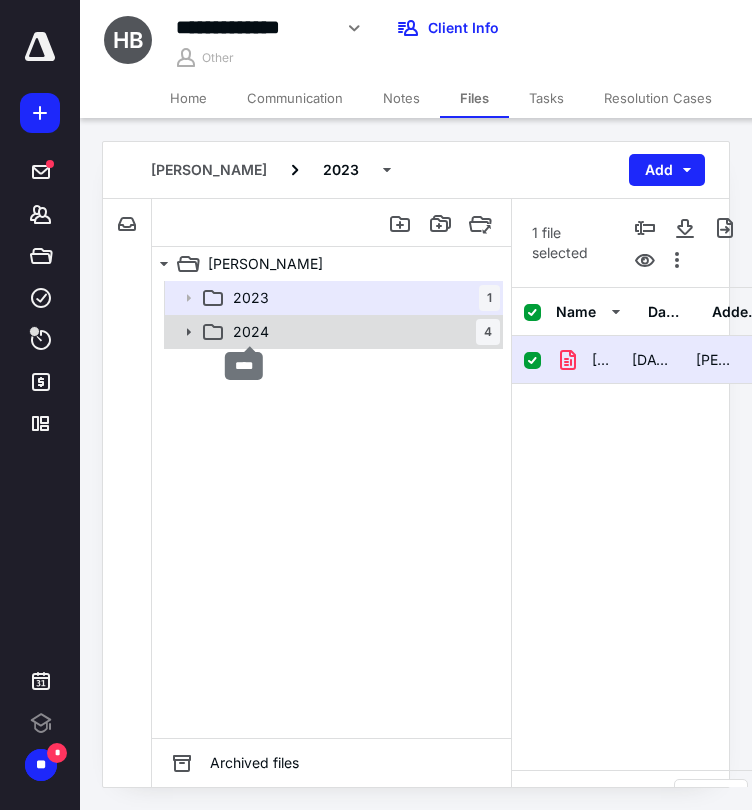 click on "2024" at bounding box center [251, 332] 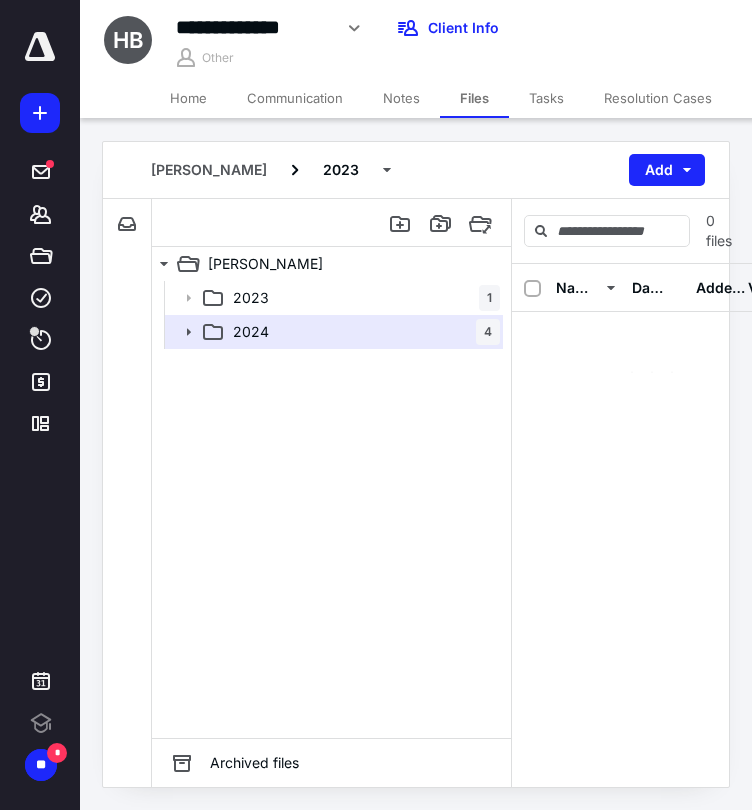 click on "[PERSON_NAME][GEOGRAPHIC_DATA] 2023   Add File Inbox: [PERSON_NAME][GEOGRAPHIC_DATA] This inbox does not have any files [PERSON_NAME][GEOGRAPHIC_DATA] 2023 1 2024 4 2023 1 2024 4 Archived files 0 files Name Date added Added by Visible" at bounding box center [416, 464] 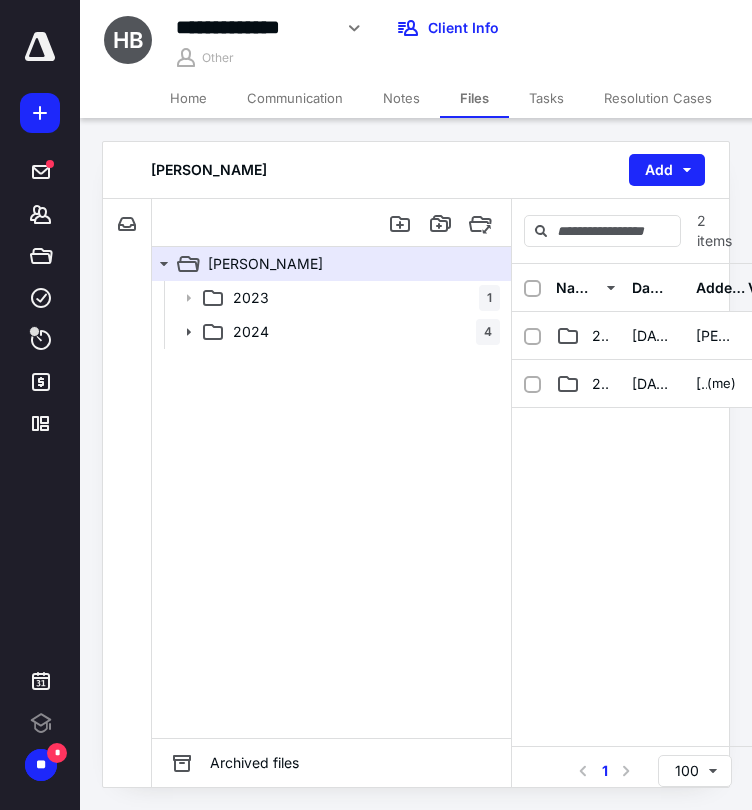 click on "[PERSON_NAME]   Add File Inbox: [PERSON_NAME][GEOGRAPHIC_DATA] This inbox does not have any files [PERSON_NAME][GEOGRAPHIC_DATA] 2023 1 2024 4 2023 1 2024 4 Archived files 2 items Name Date added Added by Visible 2023 [DATE] [PERSON_NAME] 2024 [DATE] [PERSON_NAME]  (me) Select a page number for more results 1 100" at bounding box center [416, 464] 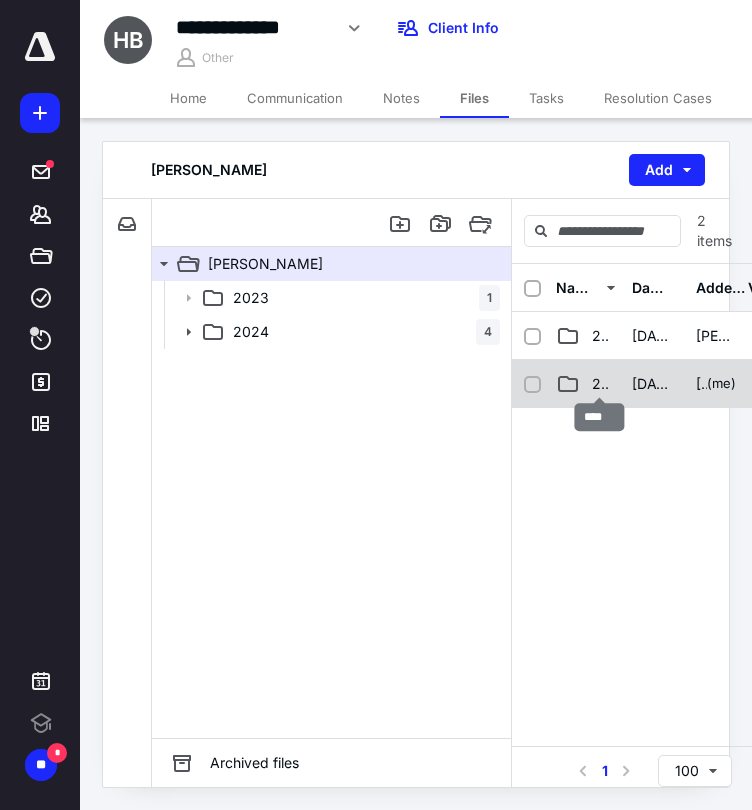 click on "2024" at bounding box center (600, 384) 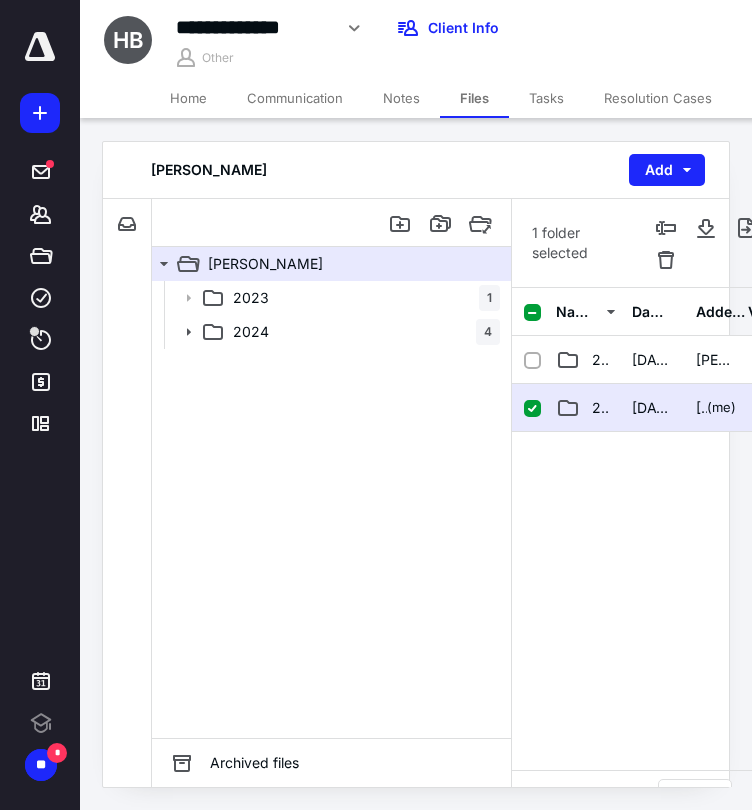 click on "2024 [DATE] [PERSON_NAME]  (me)" at bounding box center [652, 408] 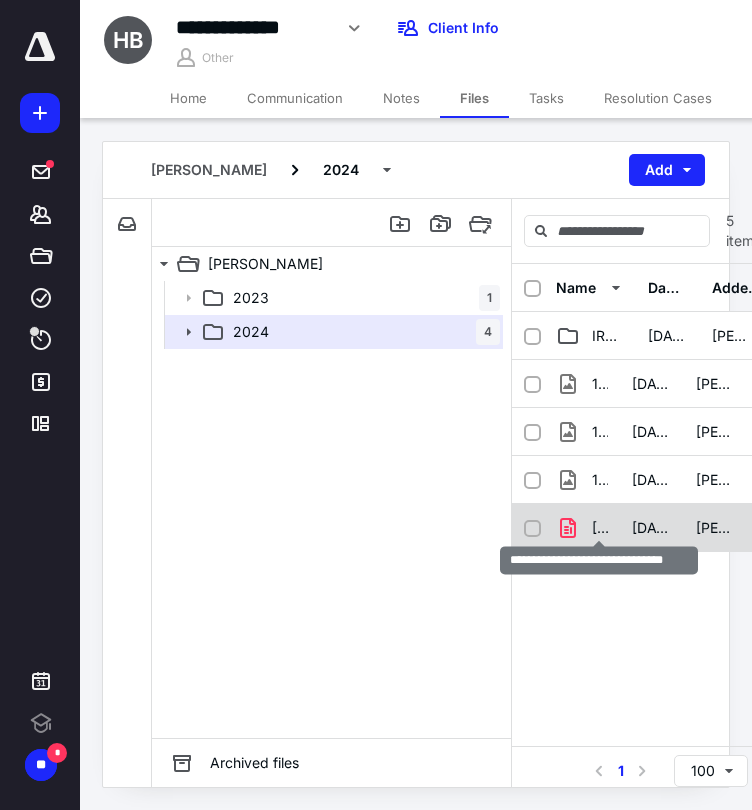 click on "[PERSON_NAME][GEOGRAPHIC_DATA]TY.24.1040.Efiled.pdf" at bounding box center [600, 528] 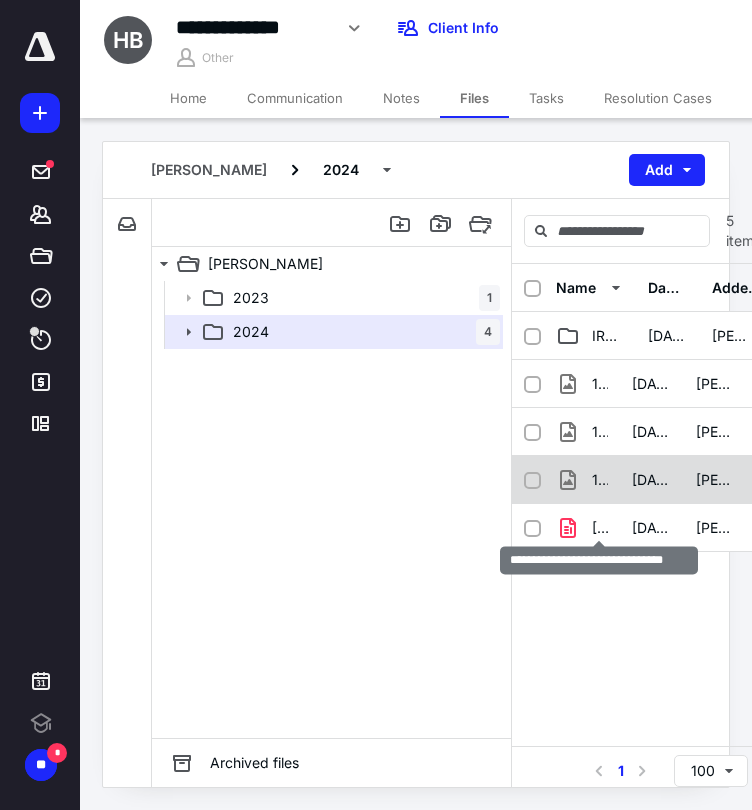 checkbox on "true" 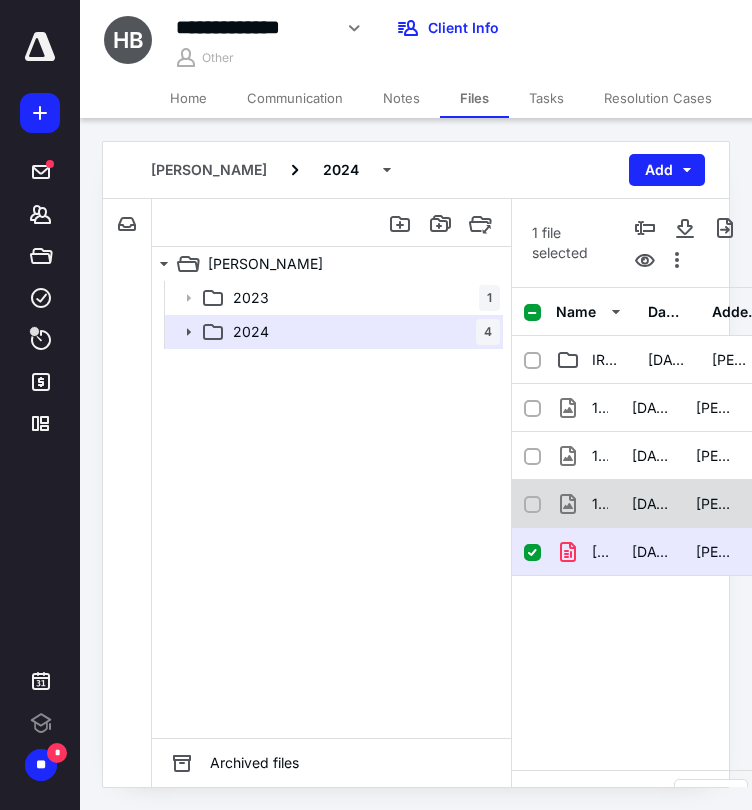 click on "1095 B Rowan.png [DATE] [PERSON_NAME]" at bounding box center (668, 504) 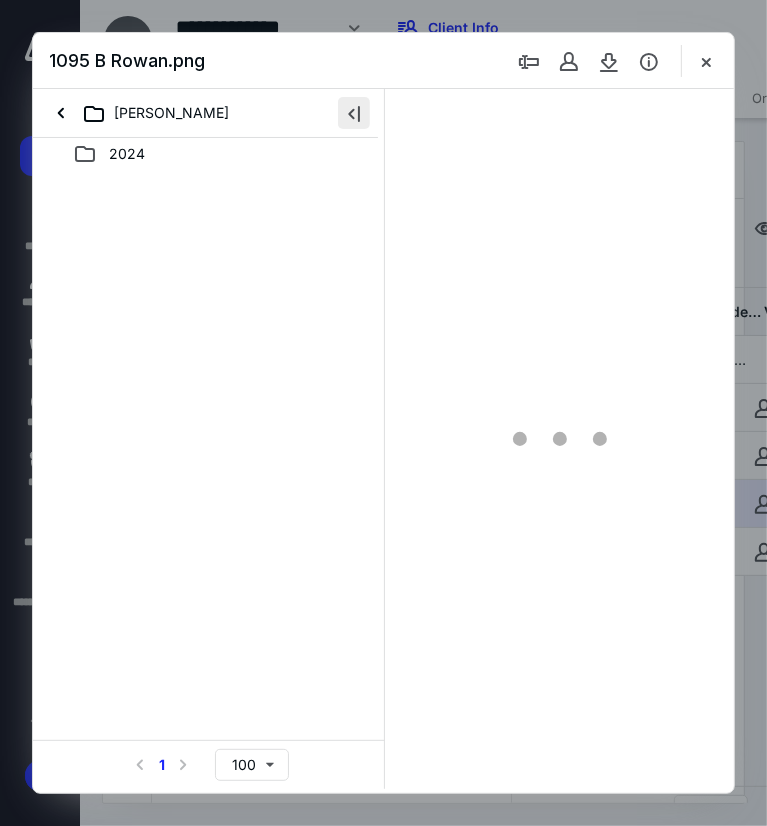 click at bounding box center [354, 113] 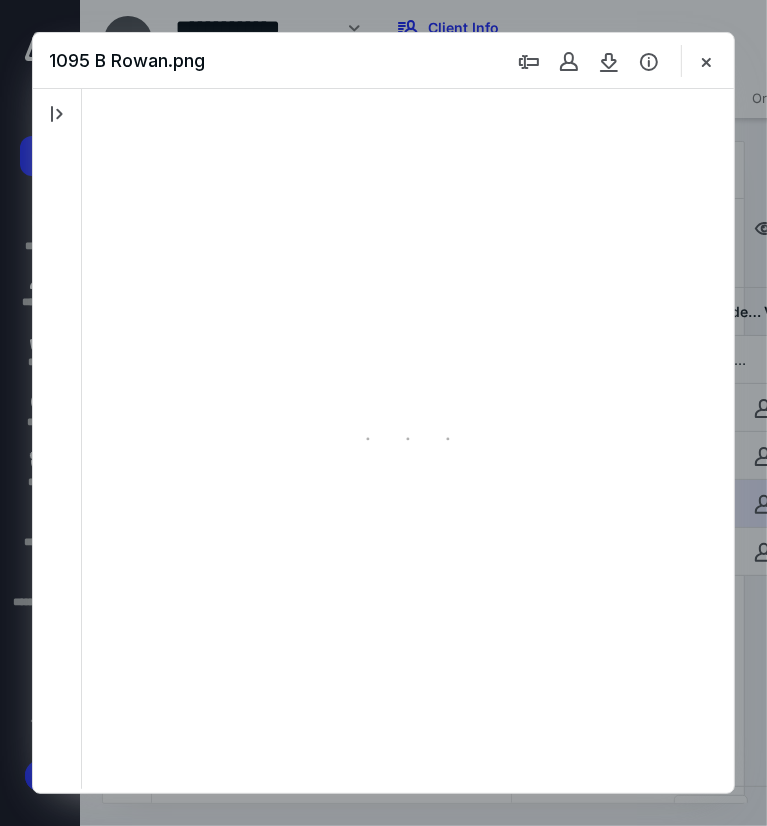 click at bounding box center (408, 439) 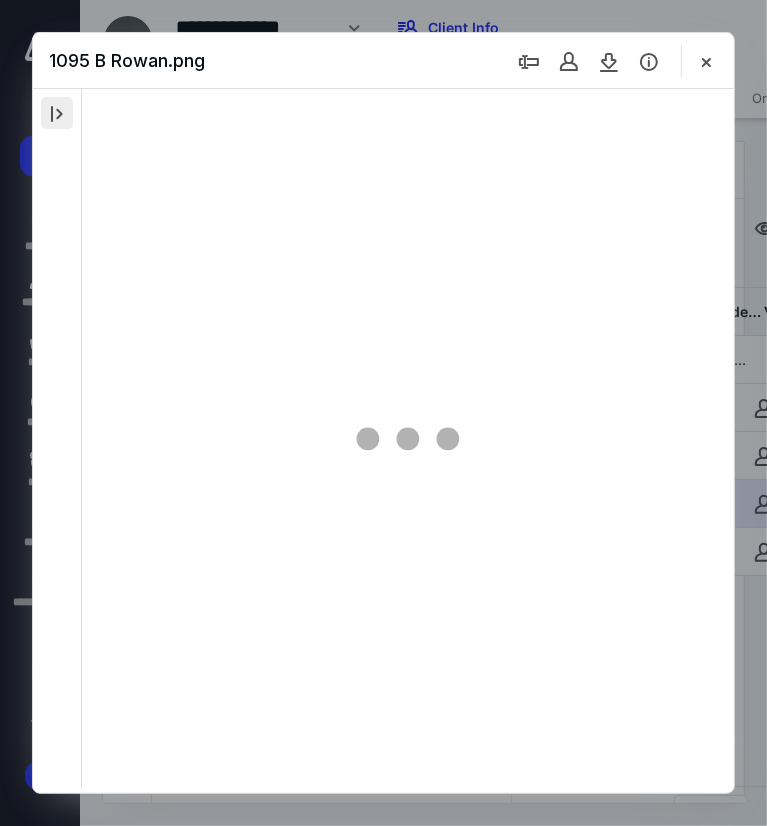 click at bounding box center (57, 113) 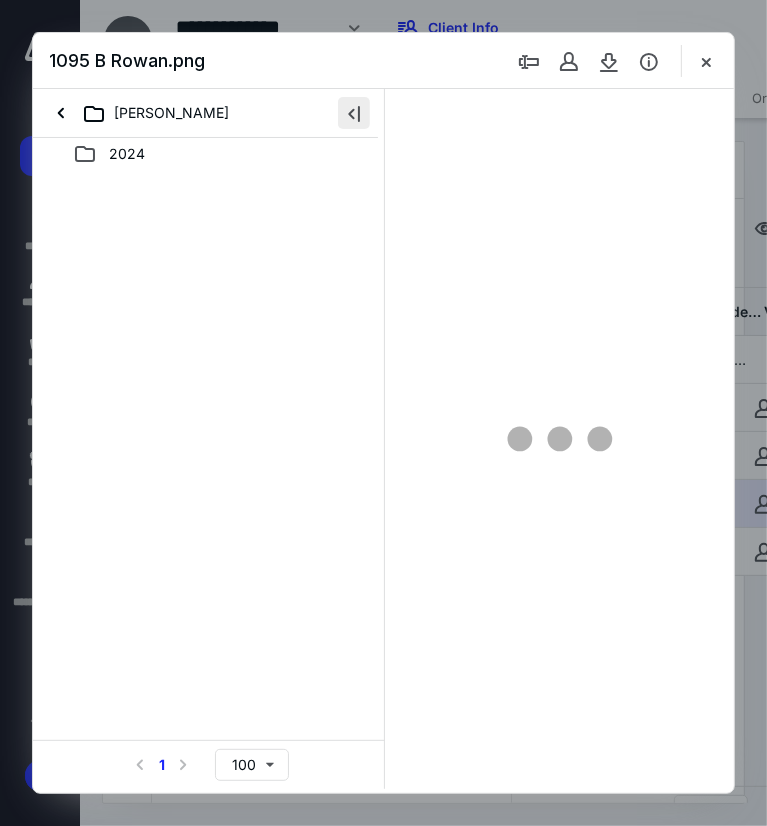 click on "[PERSON_NAME]" at bounding box center (143, 113) 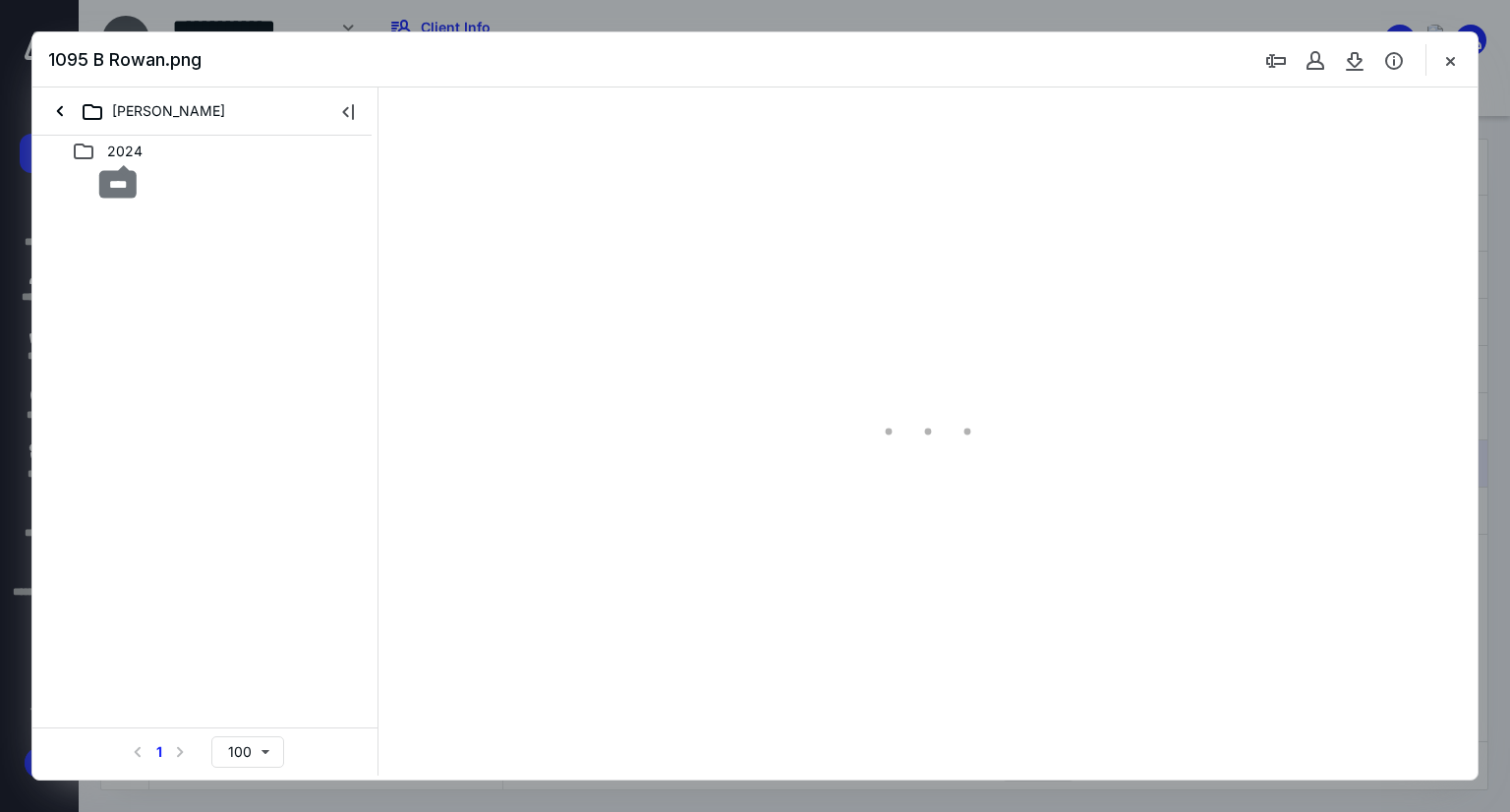 click on "2024" at bounding box center [125, 151] 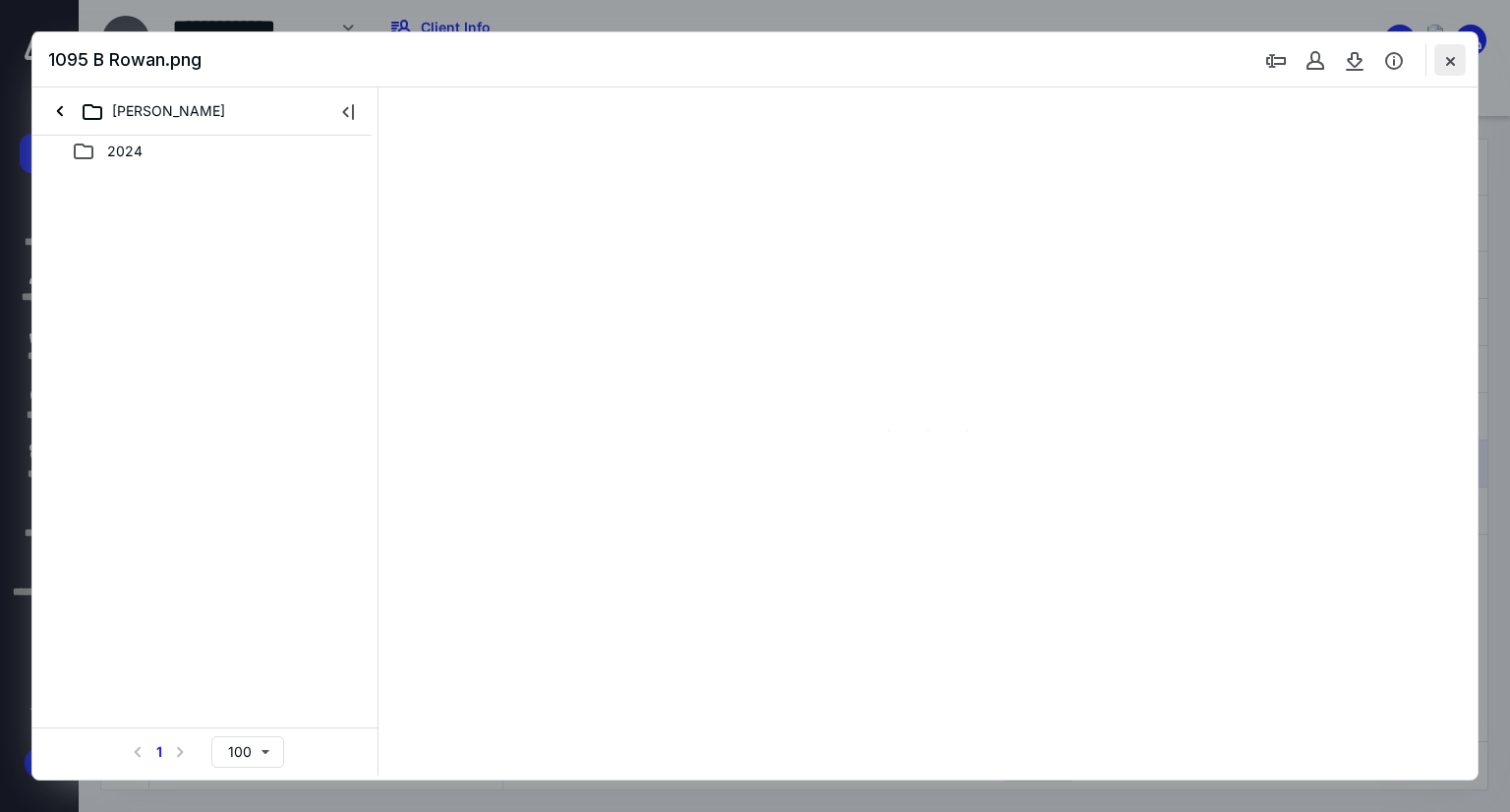 click at bounding box center [1450, 60] 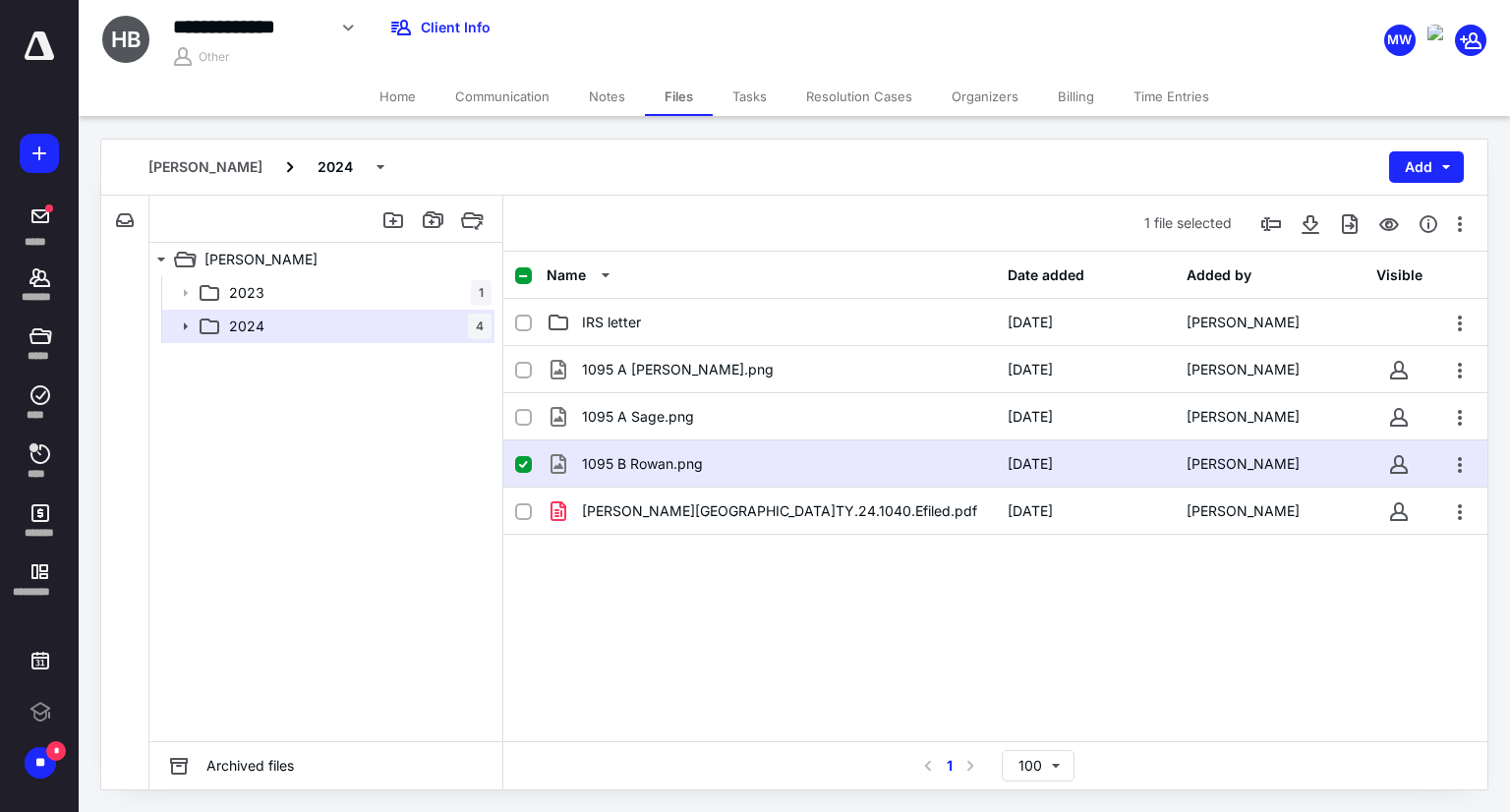 click on "[PERSON_NAME][GEOGRAPHIC_DATA]TY.24.1040.Efiled.pdf" at bounding box center [780, 511] 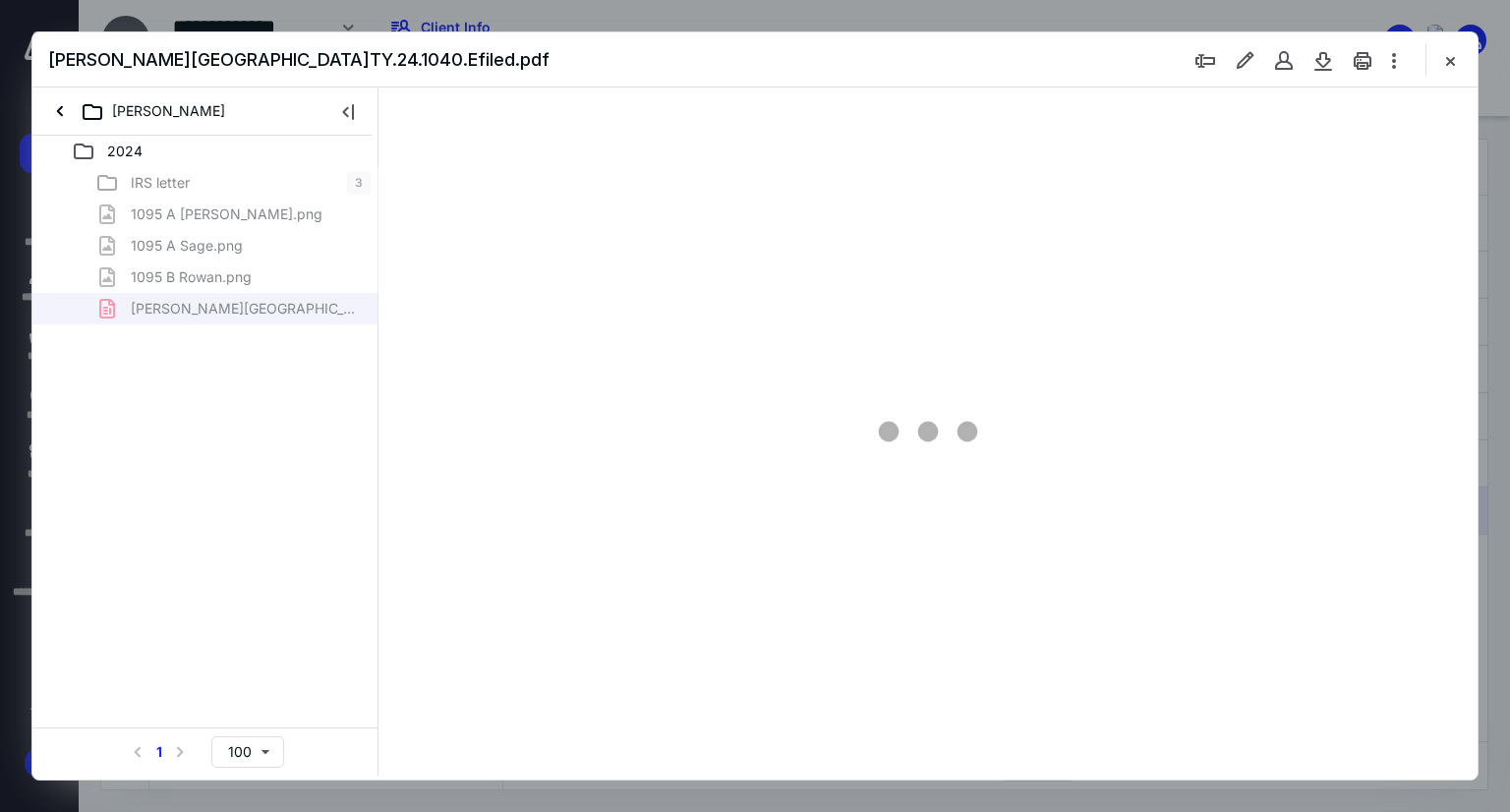 scroll, scrollTop: 0, scrollLeft: 0, axis: both 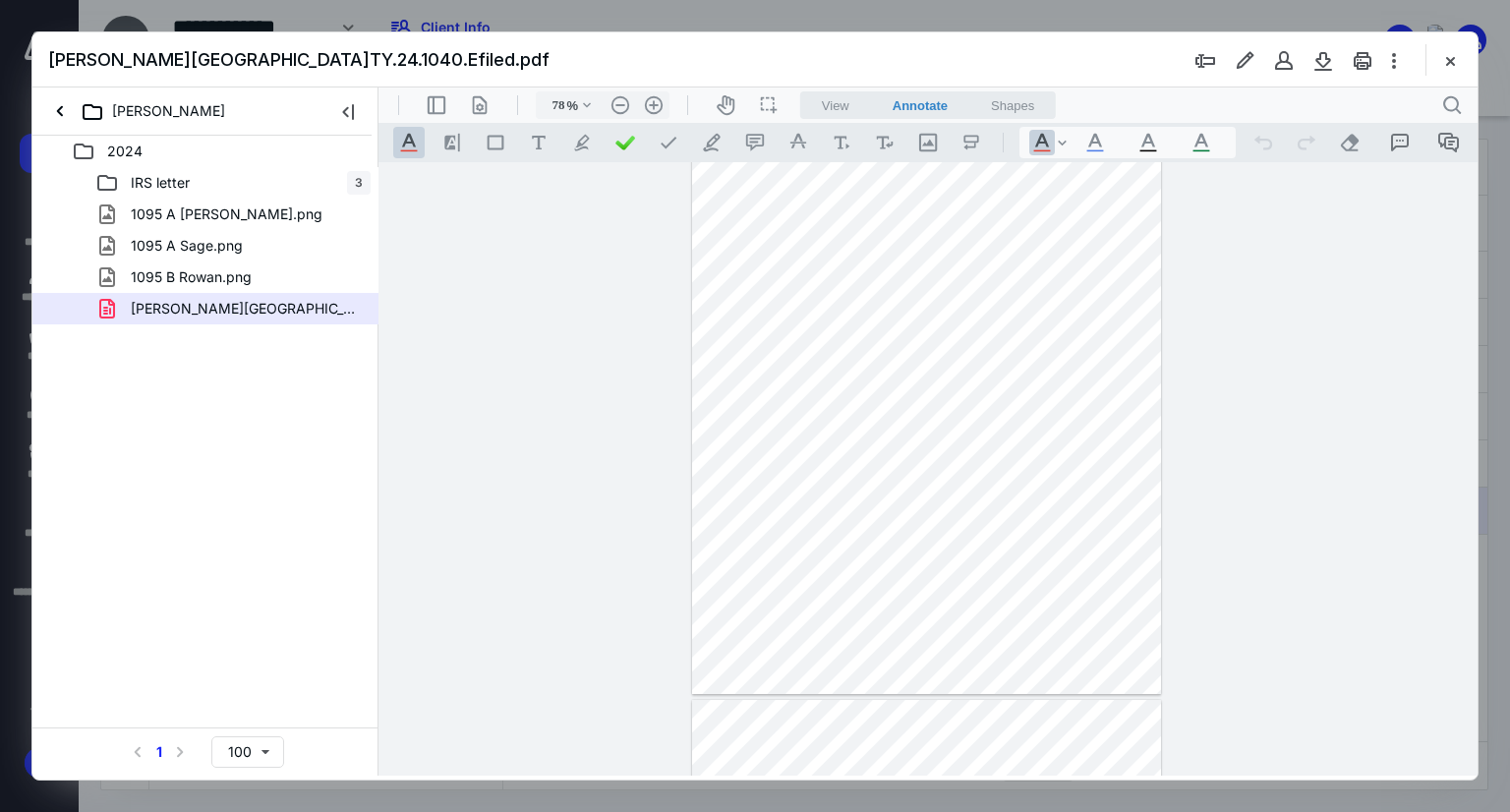 click on "2024 IRS letter 3 1095 A [PERSON_NAME].png 1095 A Sage.png 1095 B Rowan.png [PERSON_NAME][GEOGRAPHIC_DATA]TY.24.1040.Efiled.pdf Select a page number for more results 1 100" at bounding box center (205, 455) 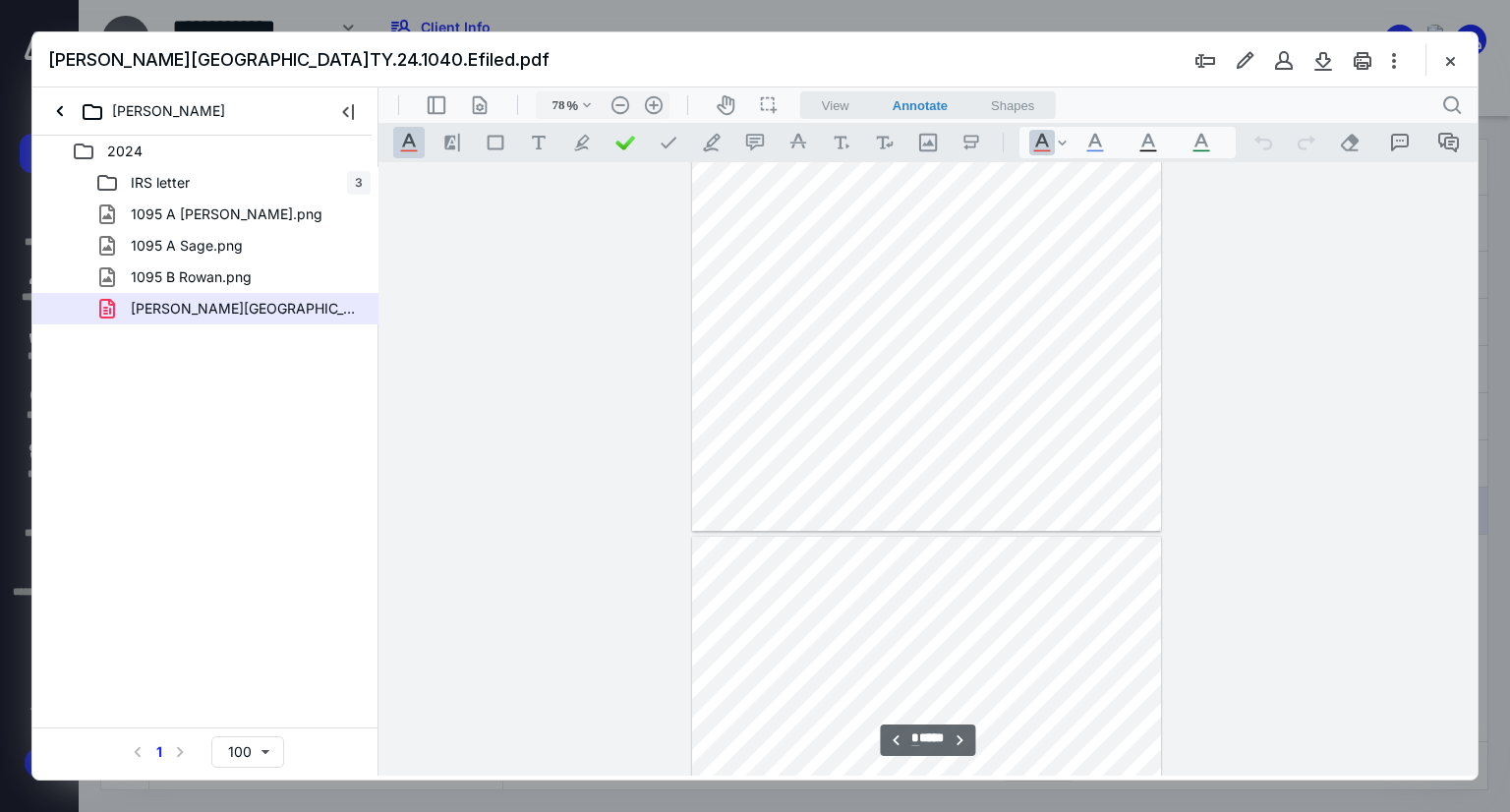 type on "*" 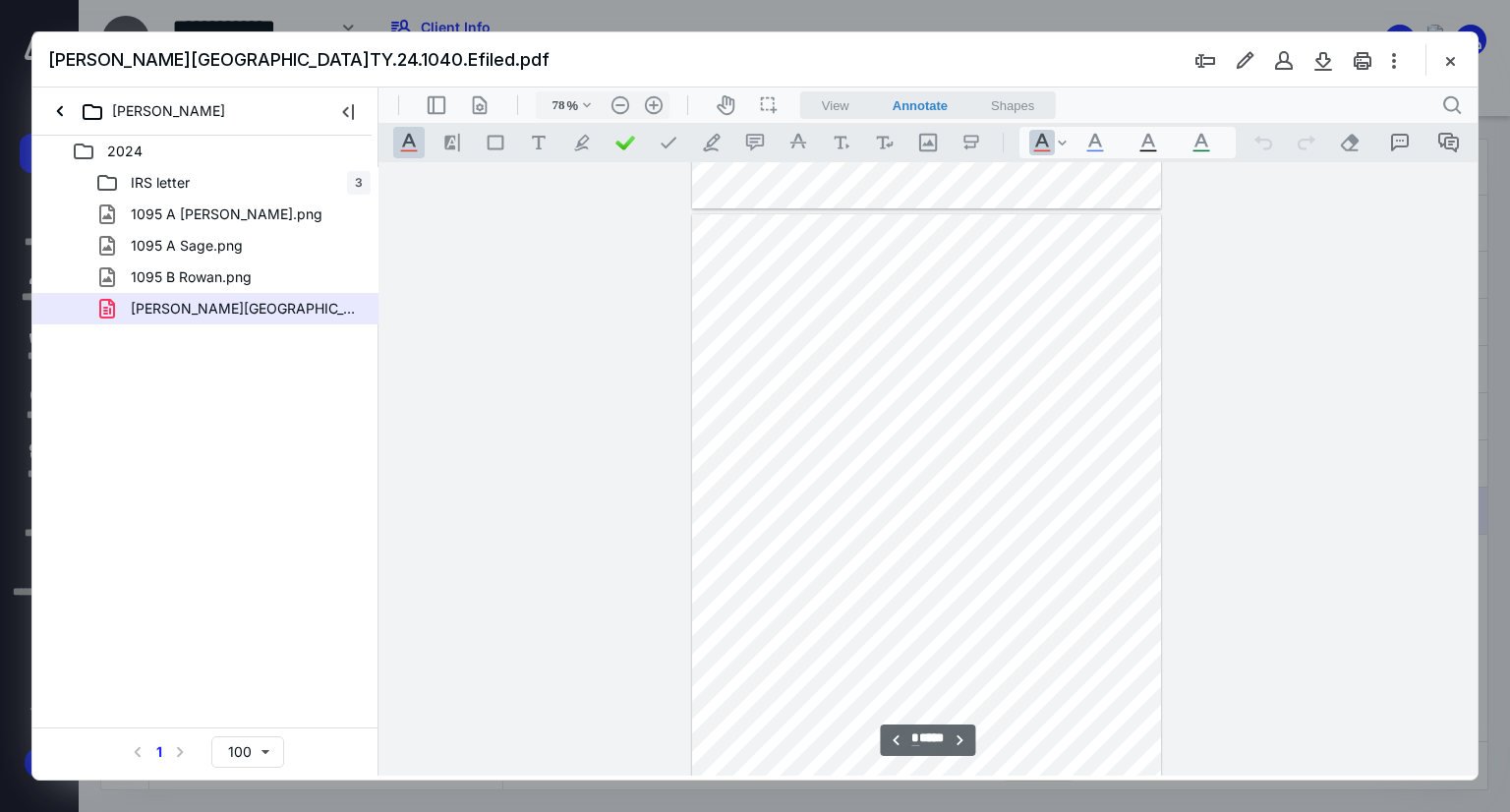 scroll, scrollTop: 1100, scrollLeft: 0, axis: vertical 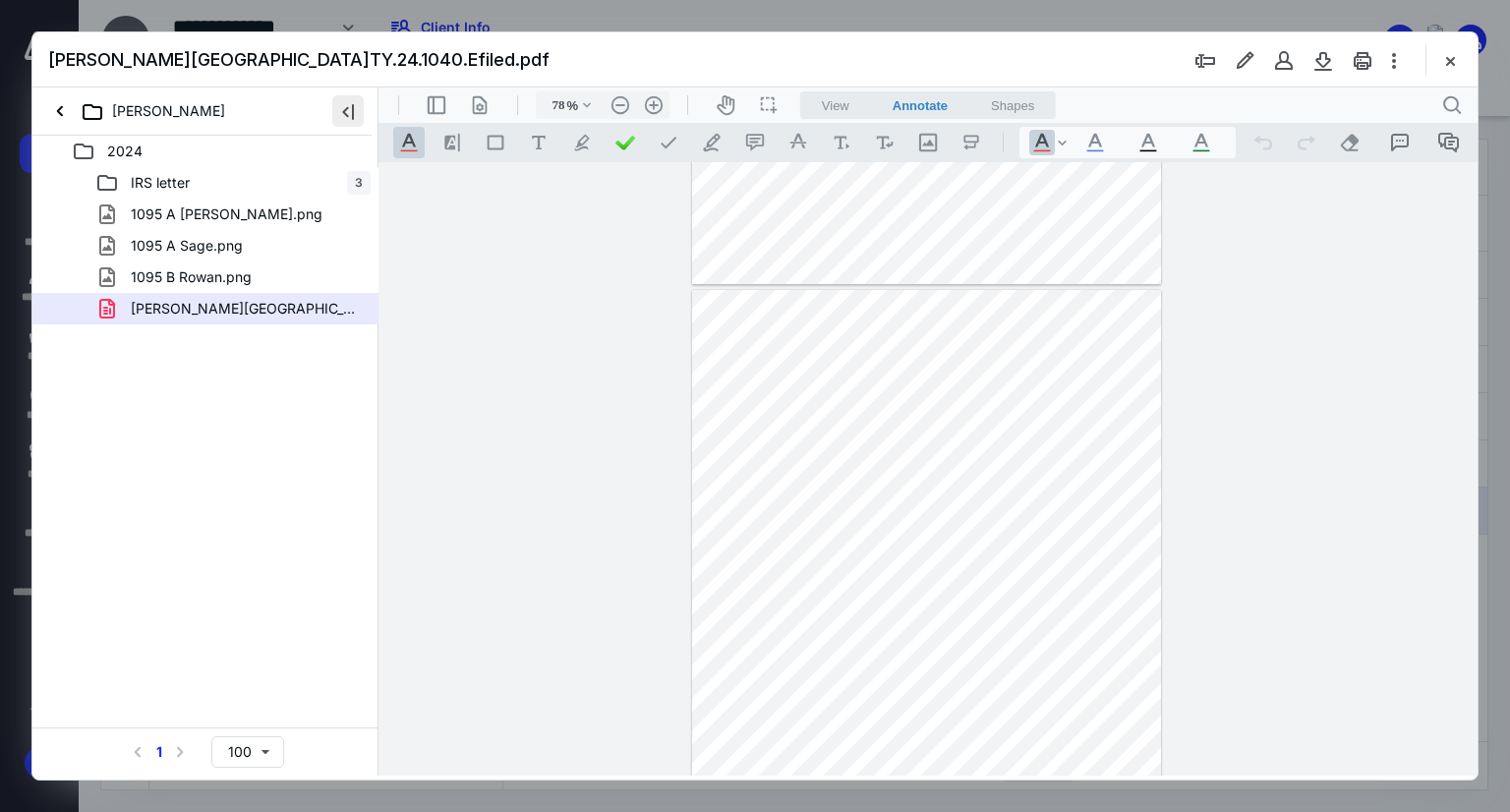 click at bounding box center (348, 111) 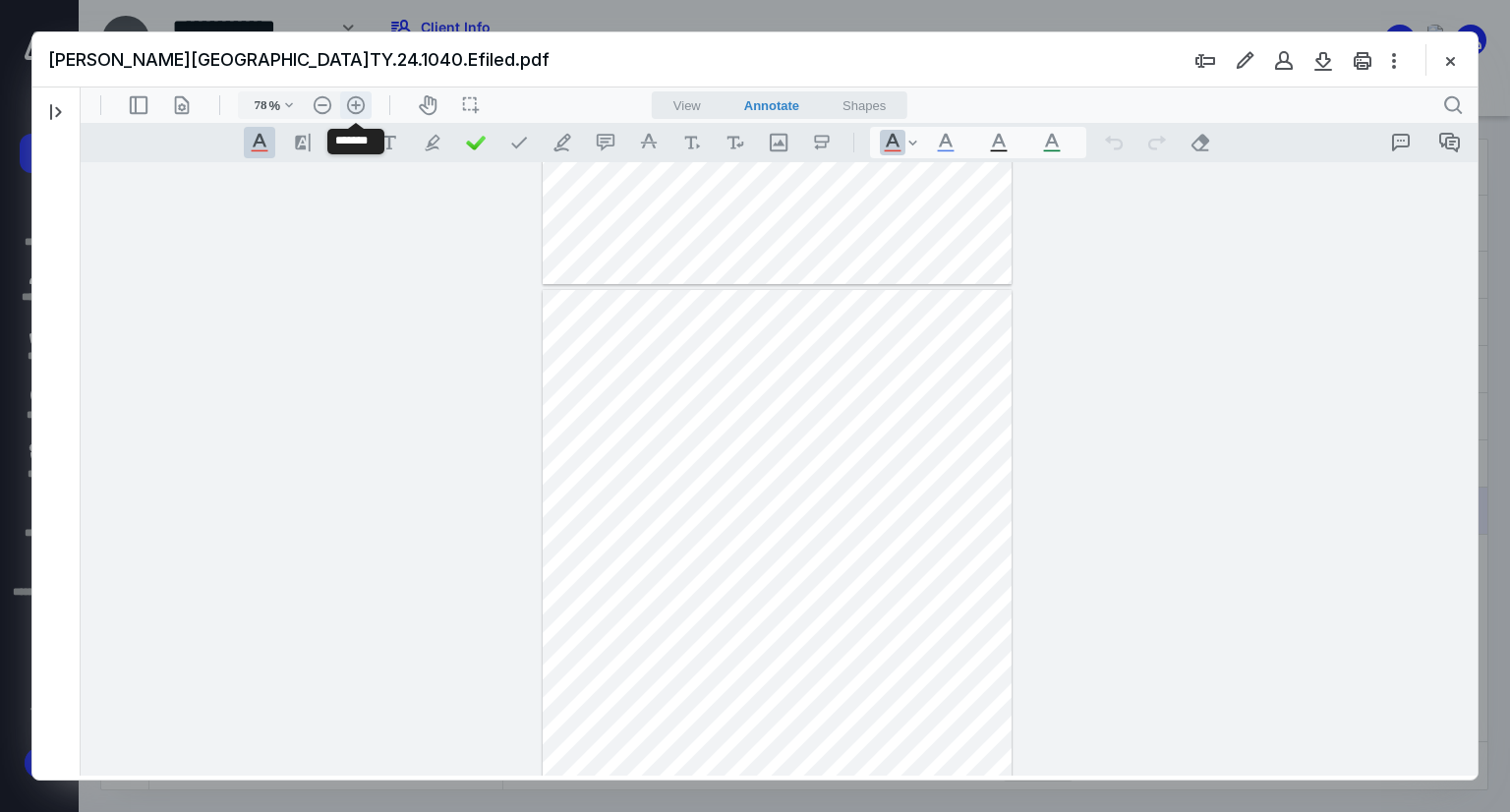 click on ".cls-1{fill:#abb0c4;} icon - header - zoom - in - line" at bounding box center [356, 105] 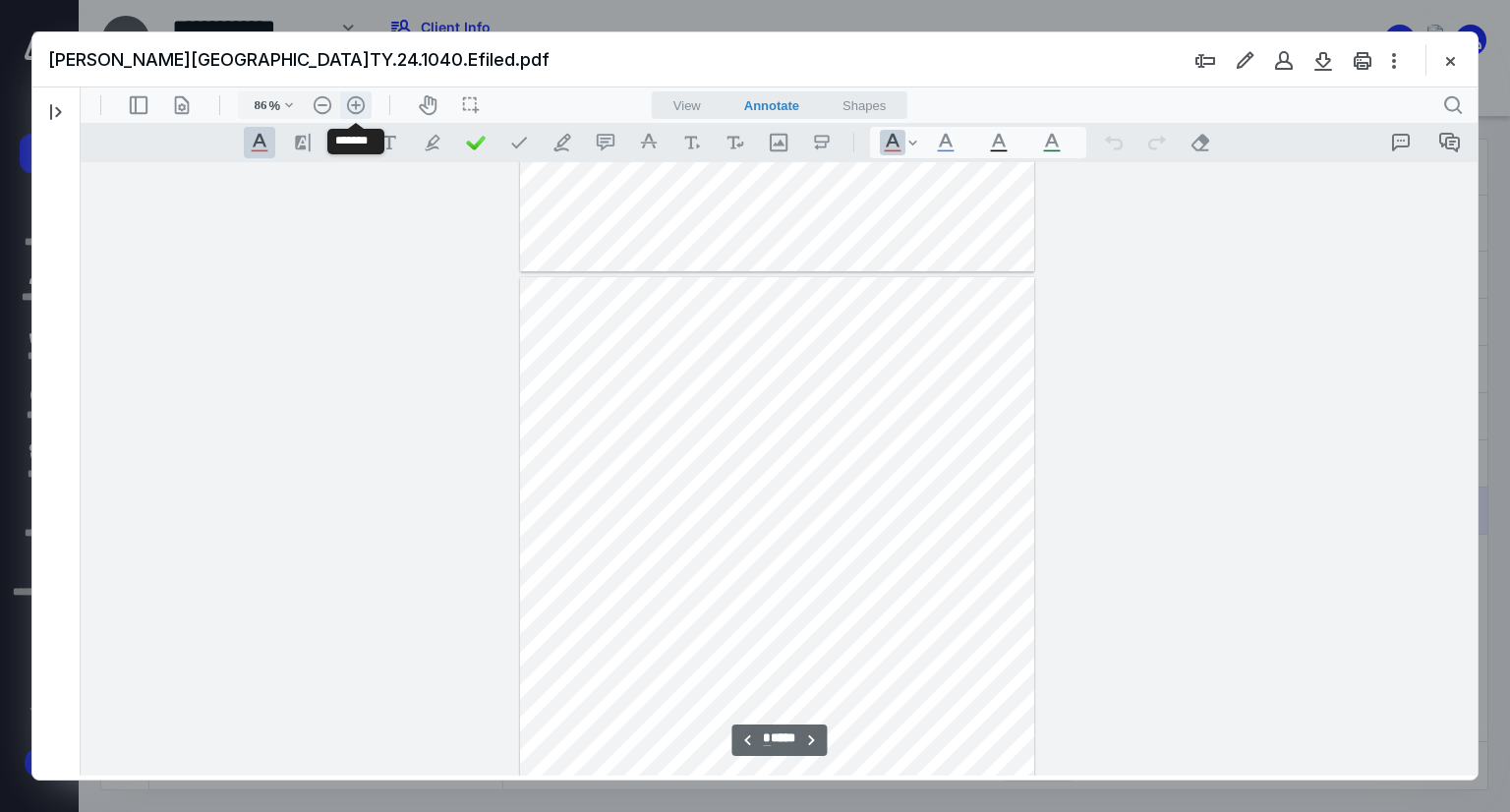 click on ".cls-1{fill:#abb0c4;} icon - header - zoom - in - line" at bounding box center (356, 105) 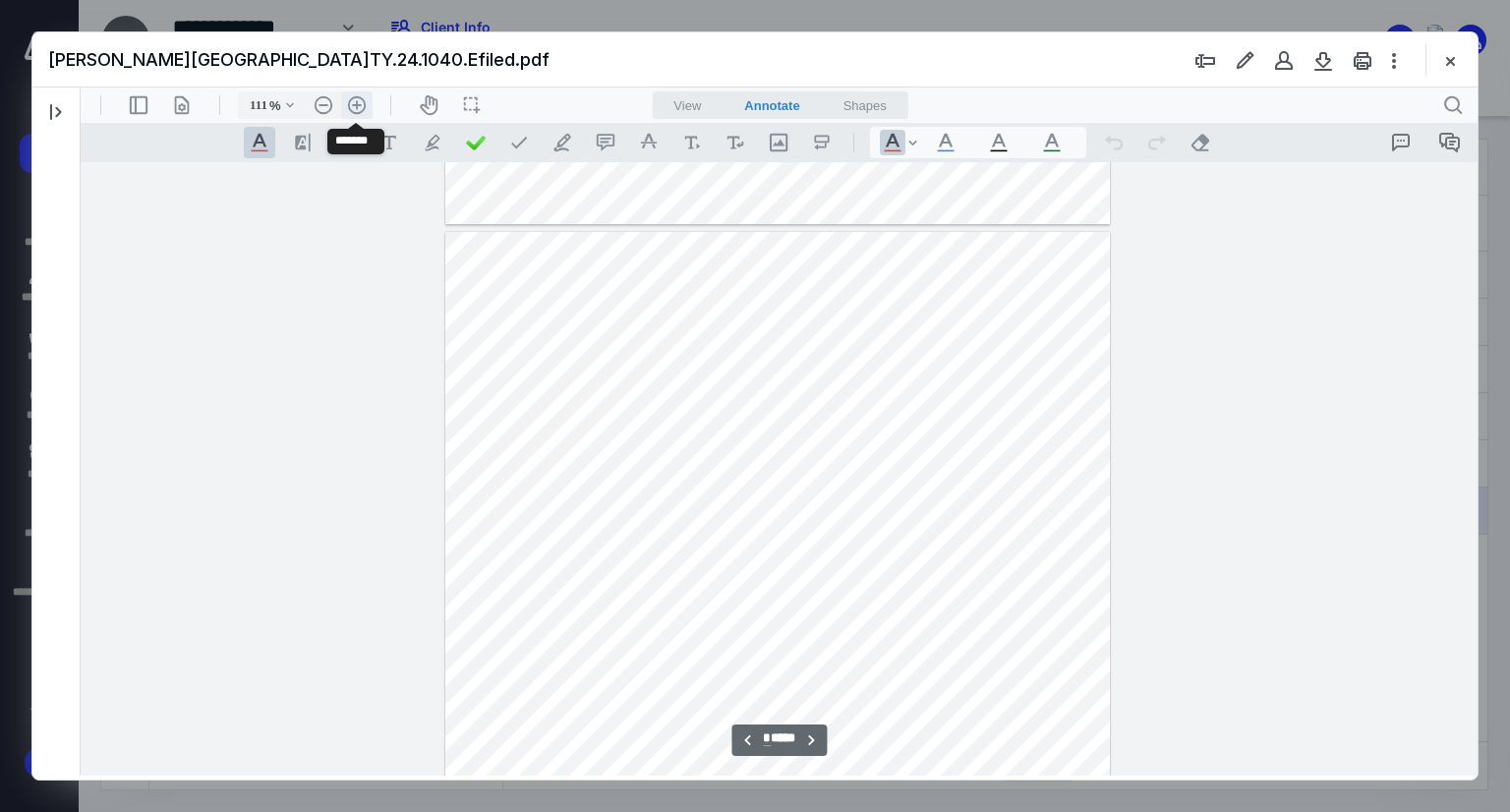 click on ".cls-1{fill:#abb0c4;} icon - header - zoom - in - line" at bounding box center [357, 105] 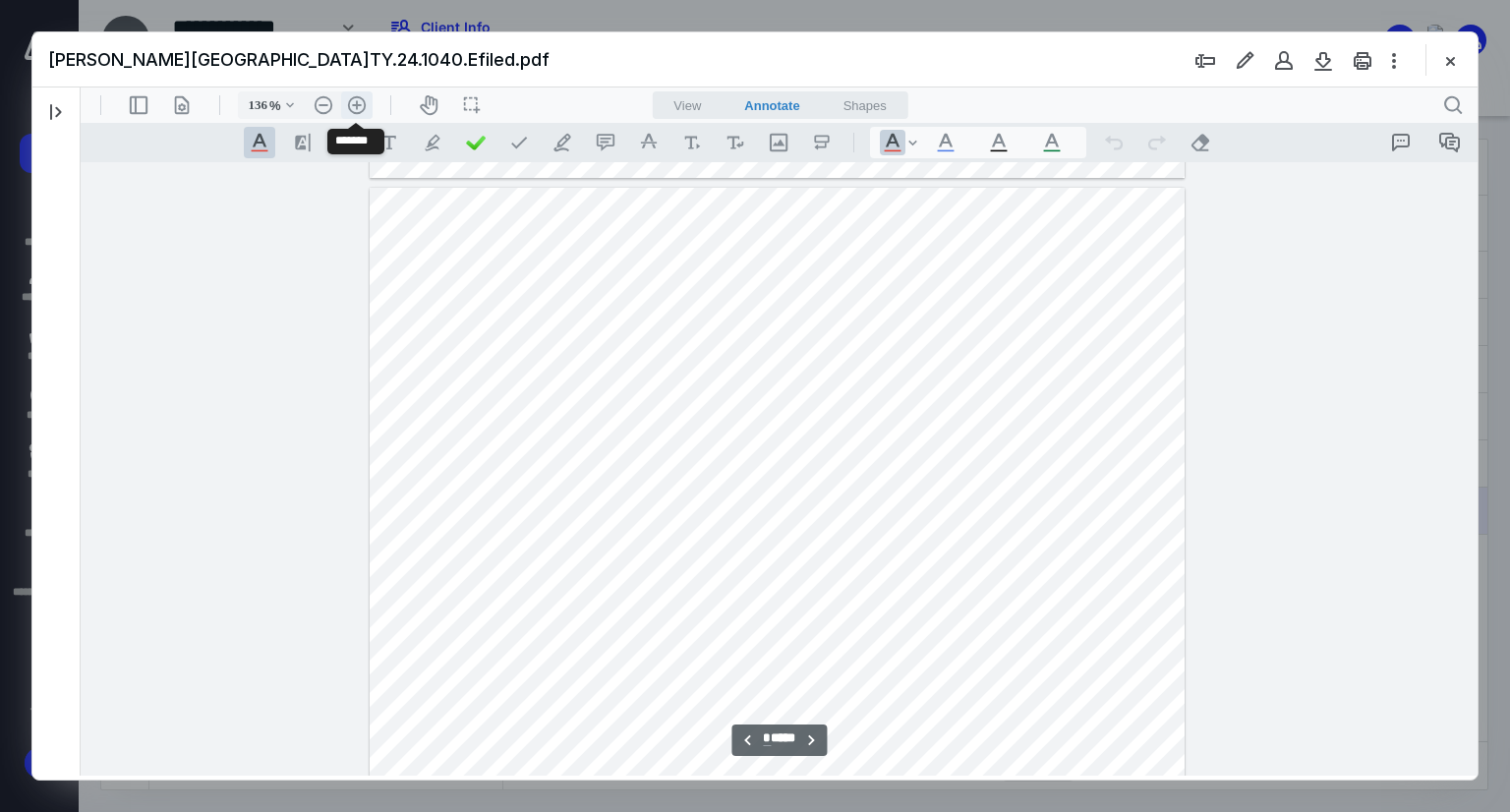 click on ".cls-1{fill:#abb0c4;} icon - header - zoom - in - line" at bounding box center (357, 105) 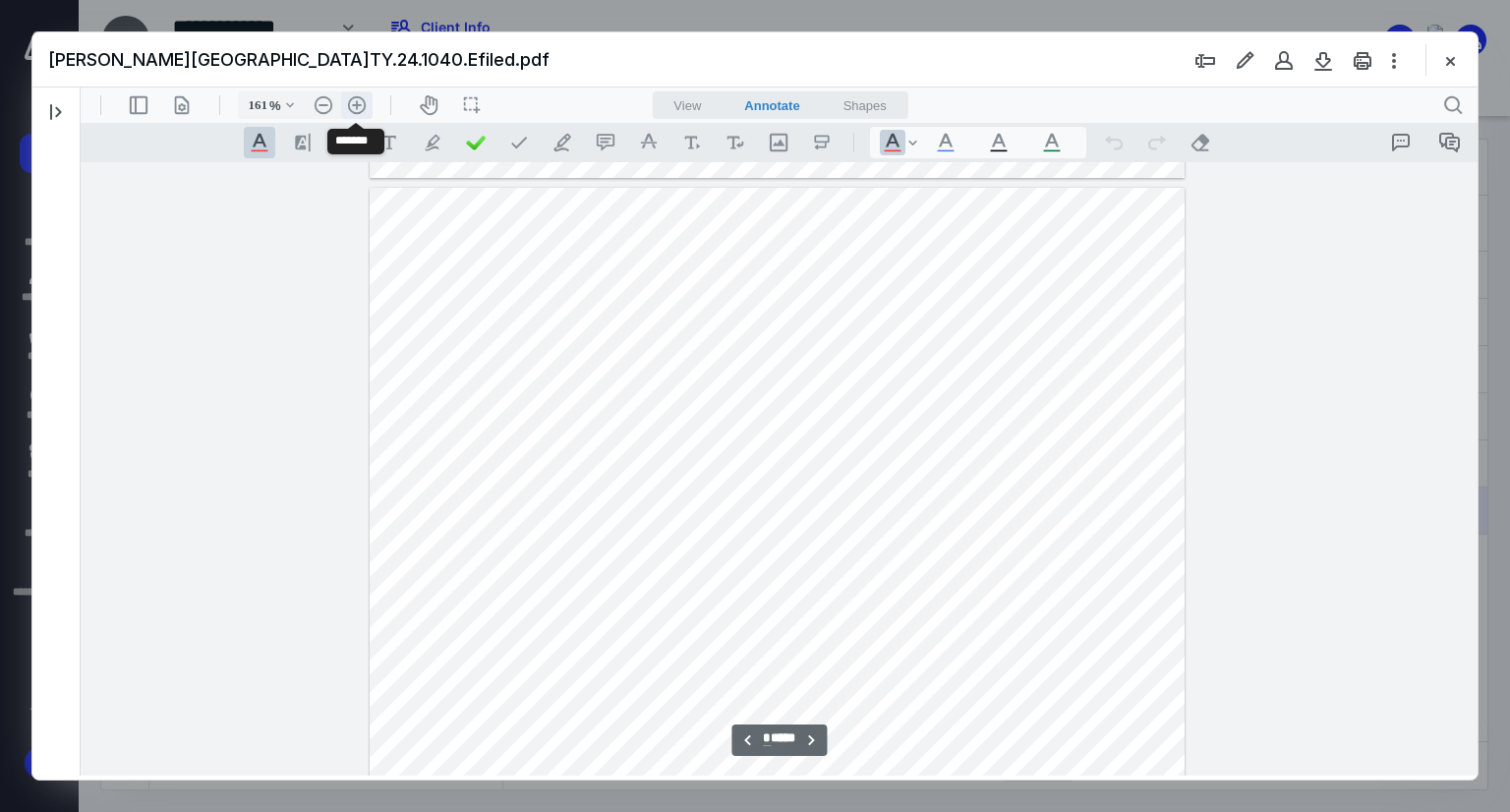 scroll, scrollTop: 2548, scrollLeft: 0, axis: vertical 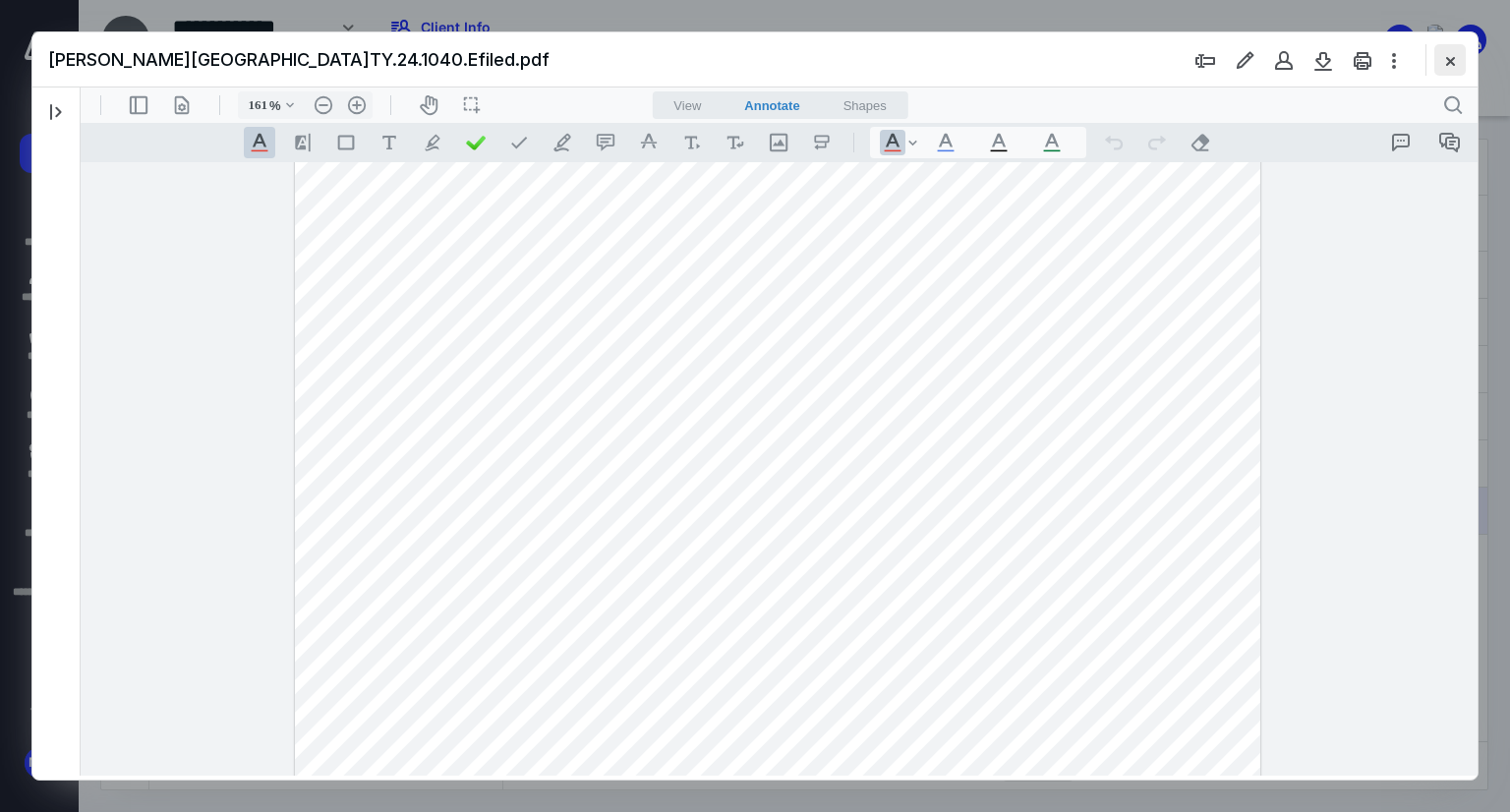 click at bounding box center (1450, 60) 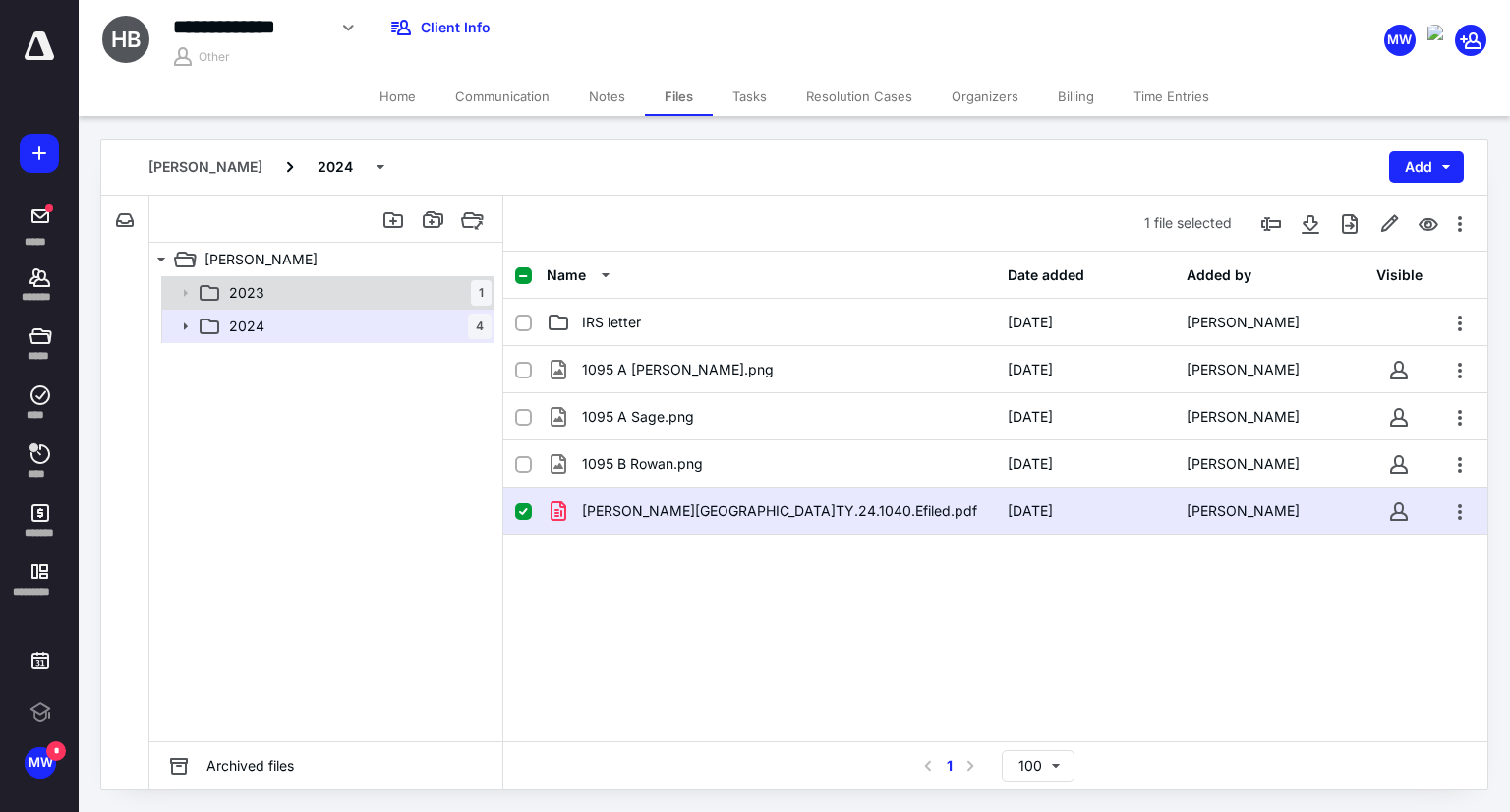 click on "2023 1" at bounding box center [356, 293] 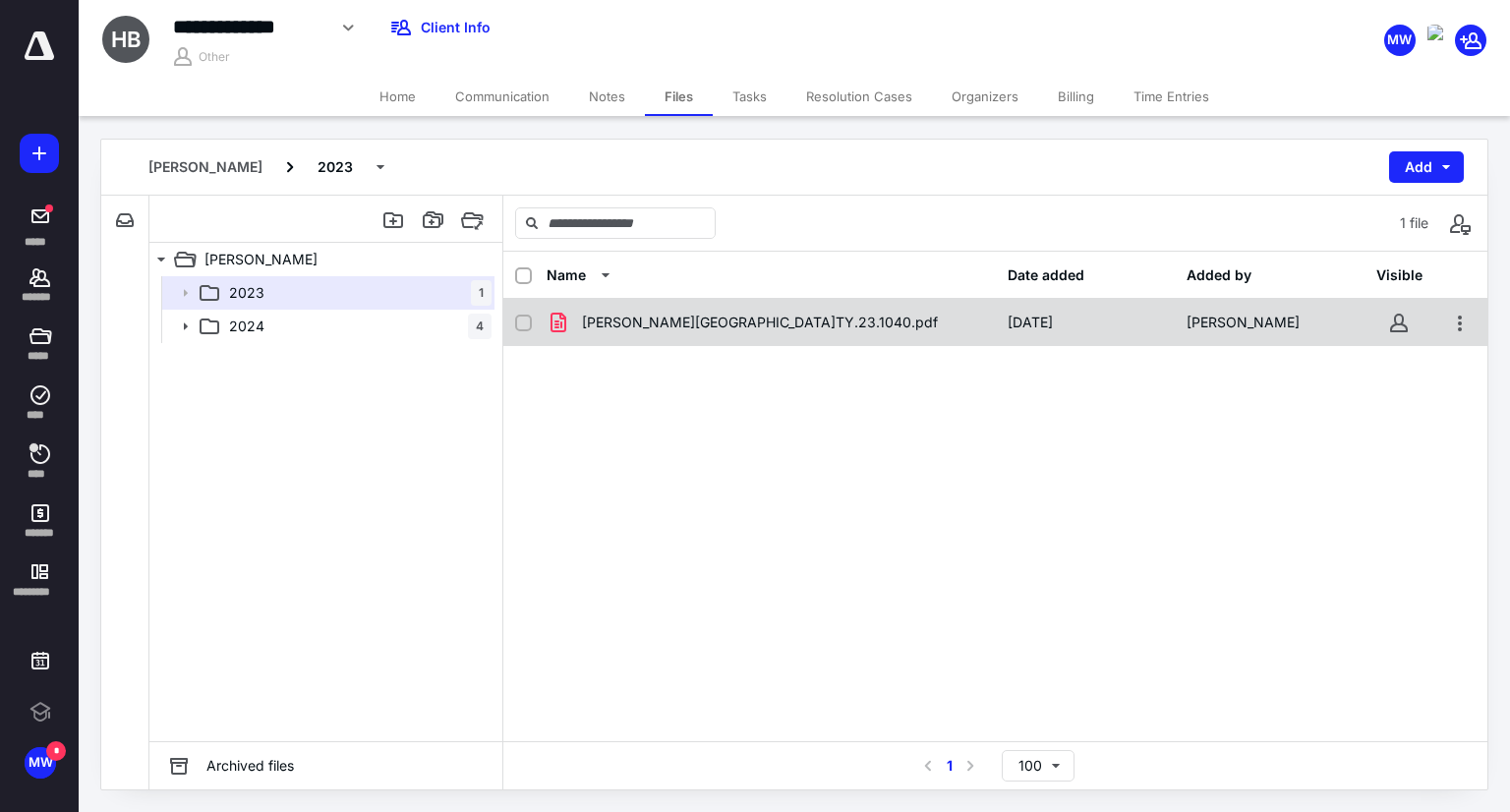 click on "[PERSON_NAME][GEOGRAPHIC_DATA]TY.23.1040.pdf" at bounding box center [771, 322] 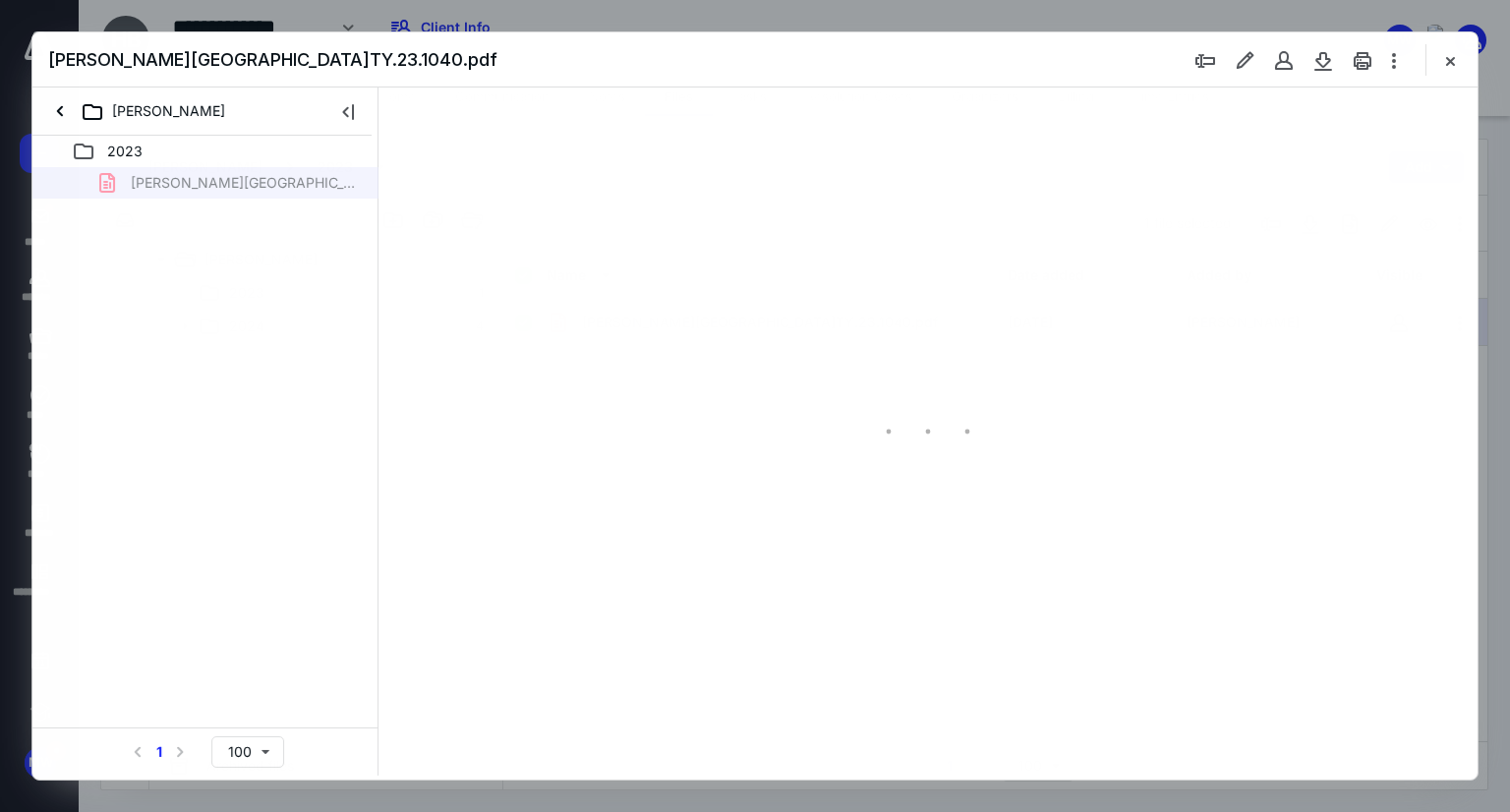 scroll, scrollTop: 0, scrollLeft: 0, axis: both 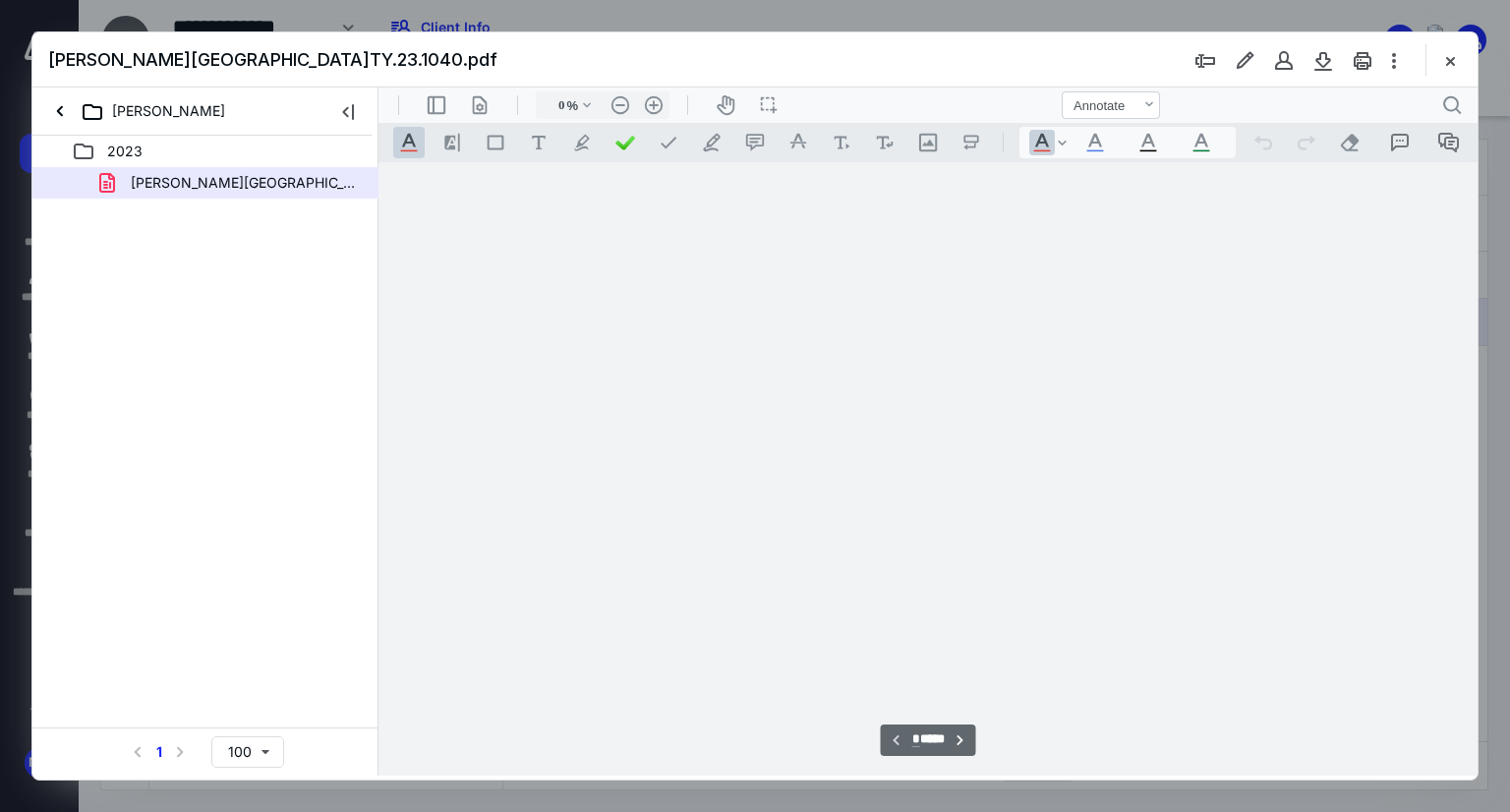 type on "79" 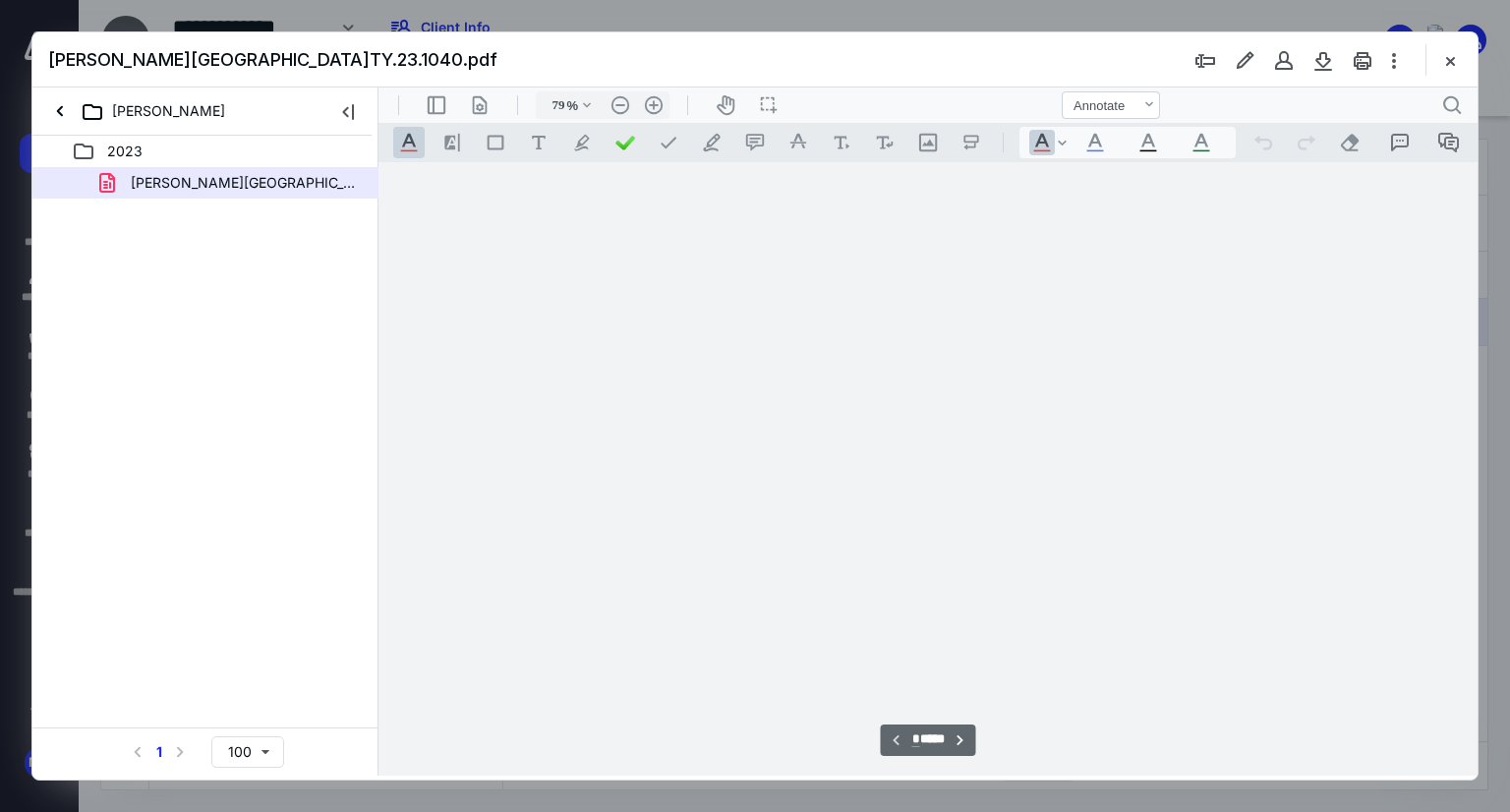 scroll, scrollTop: 78, scrollLeft: 0, axis: vertical 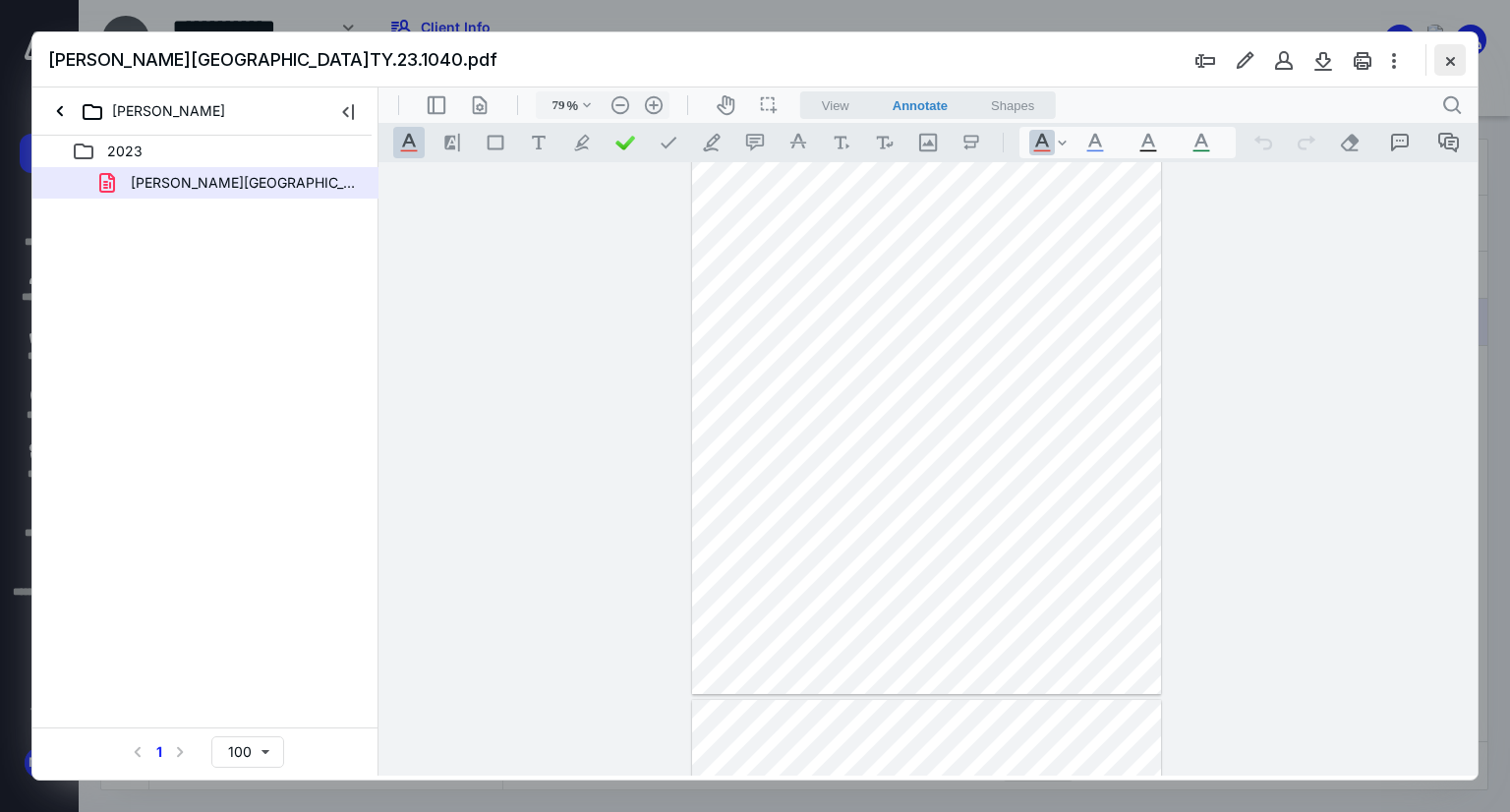 click at bounding box center (1450, 60) 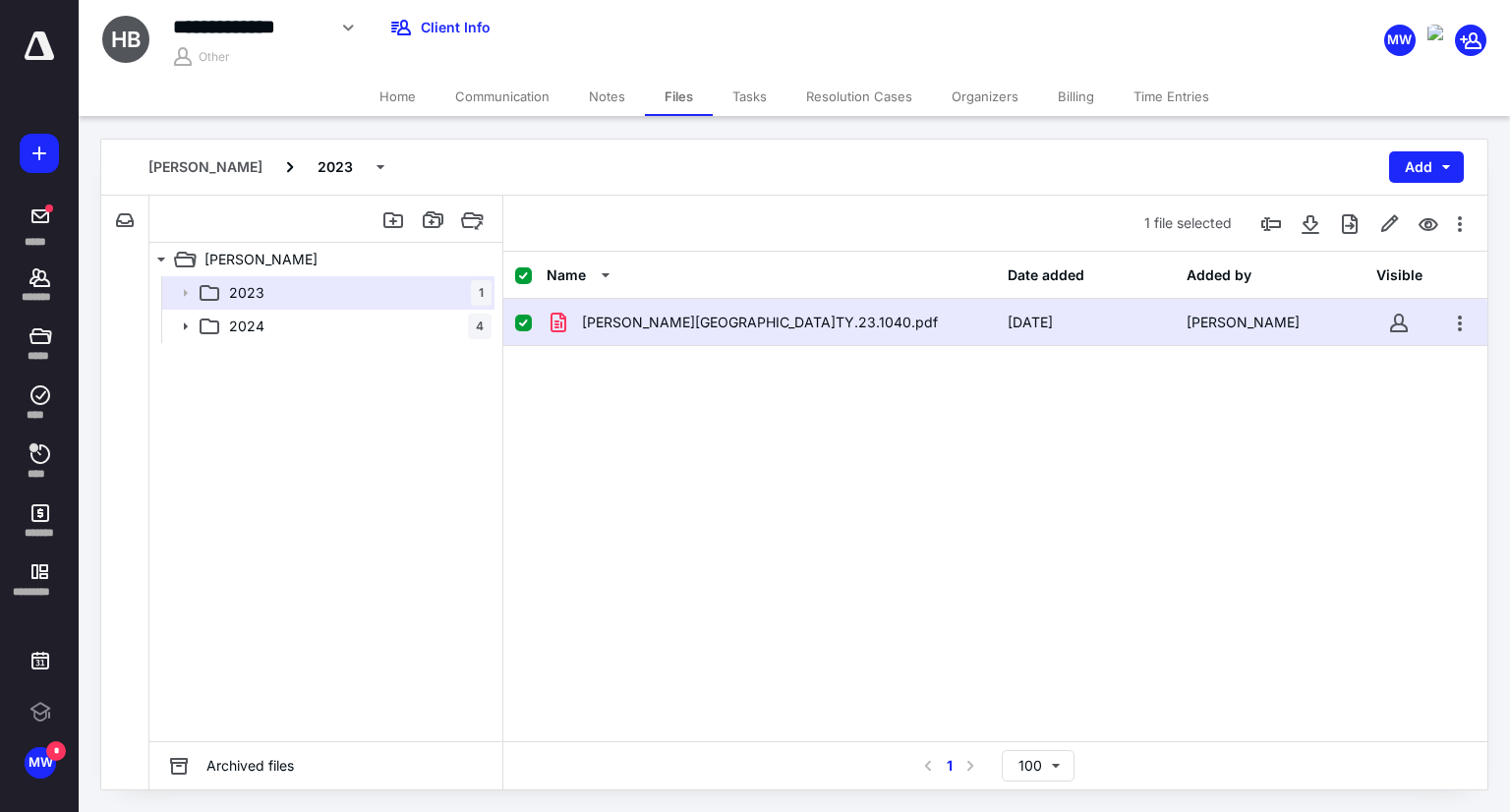 click 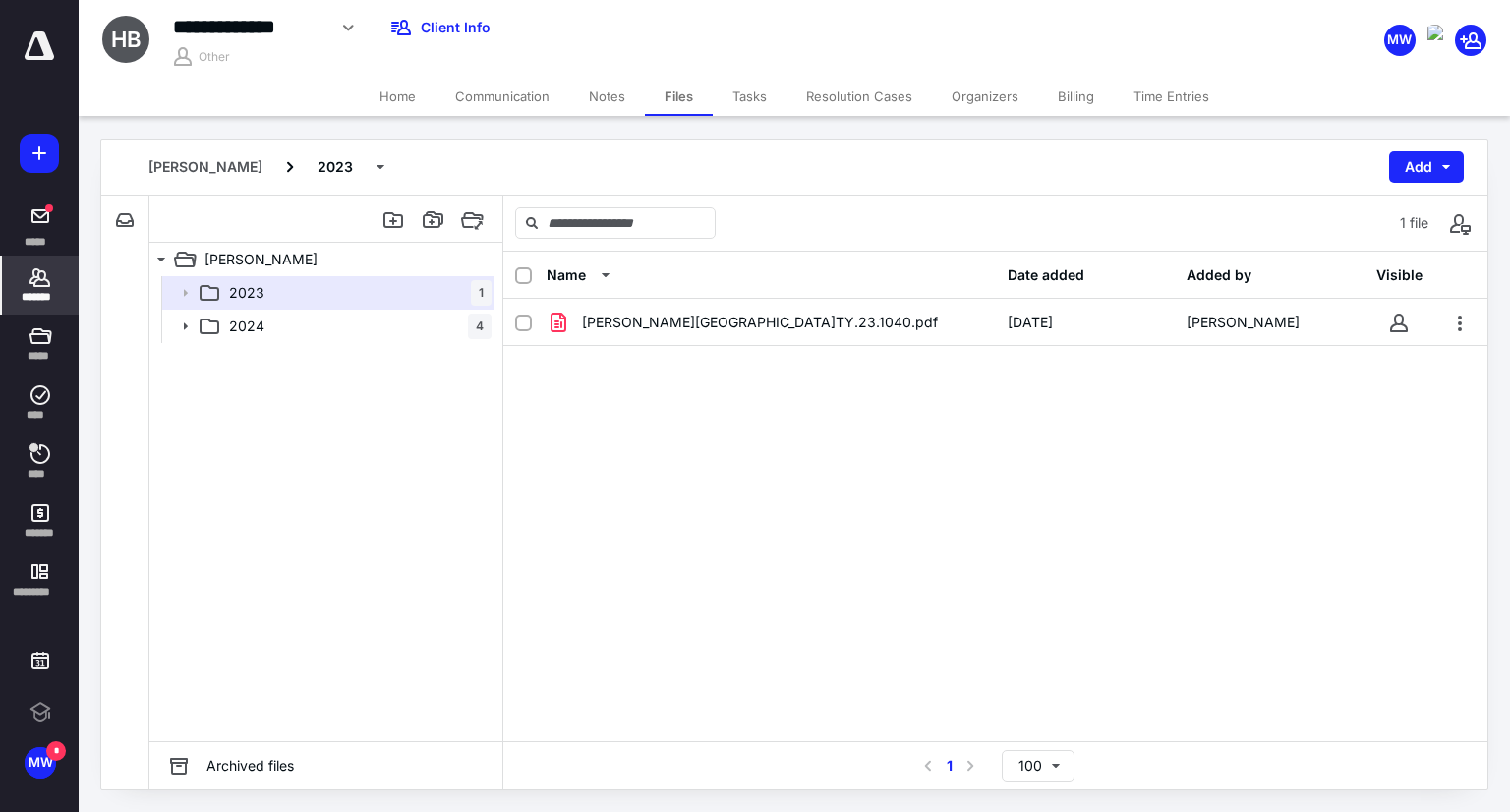 click on "*******" at bounding box center [40, 297] 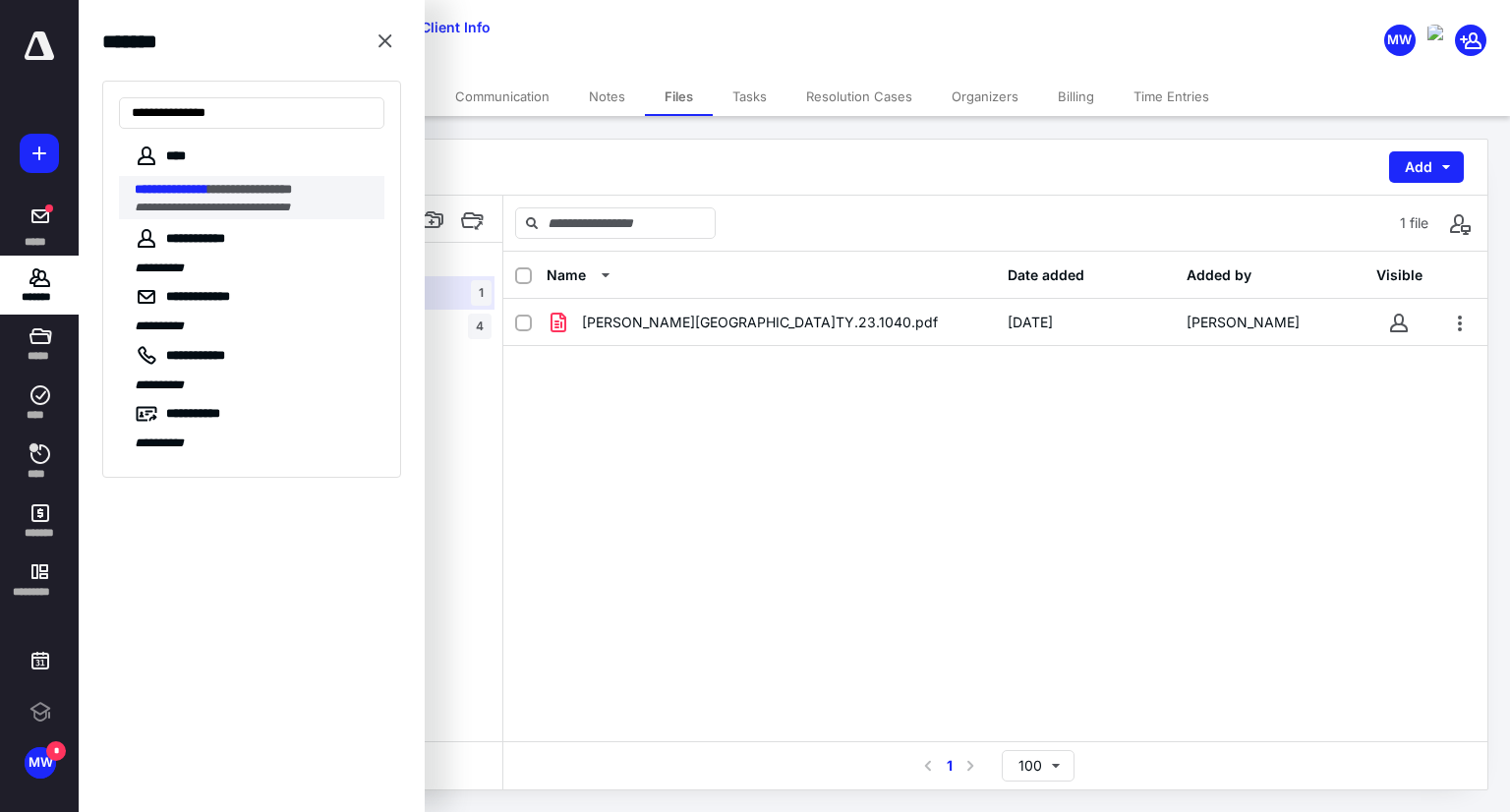 type on "**********" 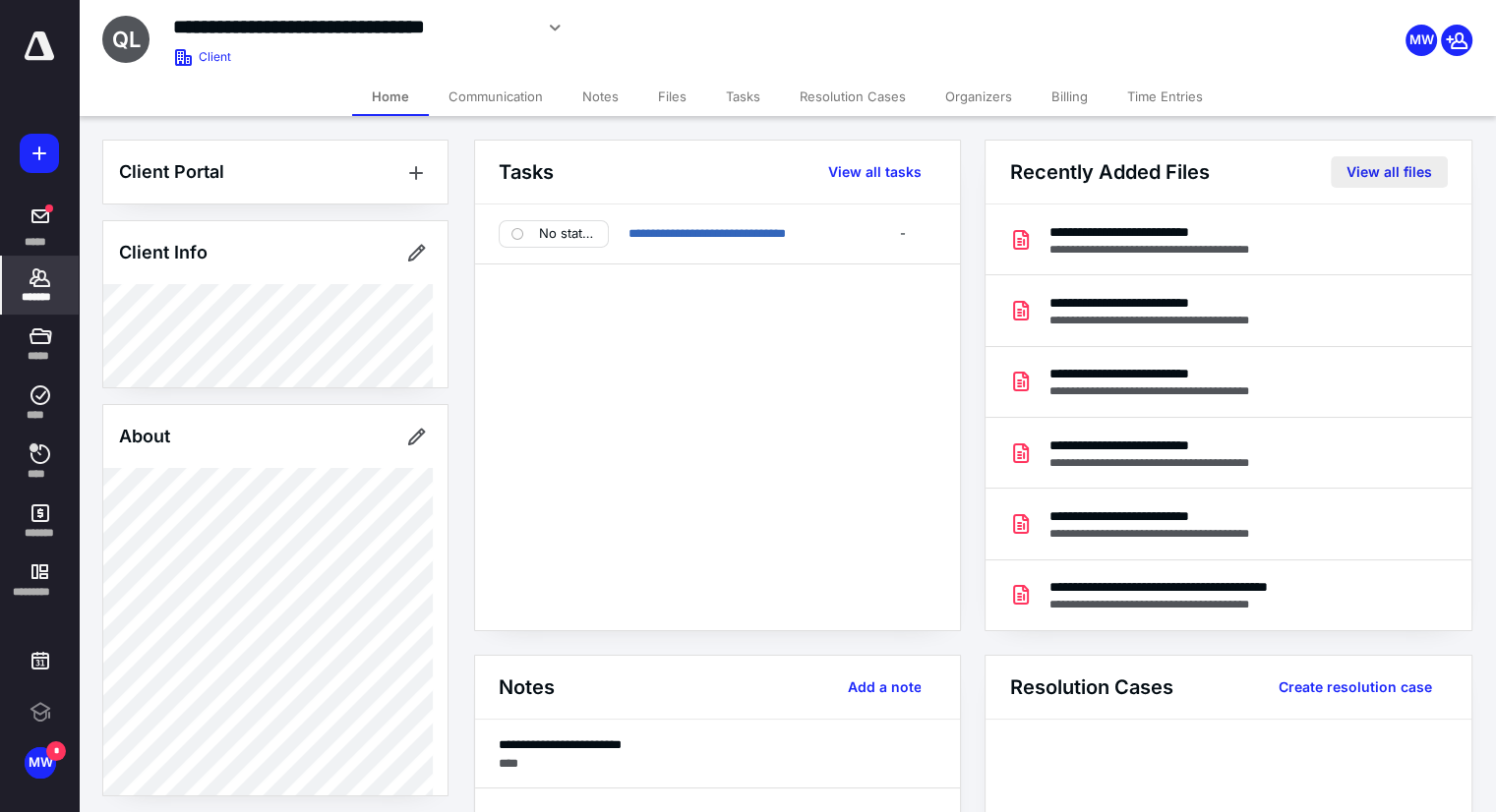 click on "View all files" at bounding box center [1389, 172] 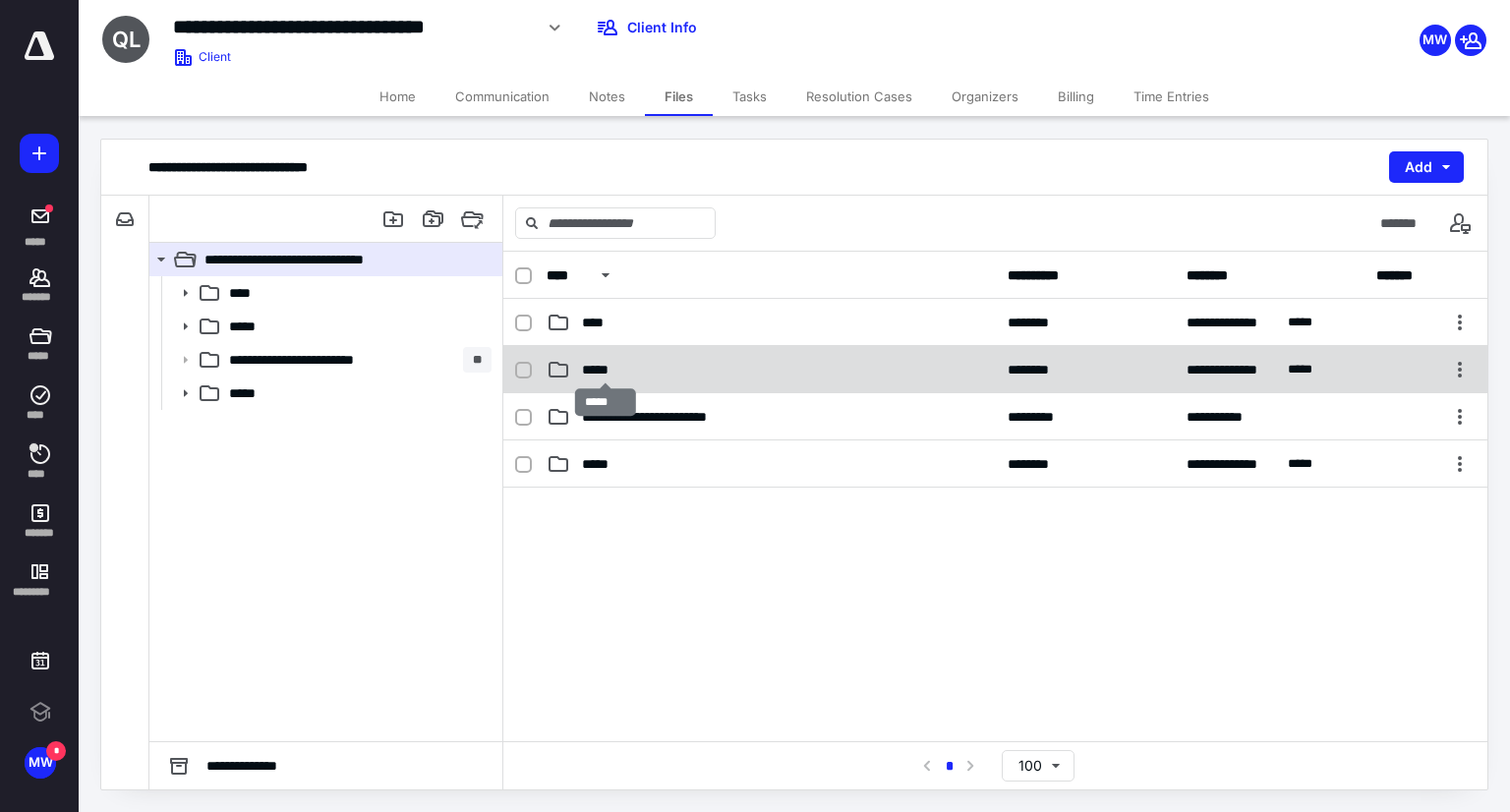 click on "*****" at bounding box center [606, 370] 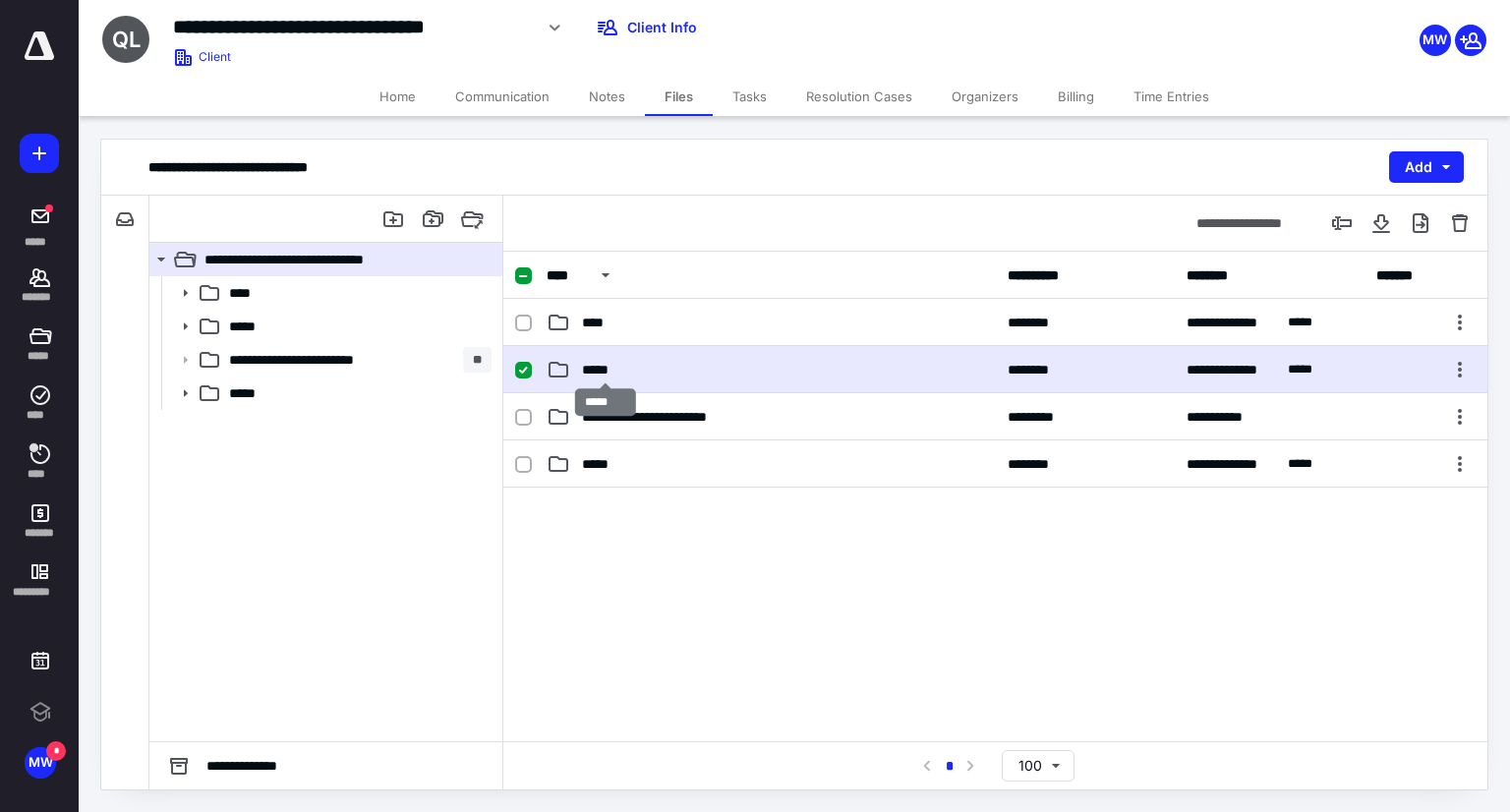 click on "*****" at bounding box center (606, 370) 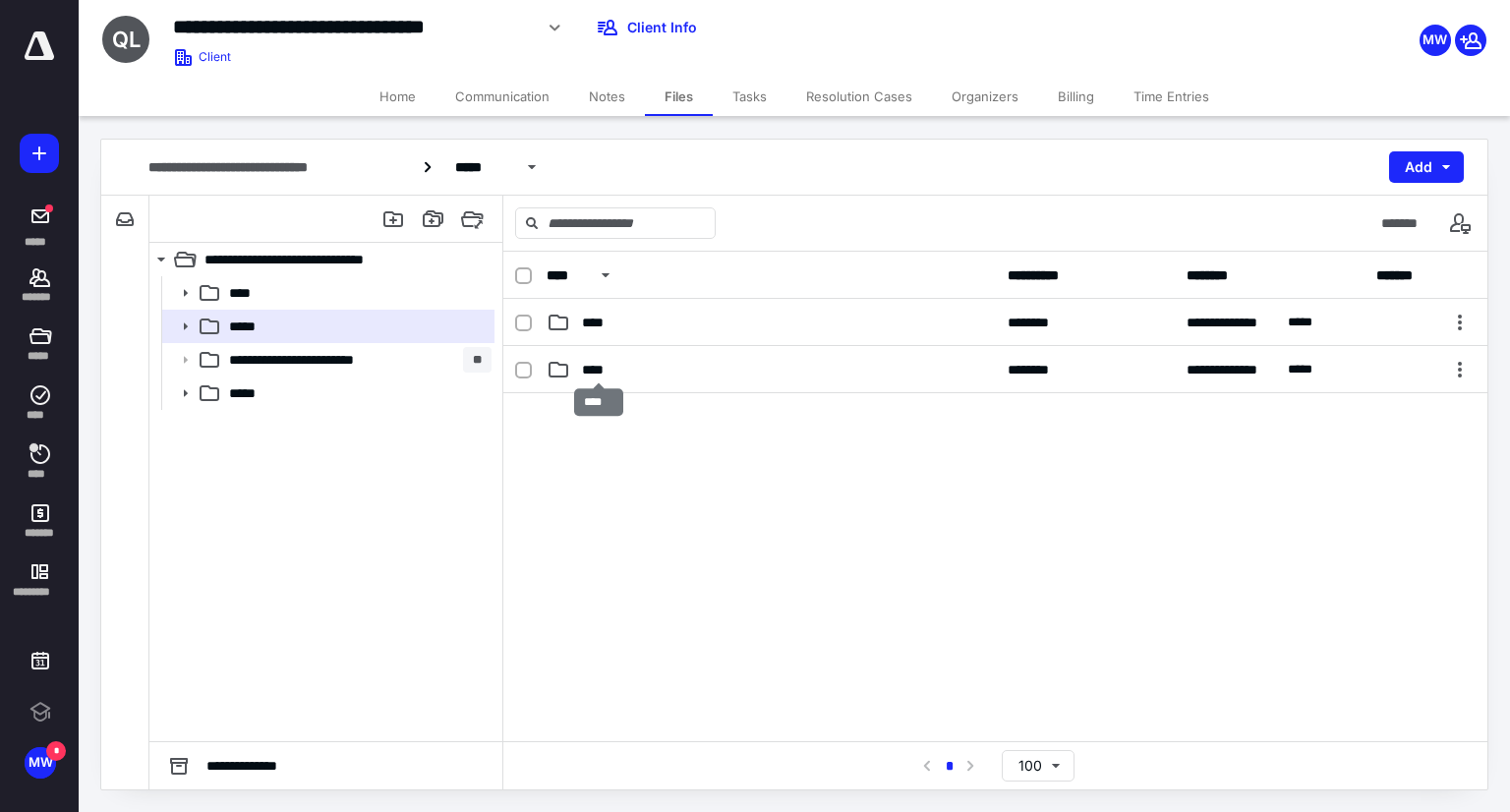 click on "****" at bounding box center [599, 370] 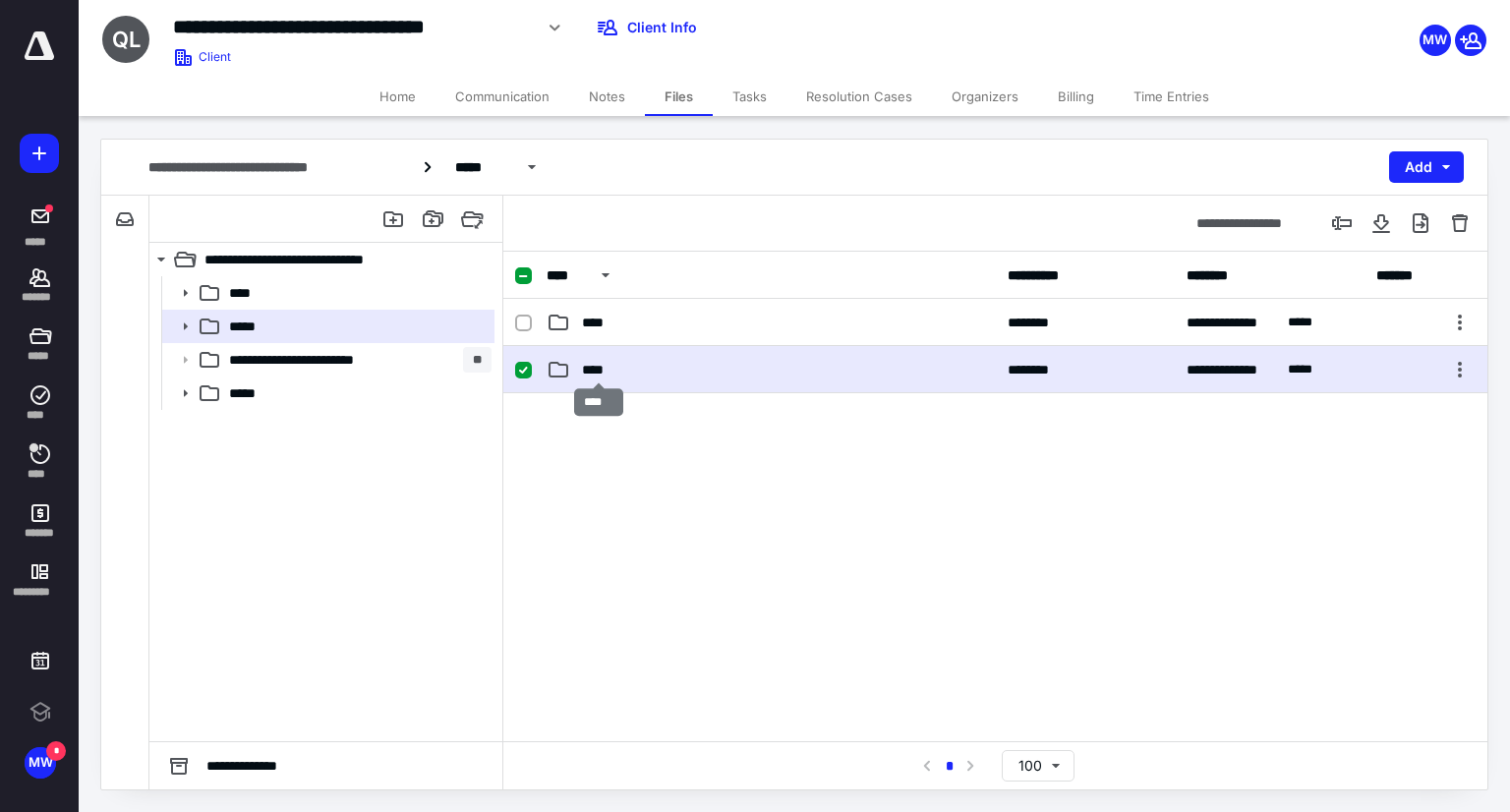 click on "****" at bounding box center [599, 370] 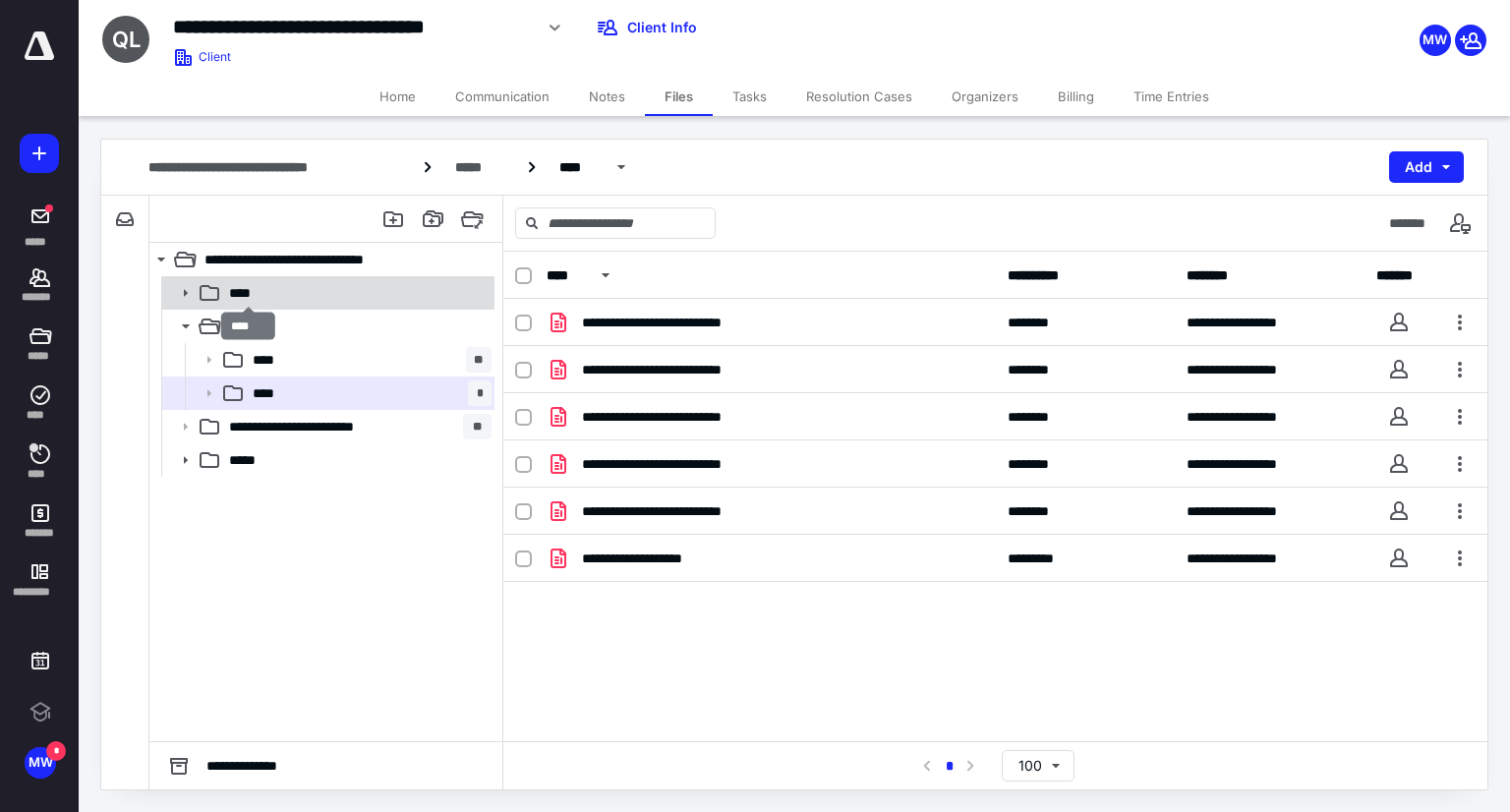 click on "****" at bounding box center (249, 293) 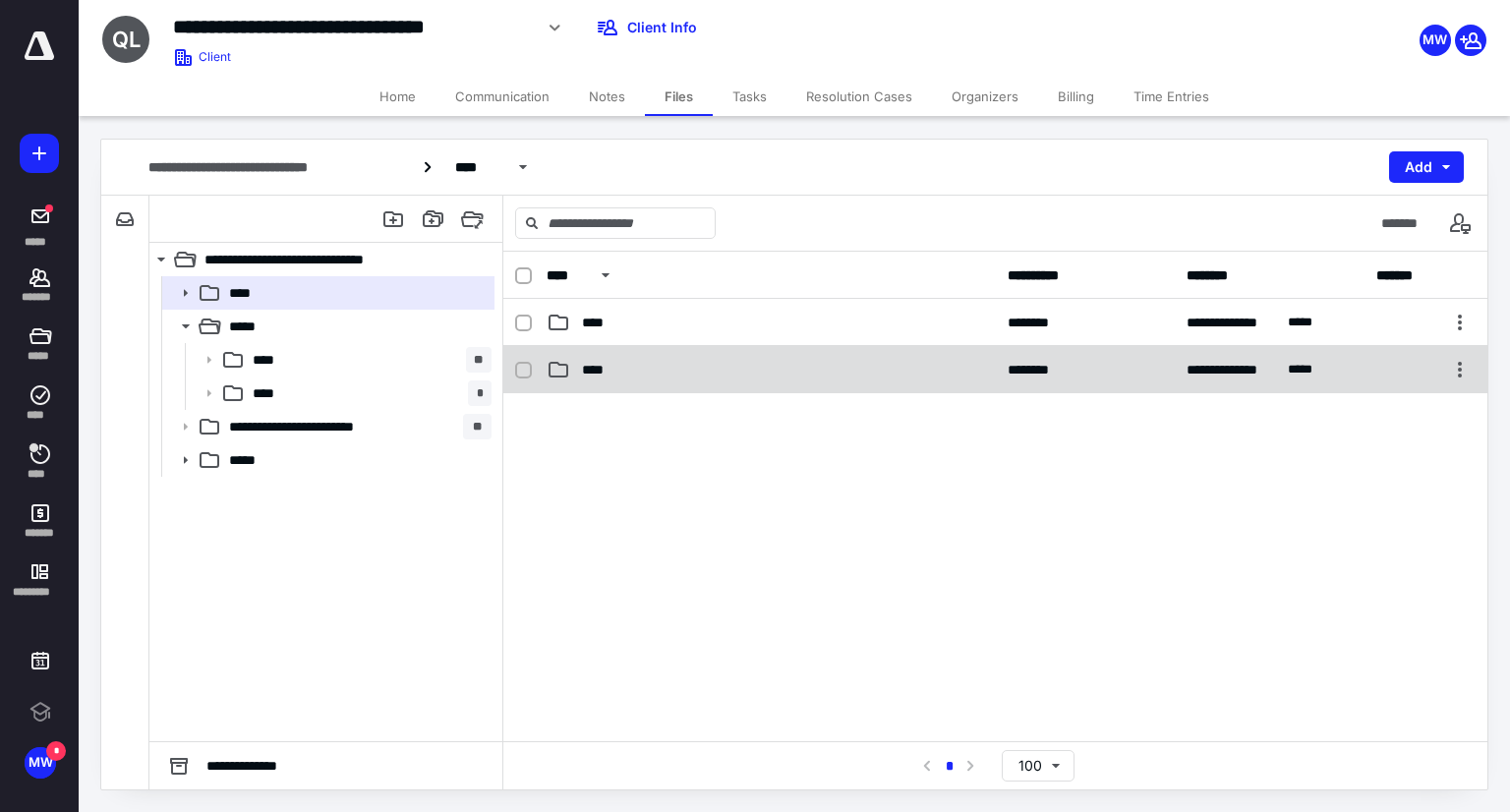 click on "****" at bounding box center (599, 370) 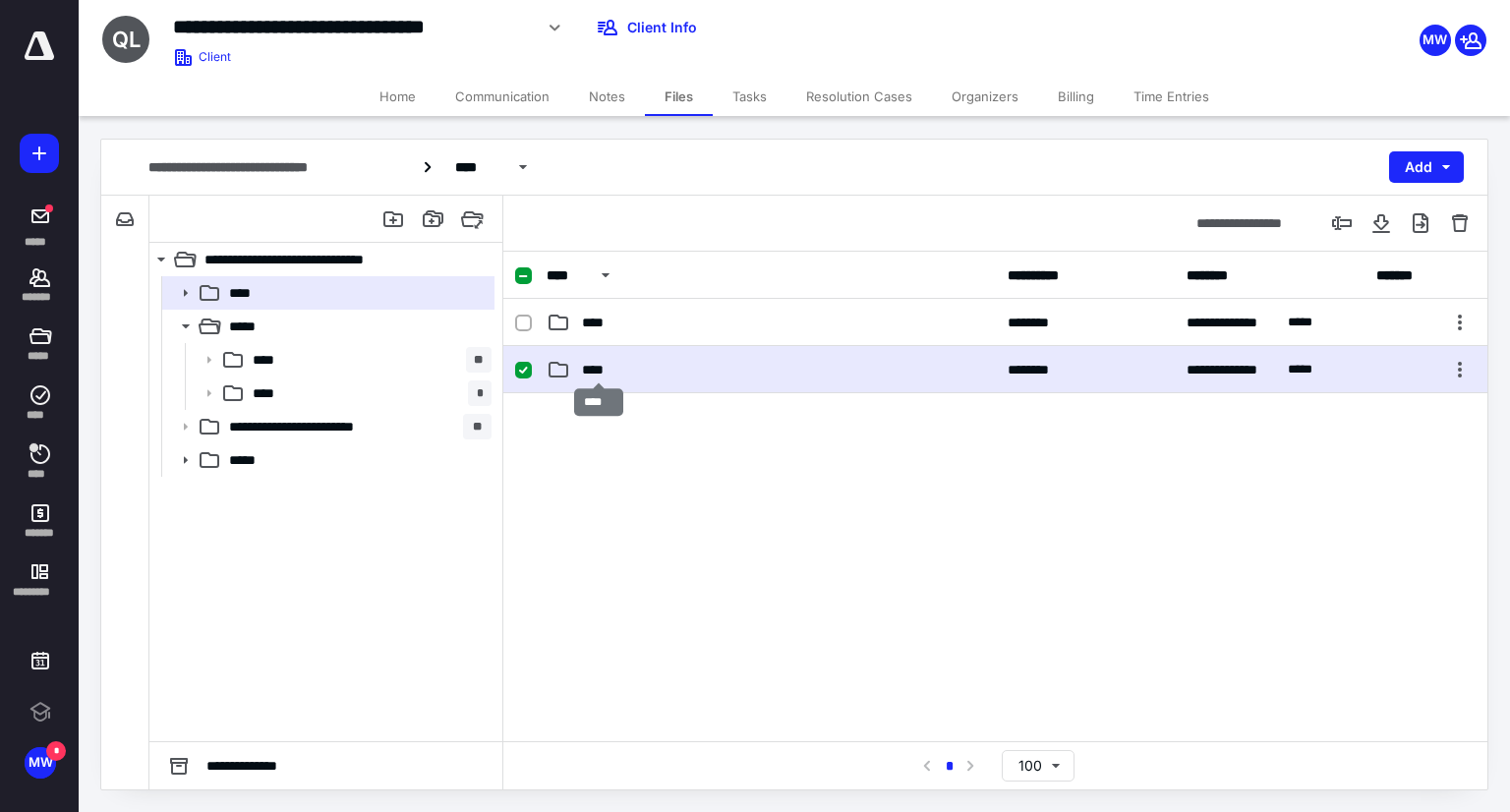 click on "****" at bounding box center (599, 370) 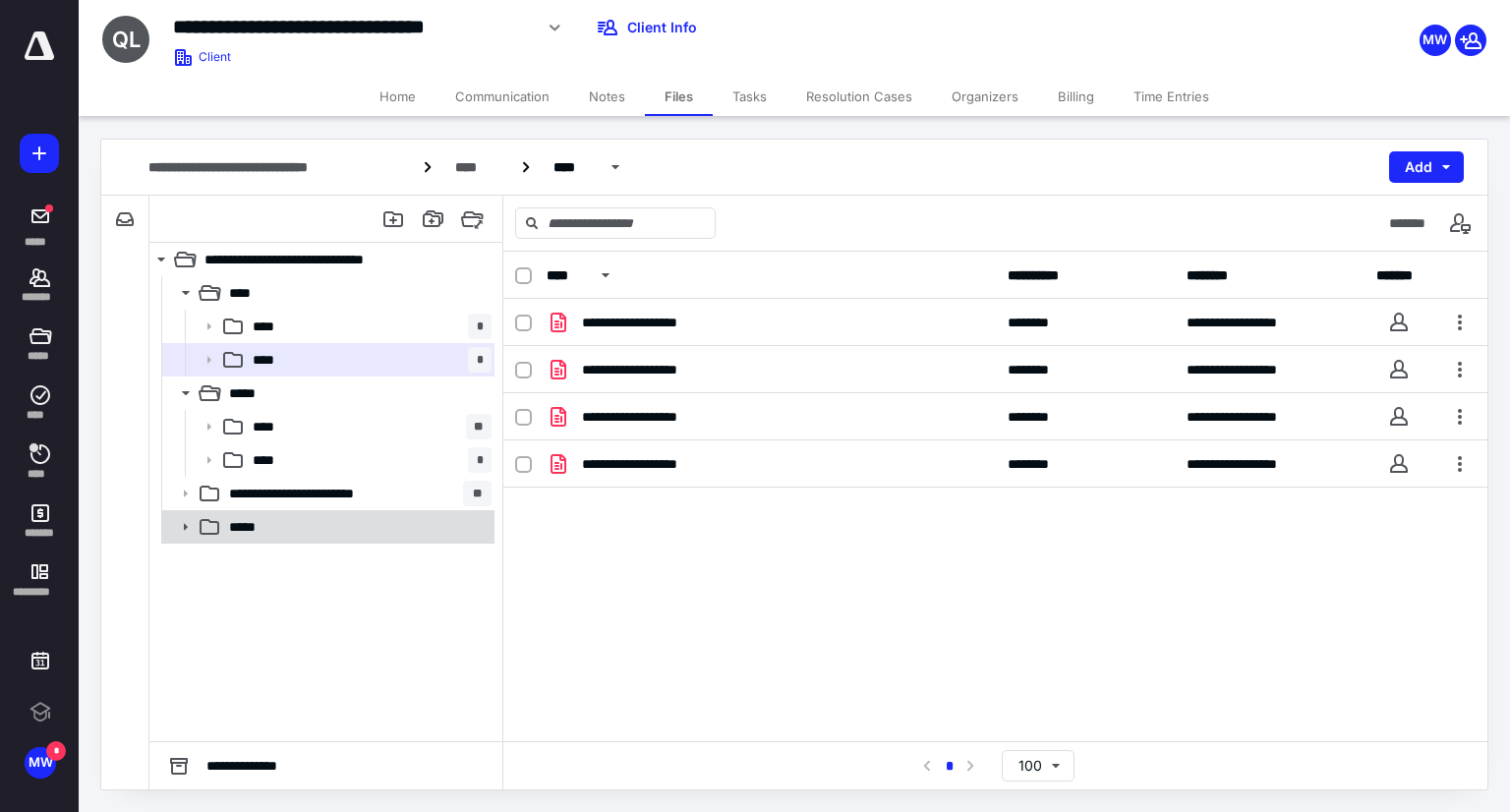 click on "*****" at bounding box center [356, 527] 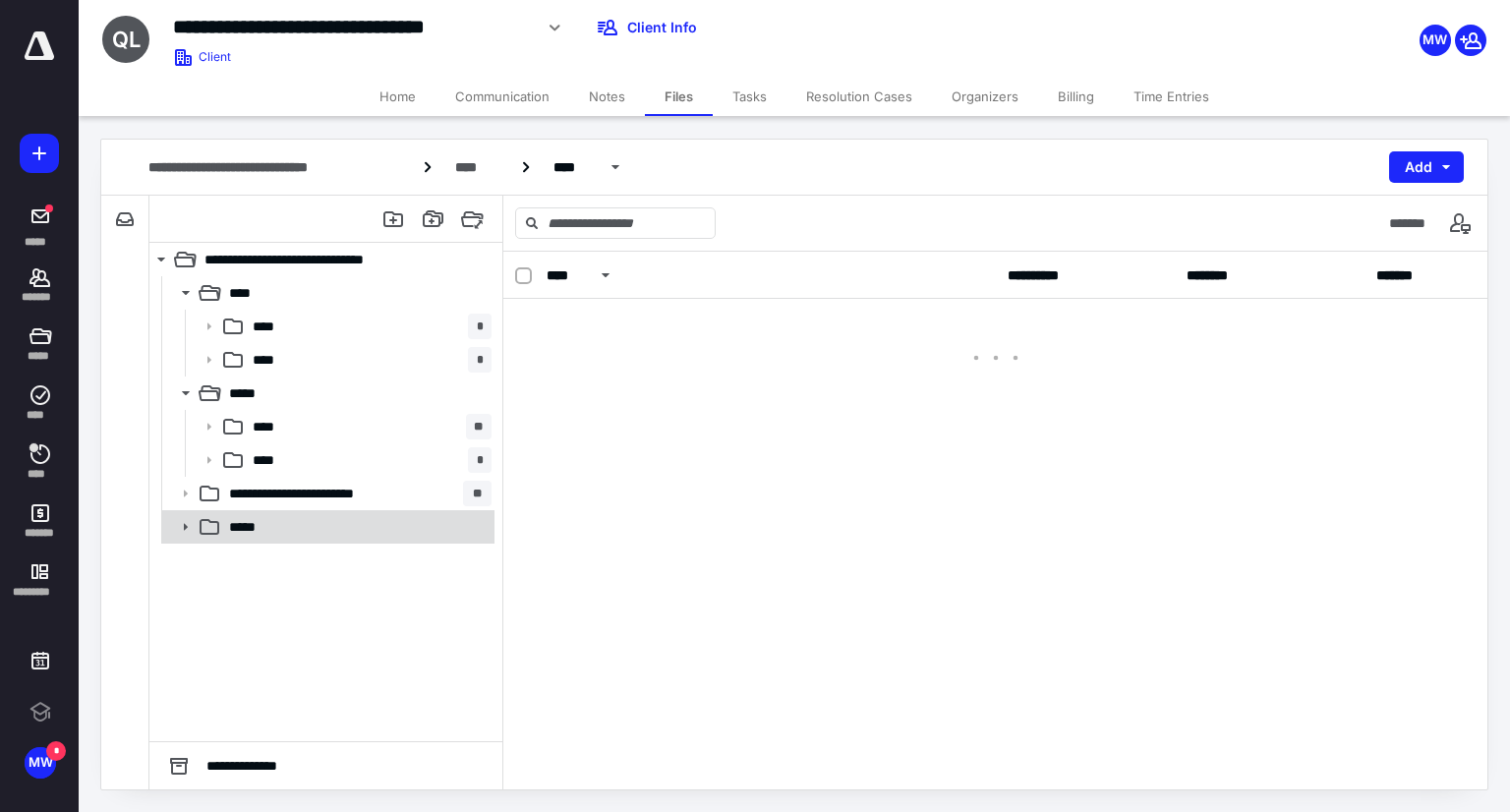 click on "*****" at bounding box center (356, 527) 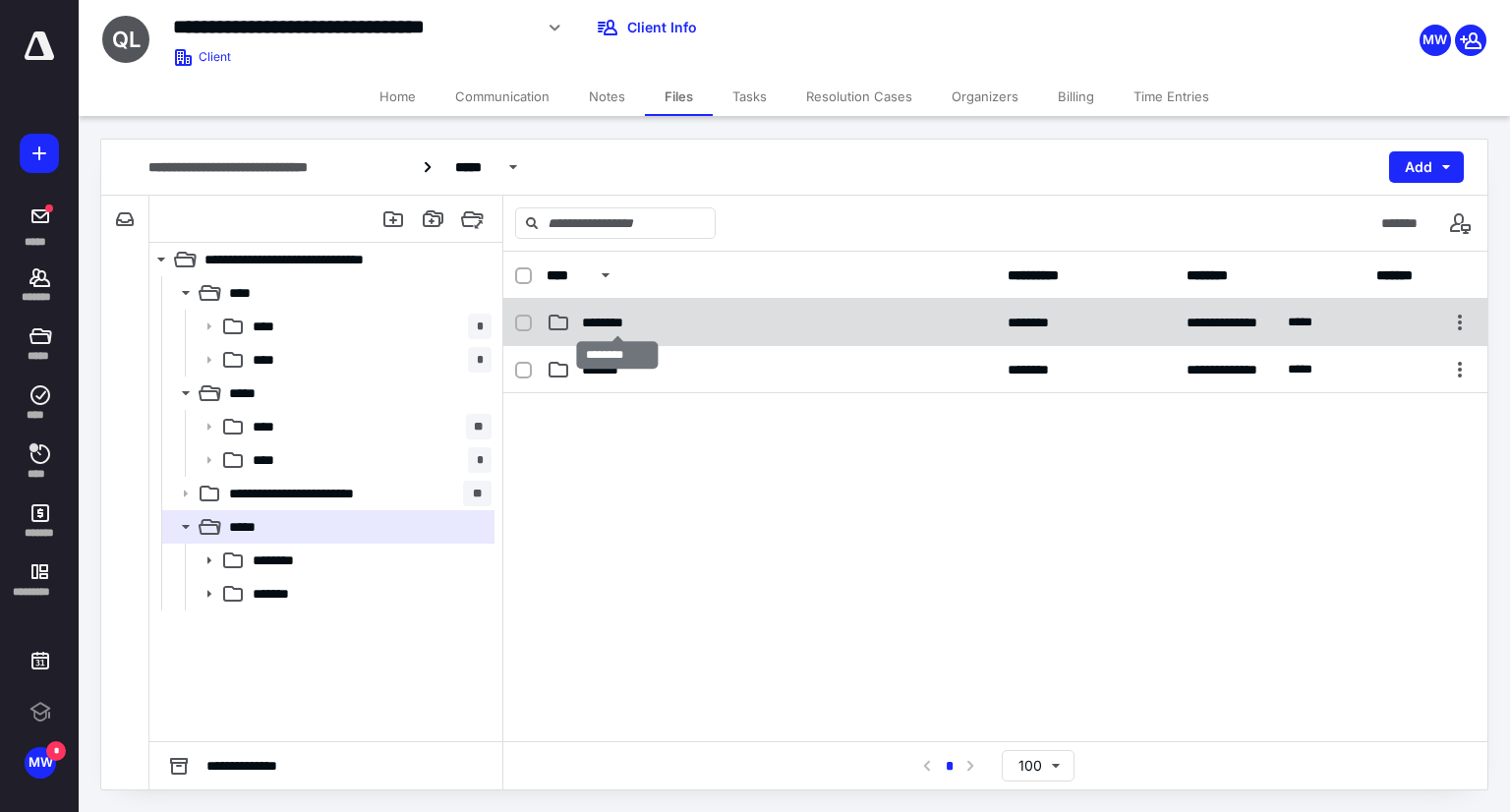 click on "********" at bounding box center (617, 322) 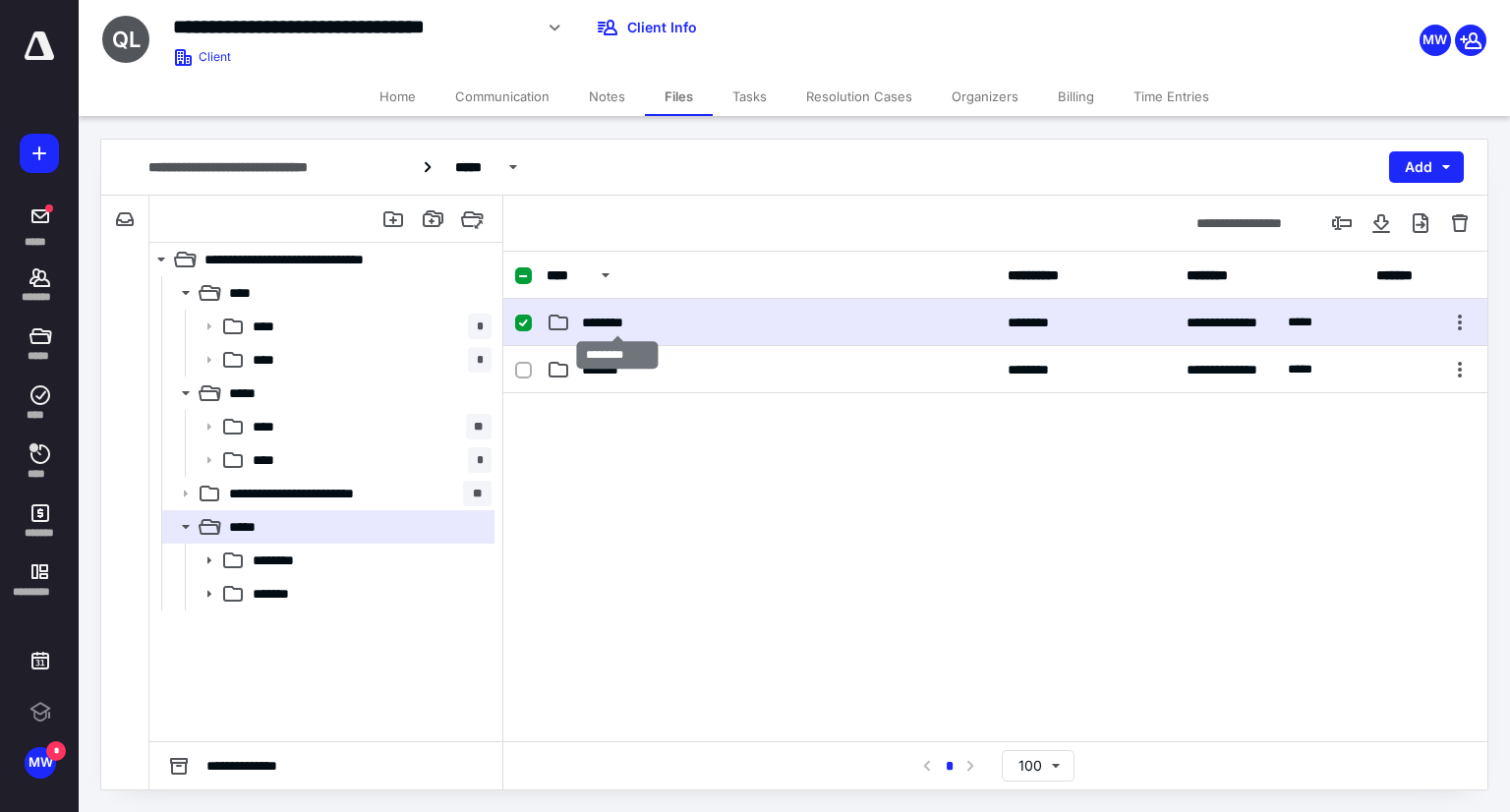 click on "********" at bounding box center (617, 322) 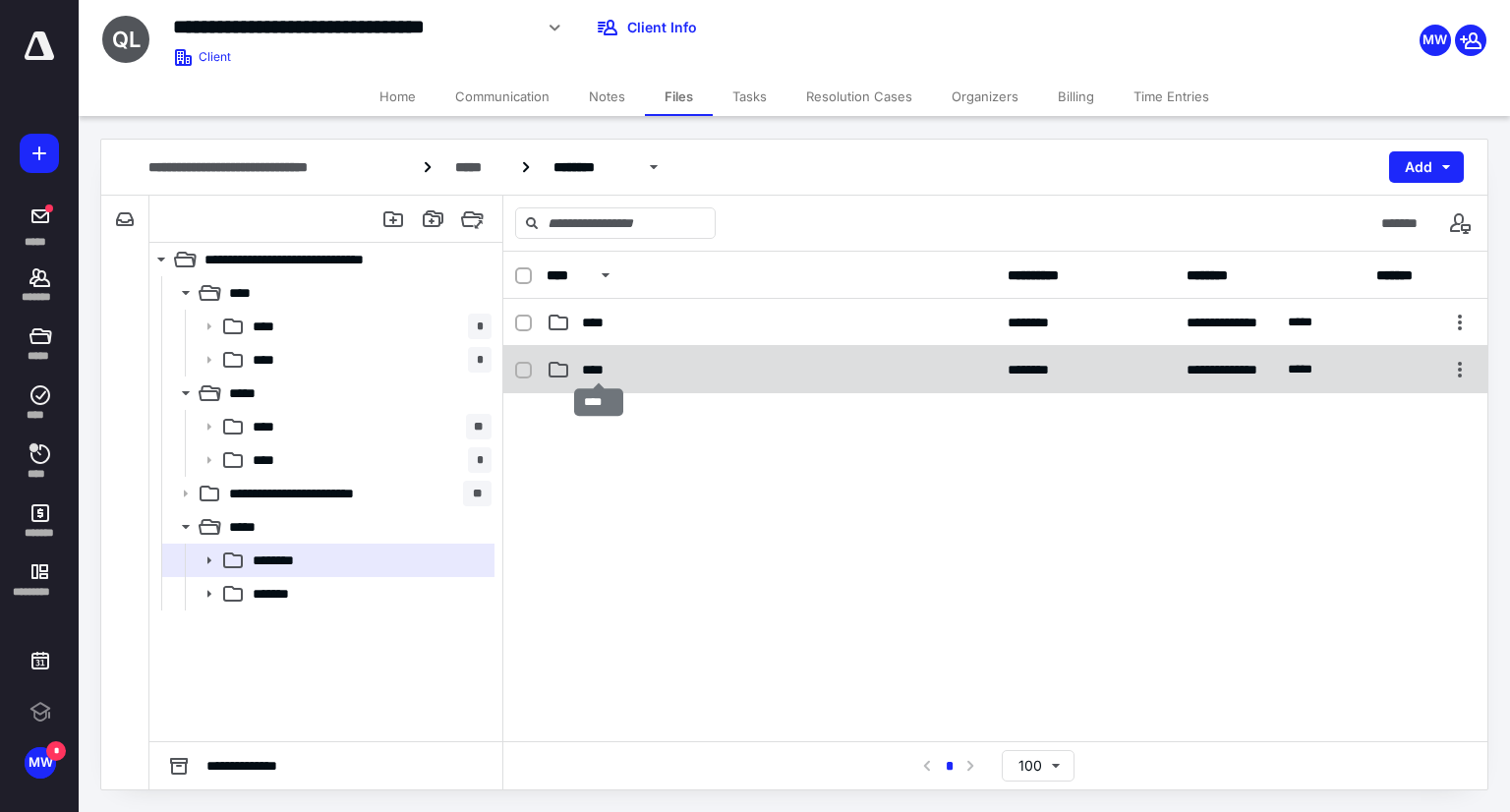 click on "****" at bounding box center (599, 370) 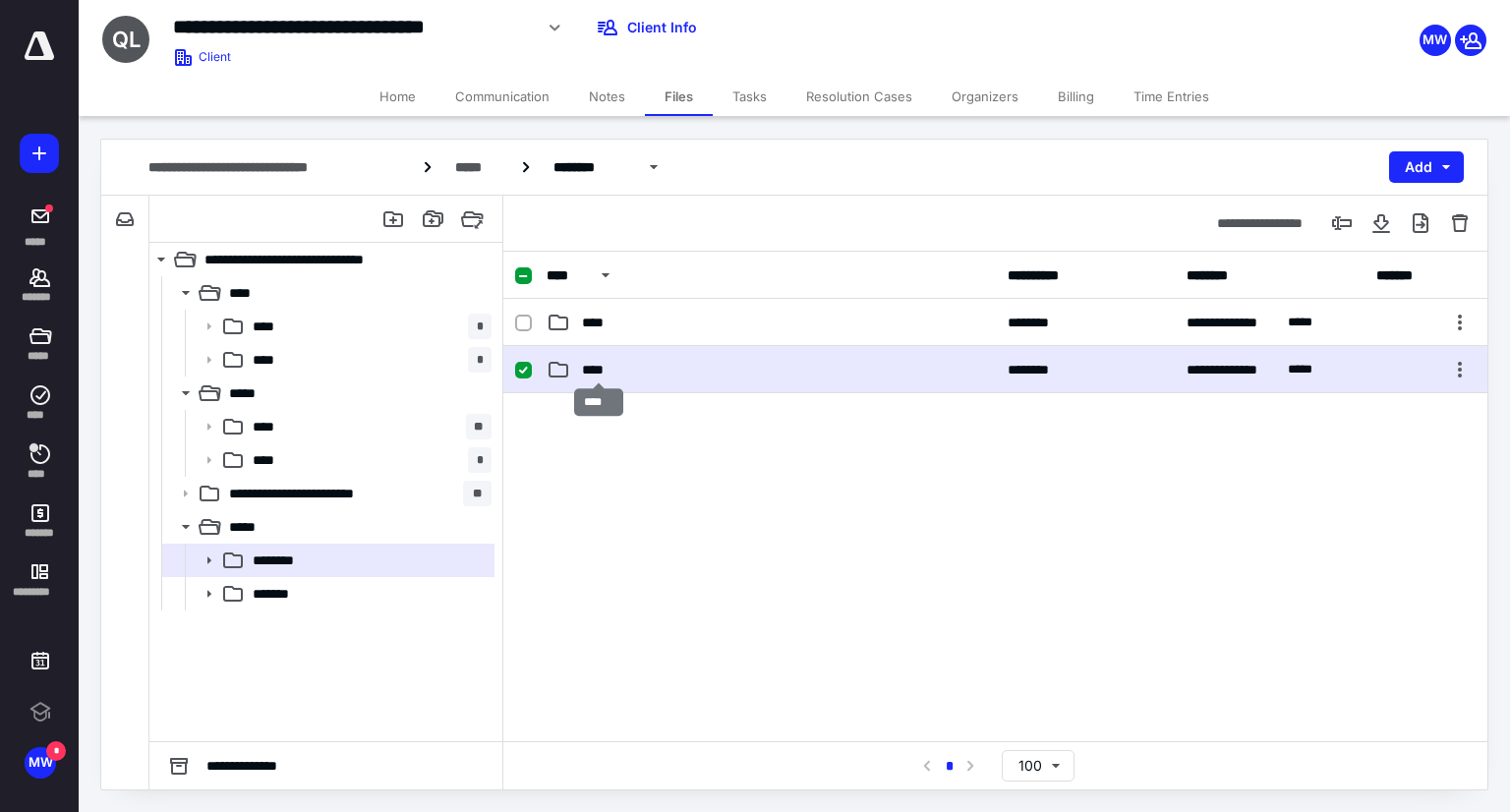 click on "****" at bounding box center [599, 370] 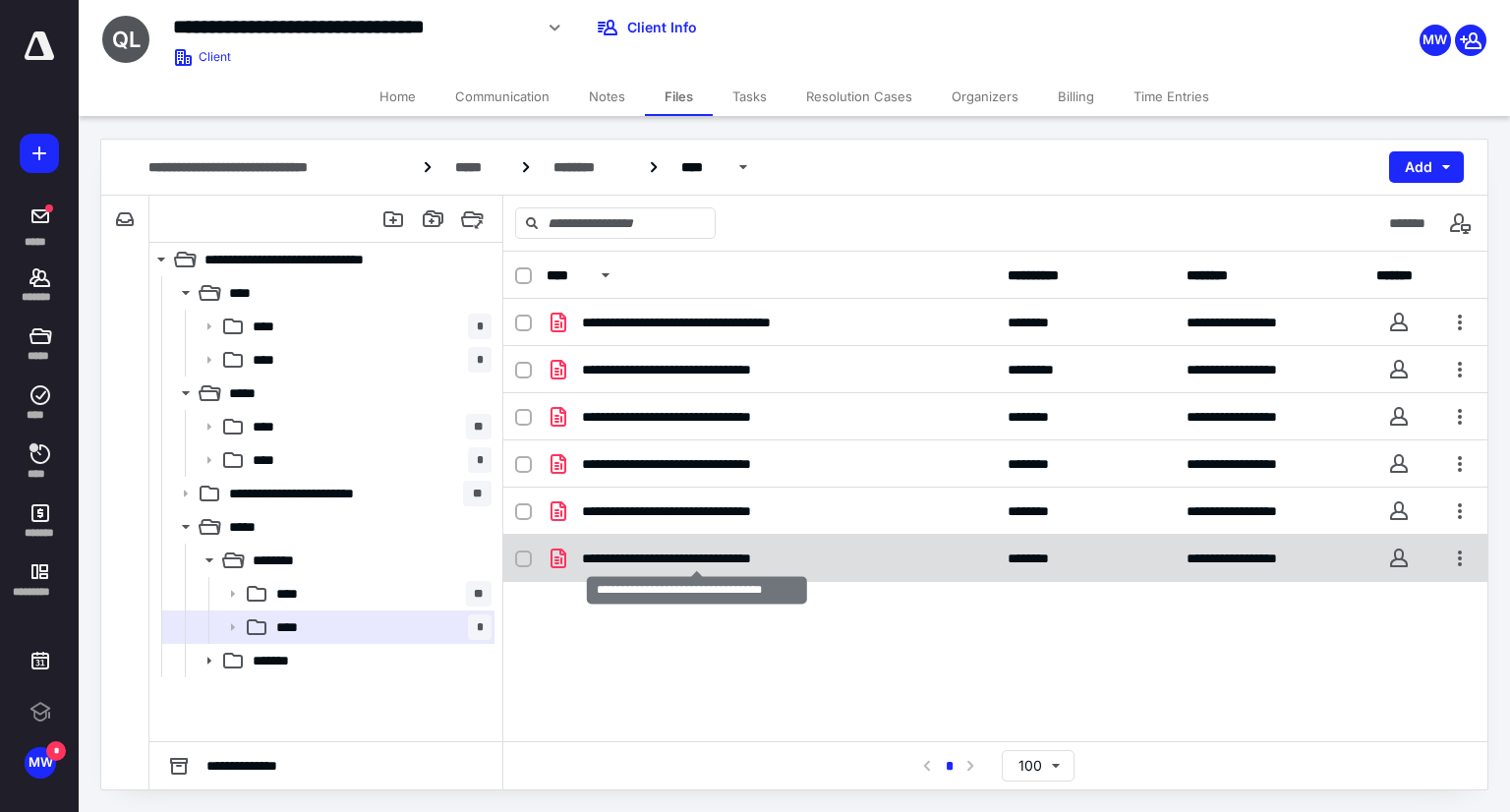click on "**********" at bounding box center (697, 558) 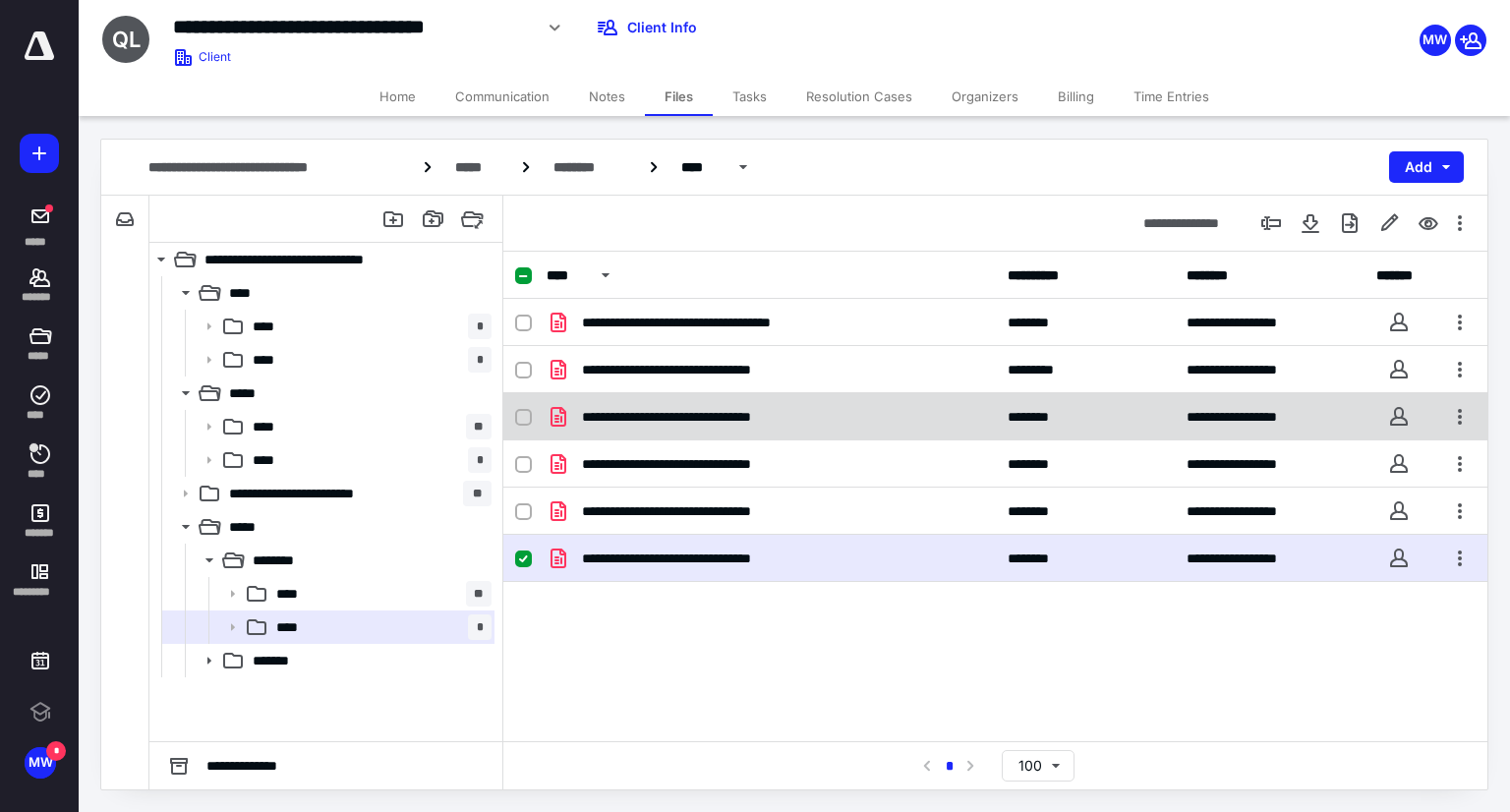 click on "**********" at bounding box center (995, 417) 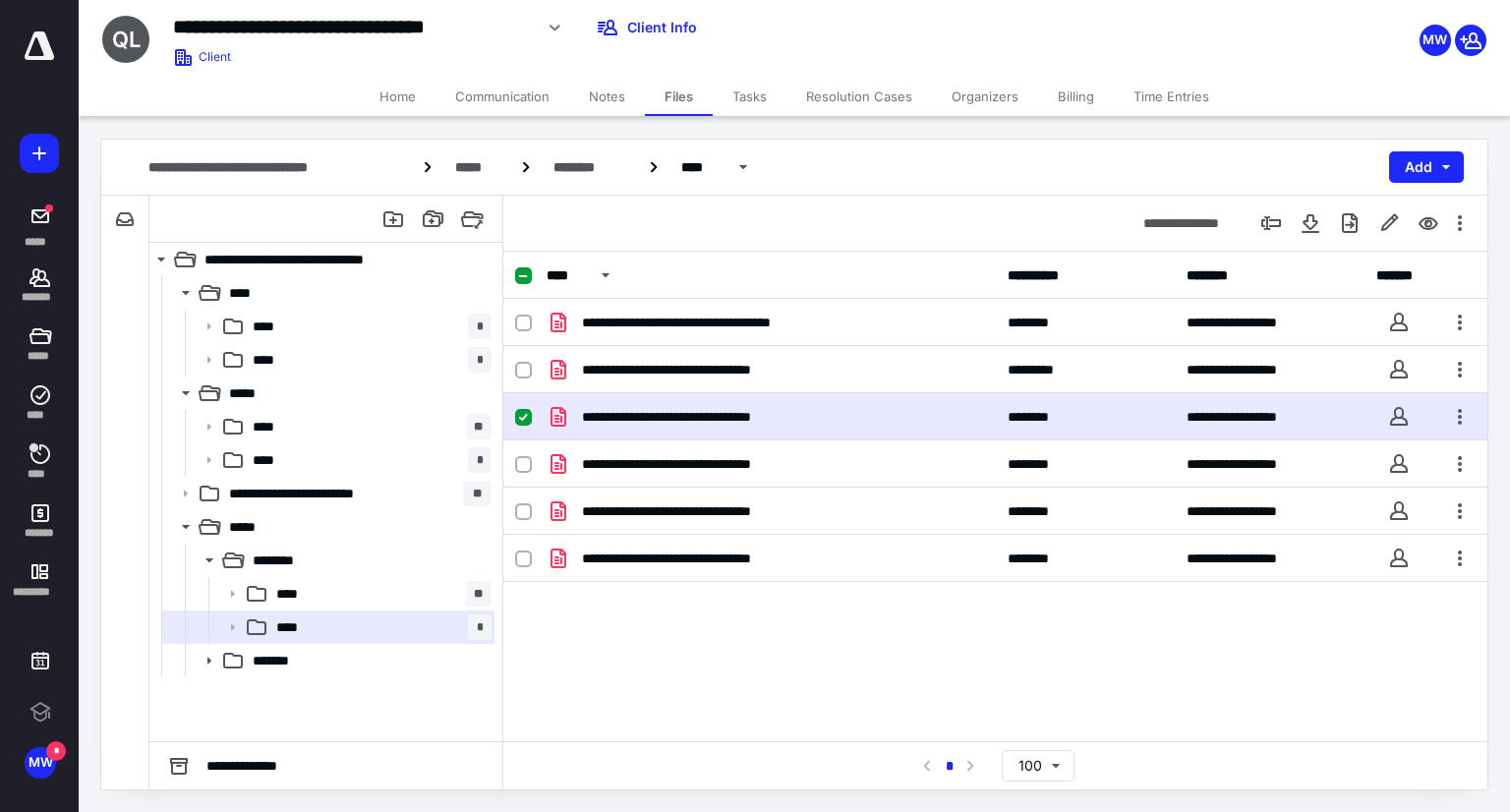 click on "**********" at bounding box center (995, 417) 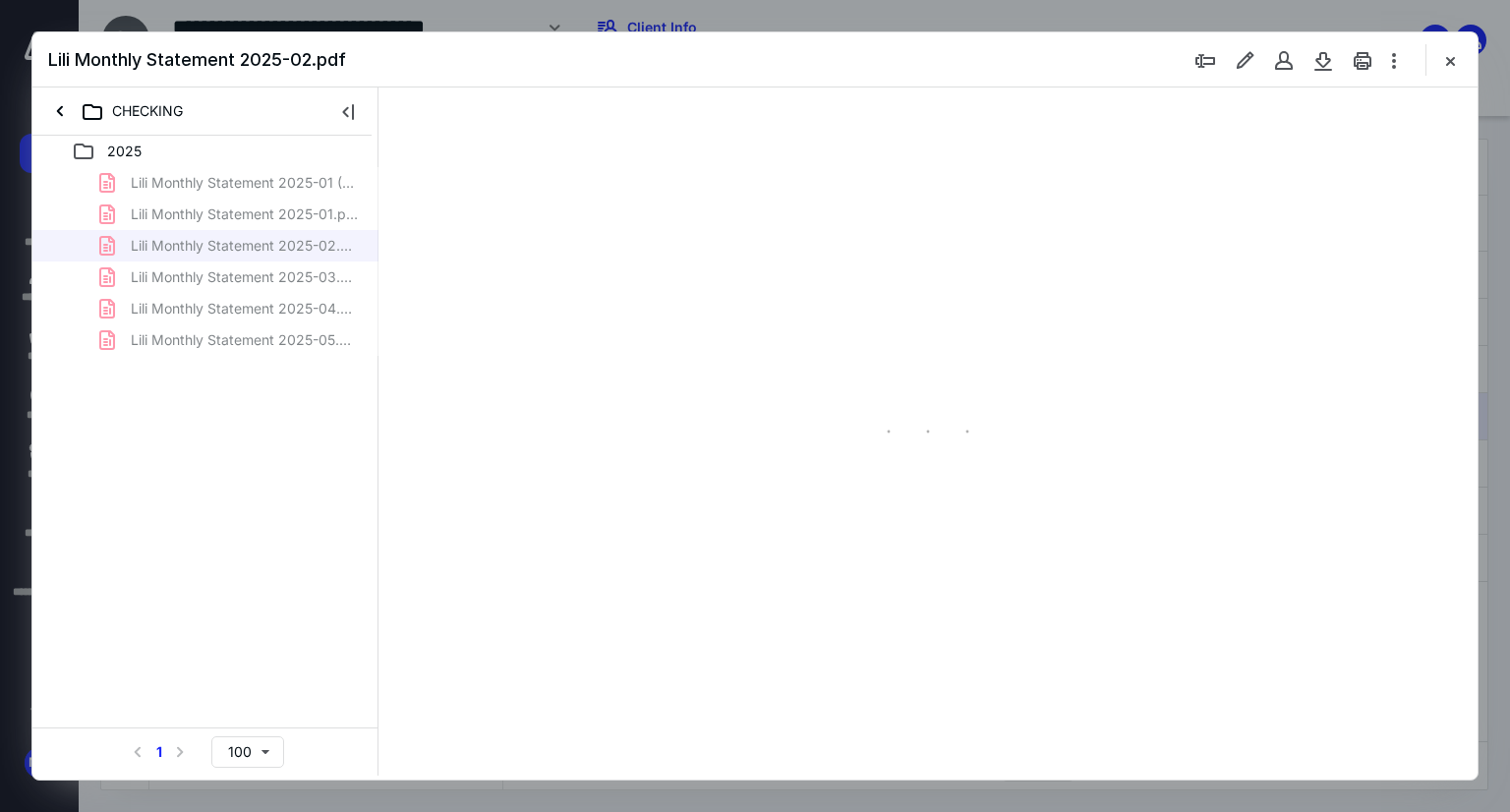 scroll, scrollTop: 0, scrollLeft: 0, axis: both 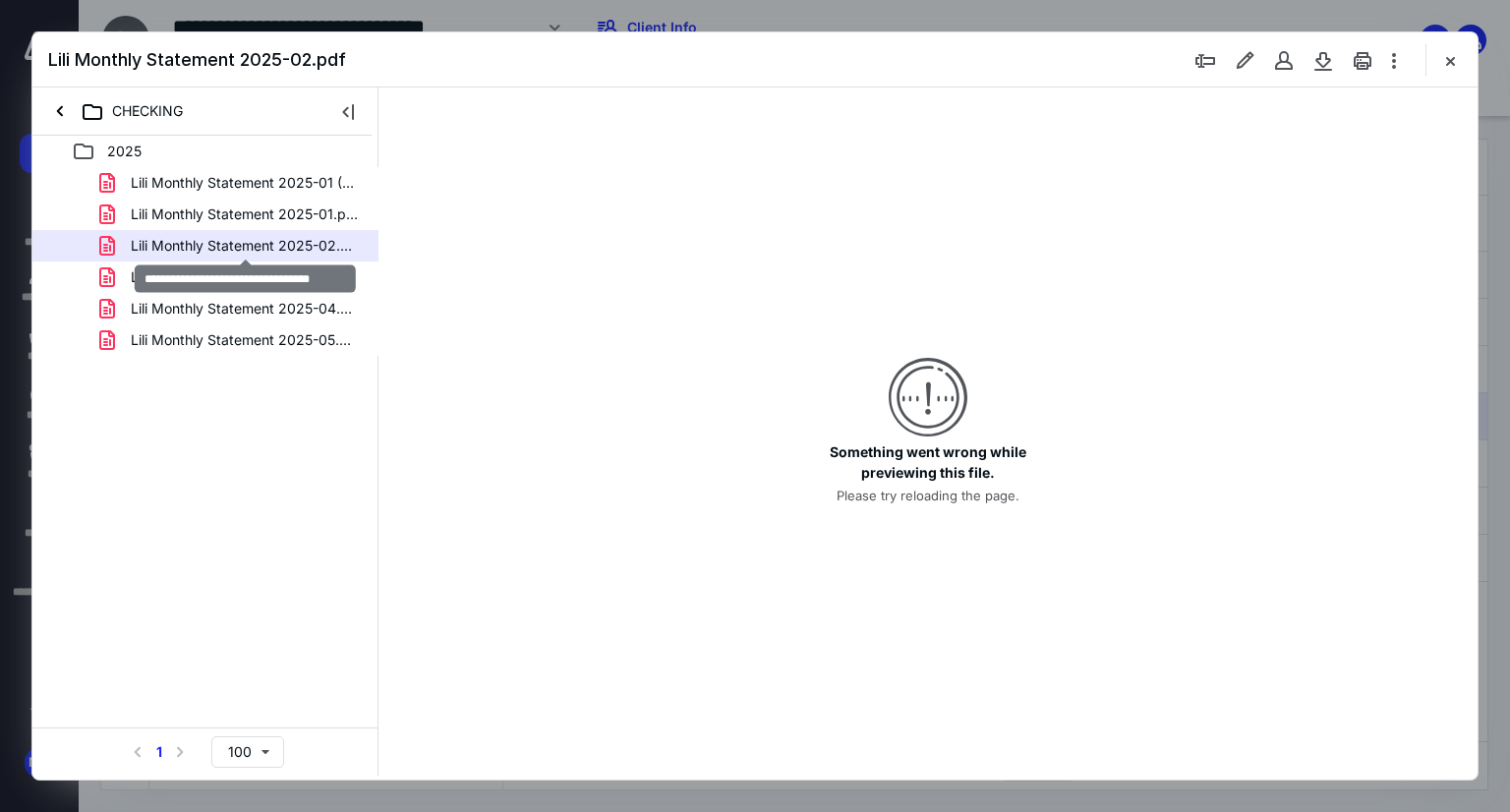 click on "Lili Monthly Statement 2025-02.pdf" at bounding box center [245, 246] 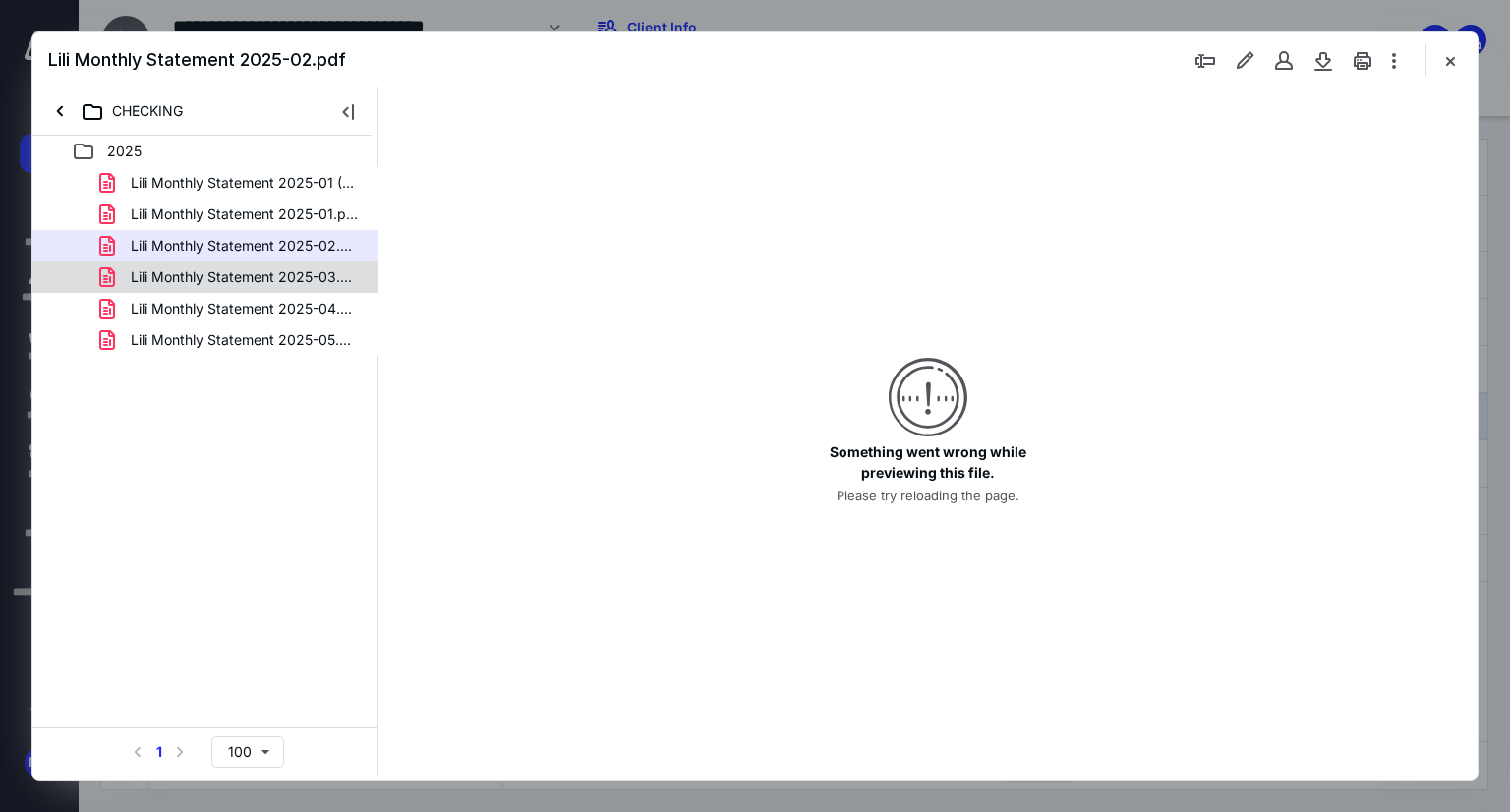 click on "Lili Monthly Statement 2025-03.pdf" at bounding box center (245, 277) 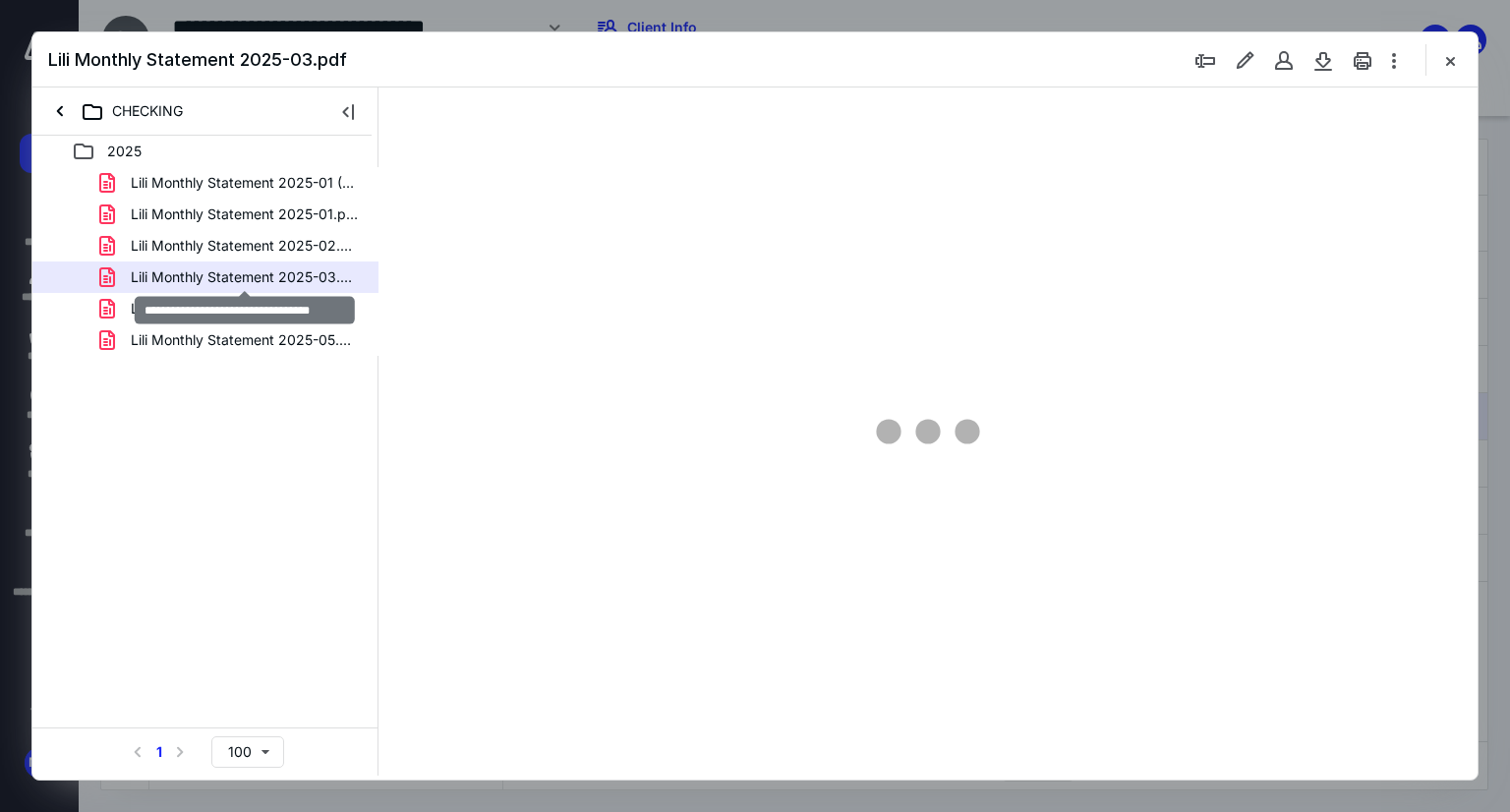 scroll, scrollTop: 78, scrollLeft: 0, axis: vertical 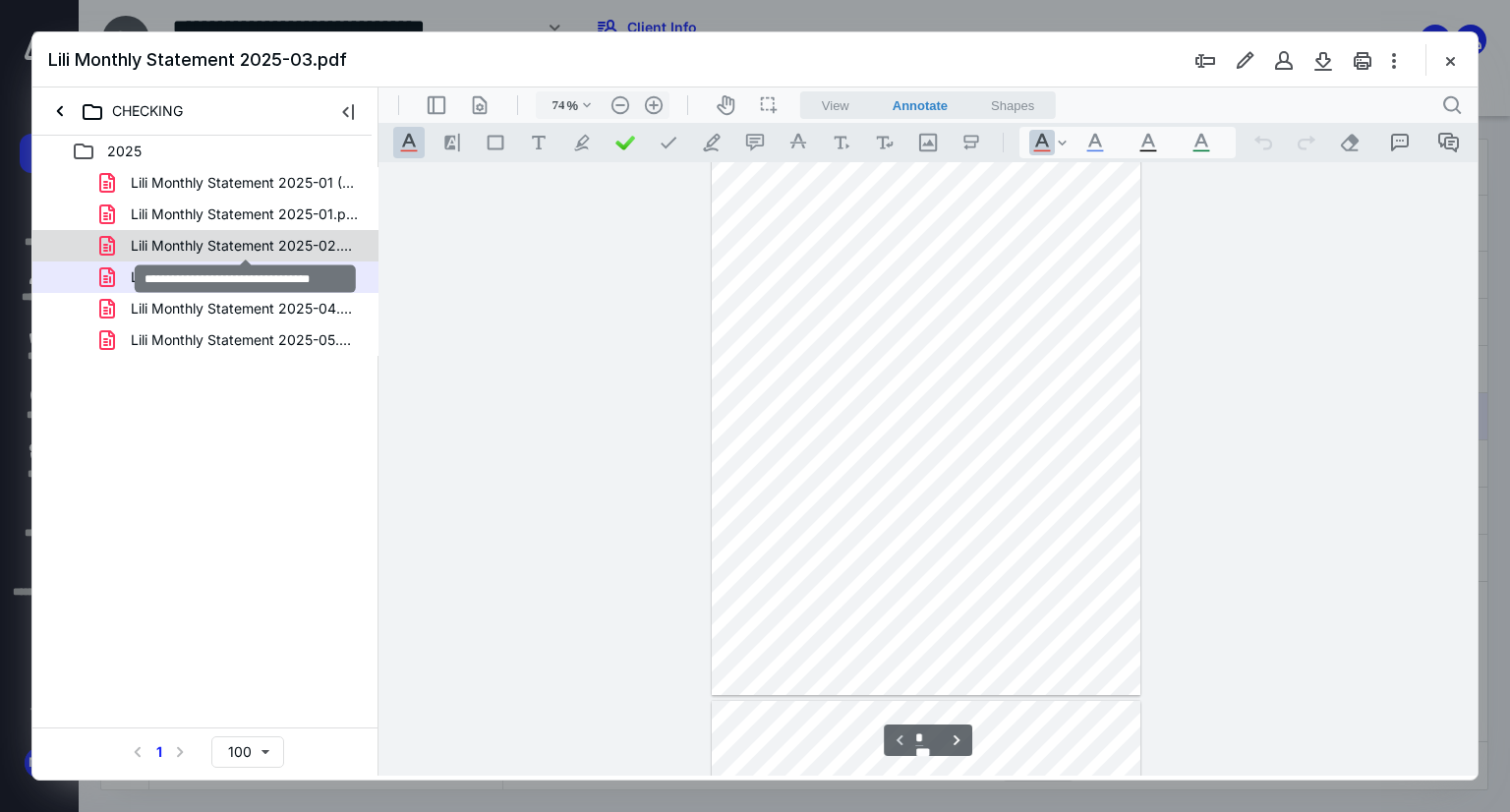 click on "Lili Monthly Statement 2025-02.pdf" at bounding box center (245, 246) 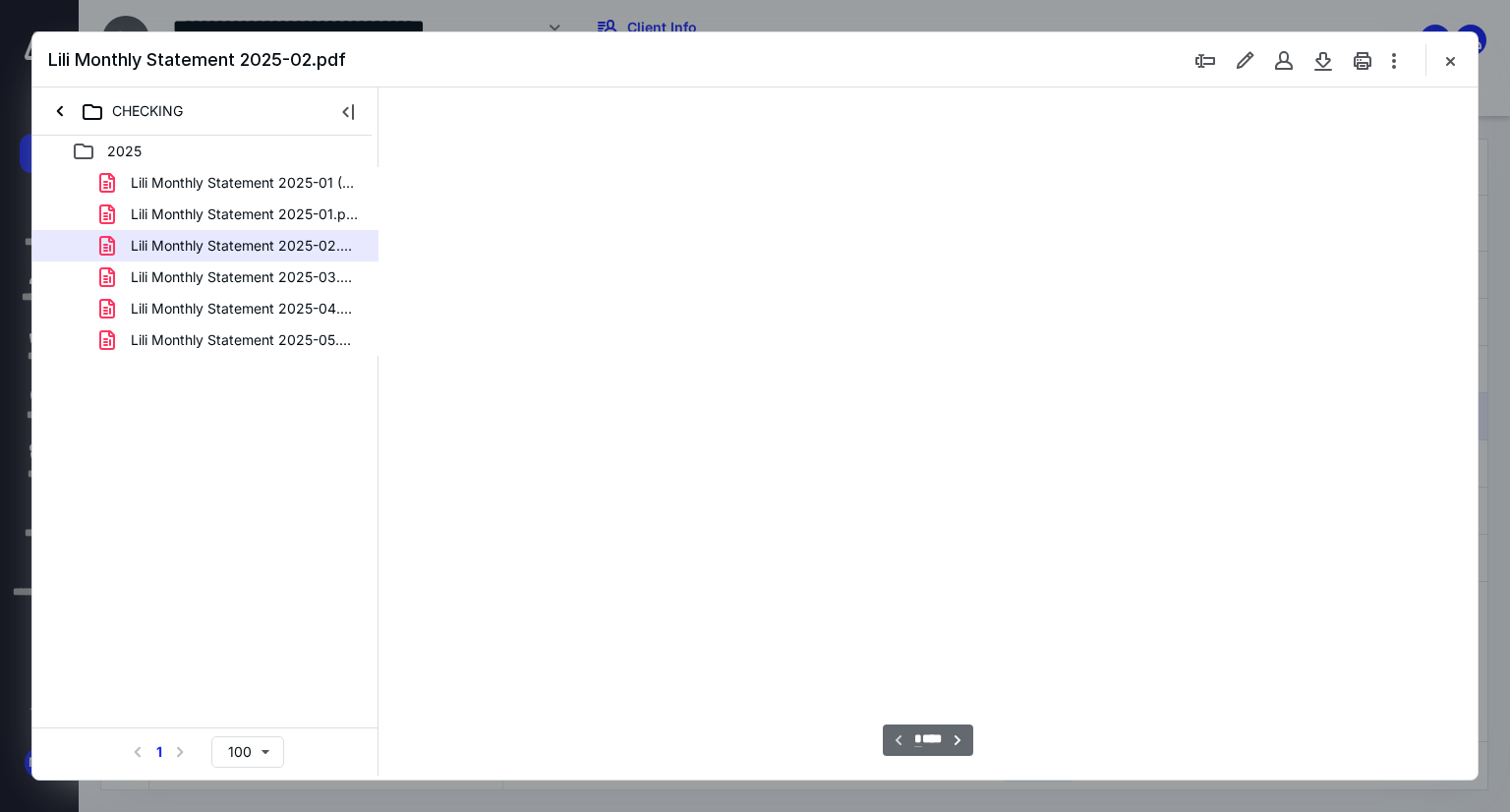 scroll, scrollTop: 78, scrollLeft: 0, axis: vertical 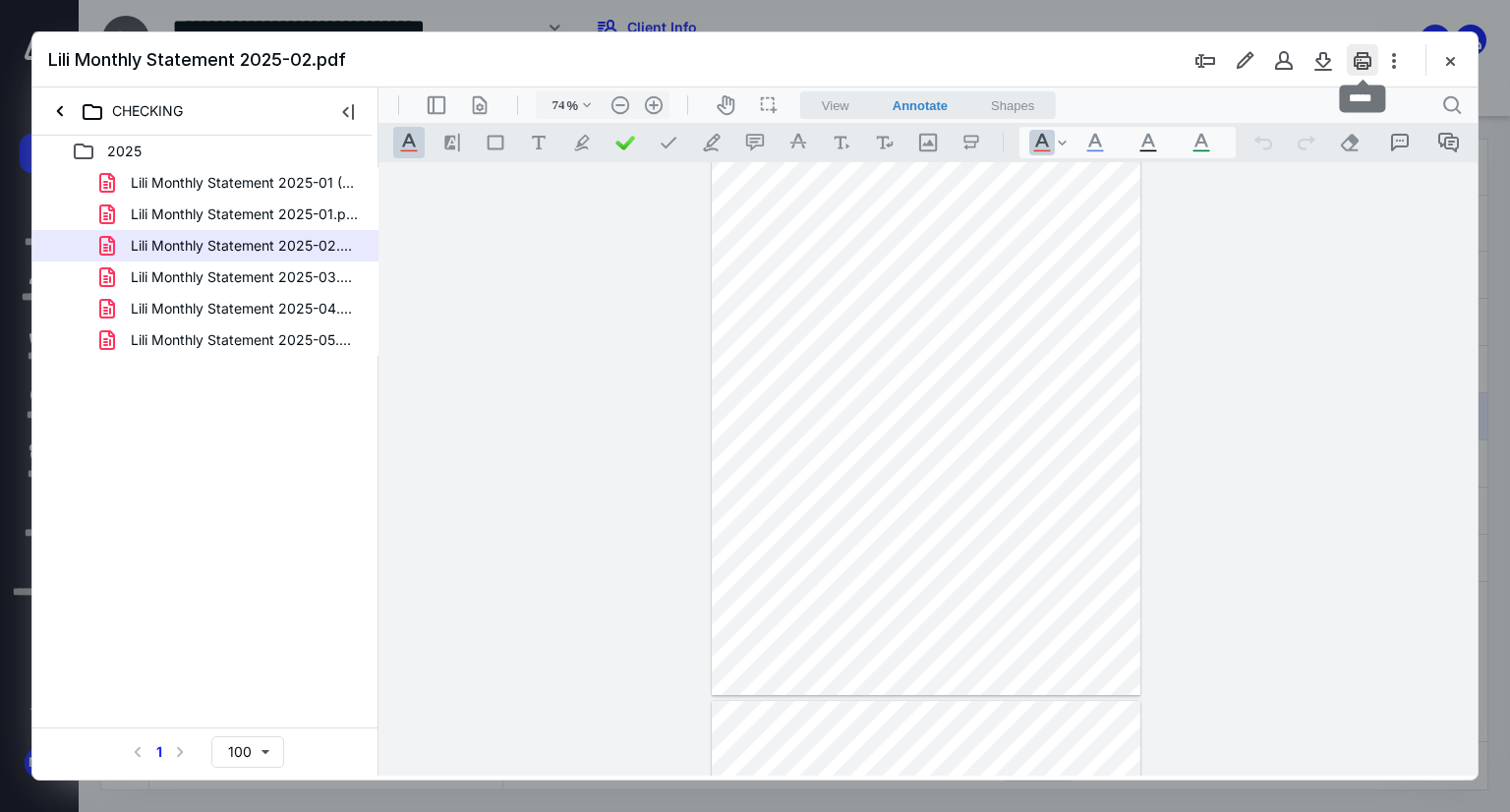 click at bounding box center [1363, 60] 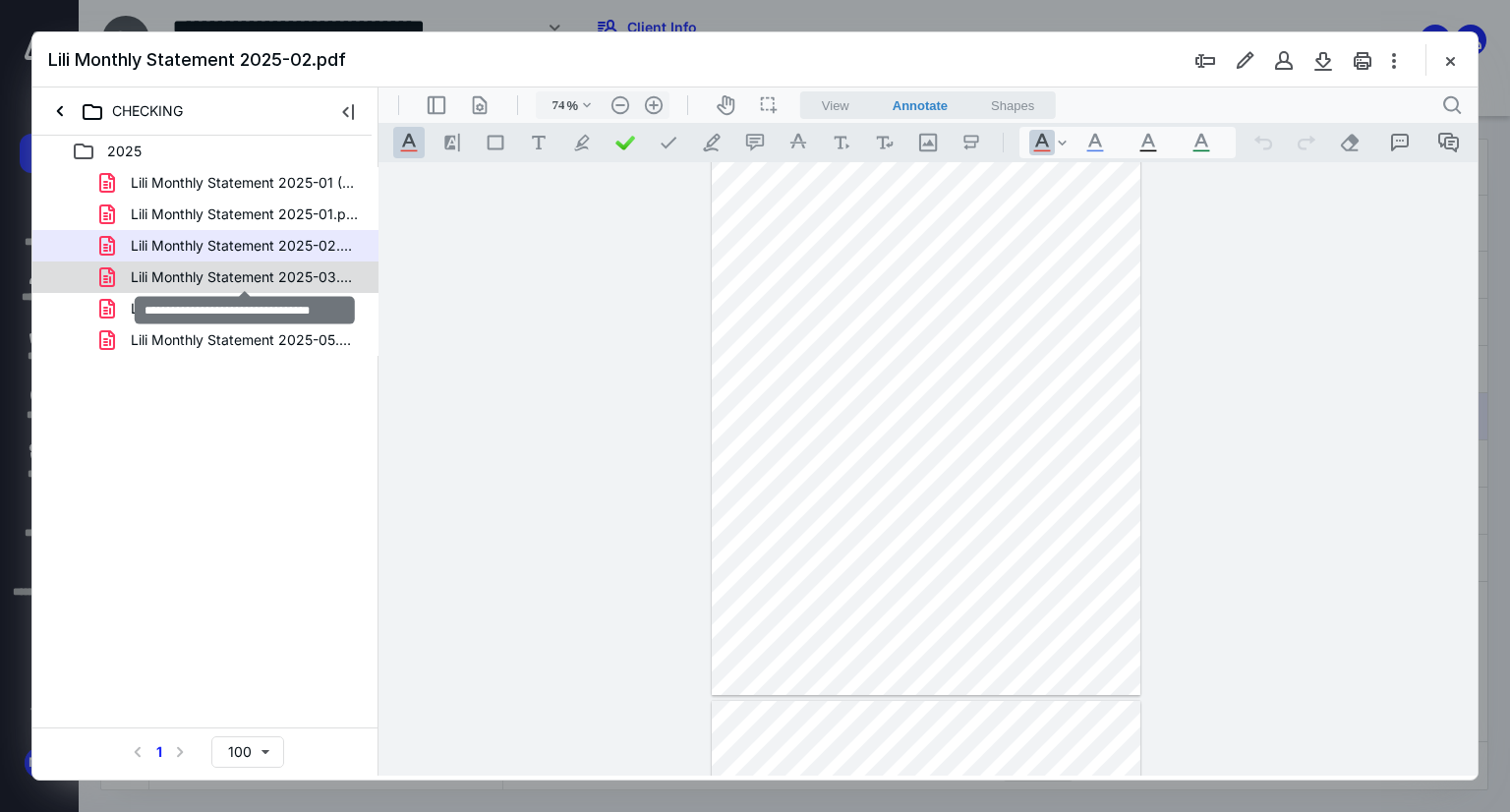 click on "Lili Monthly Statement 2025-03.pdf" at bounding box center [245, 277] 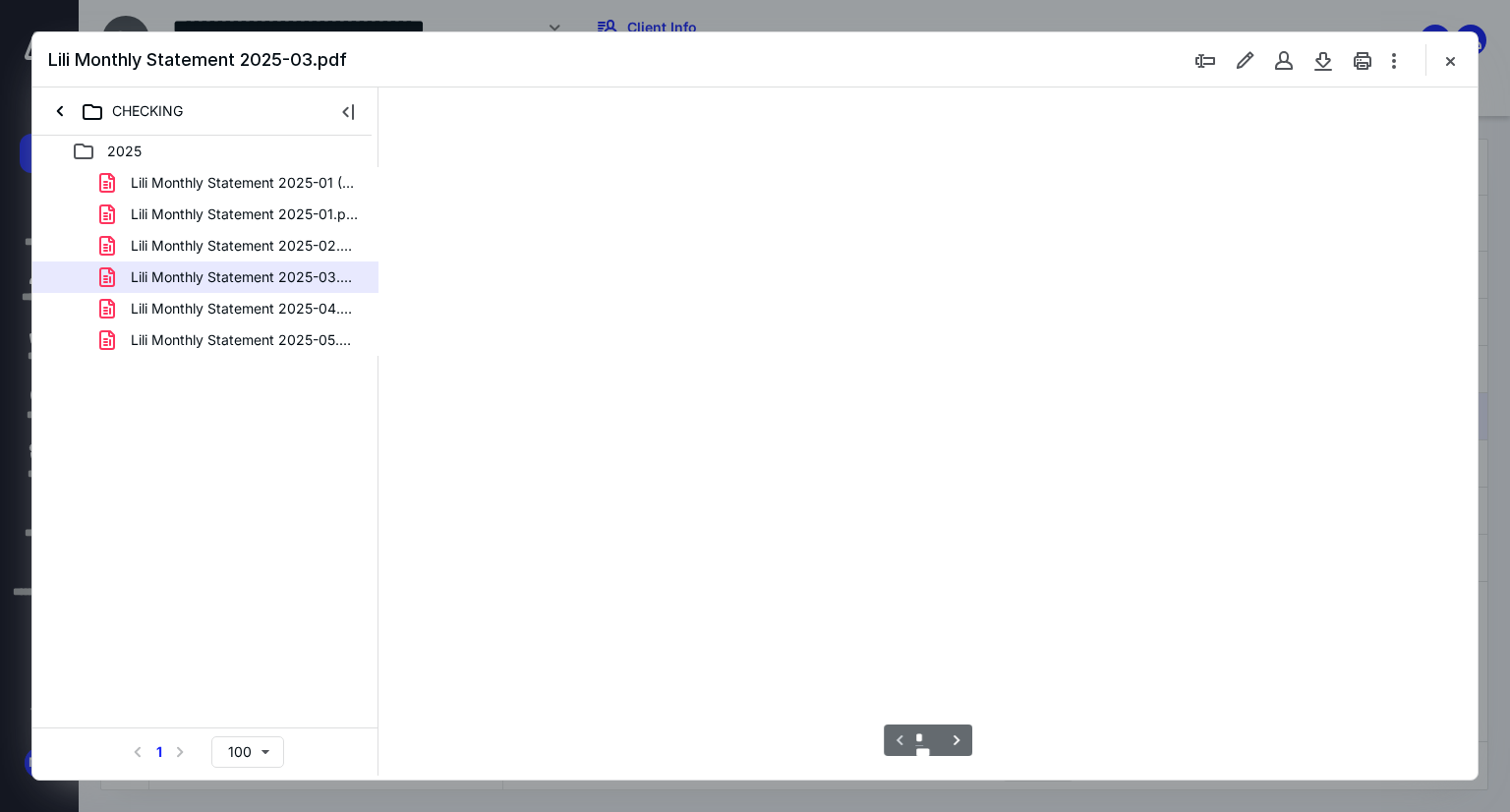 scroll, scrollTop: 0, scrollLeft: 0, axis: both 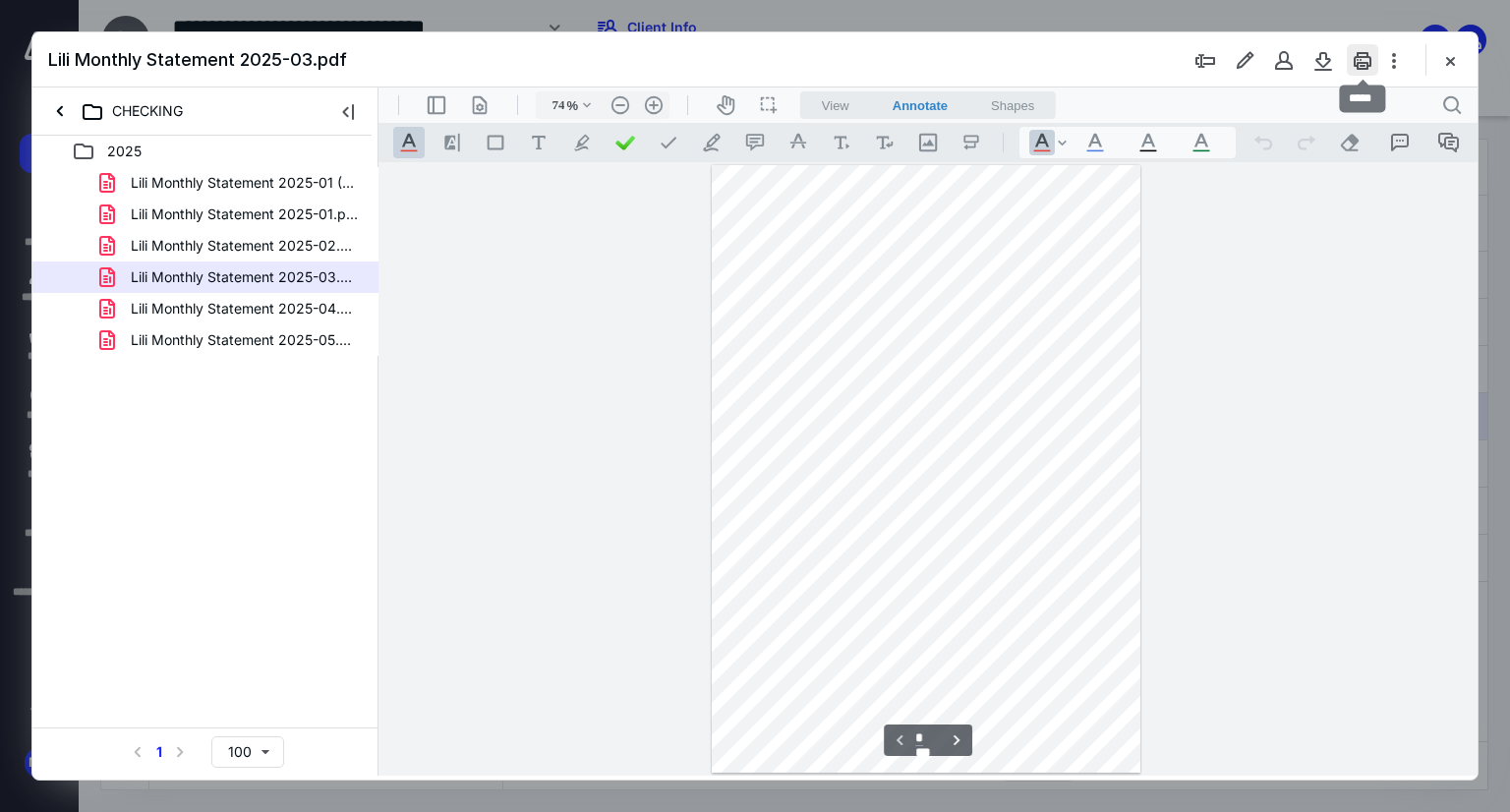 click at bounding box center (1363, 60) 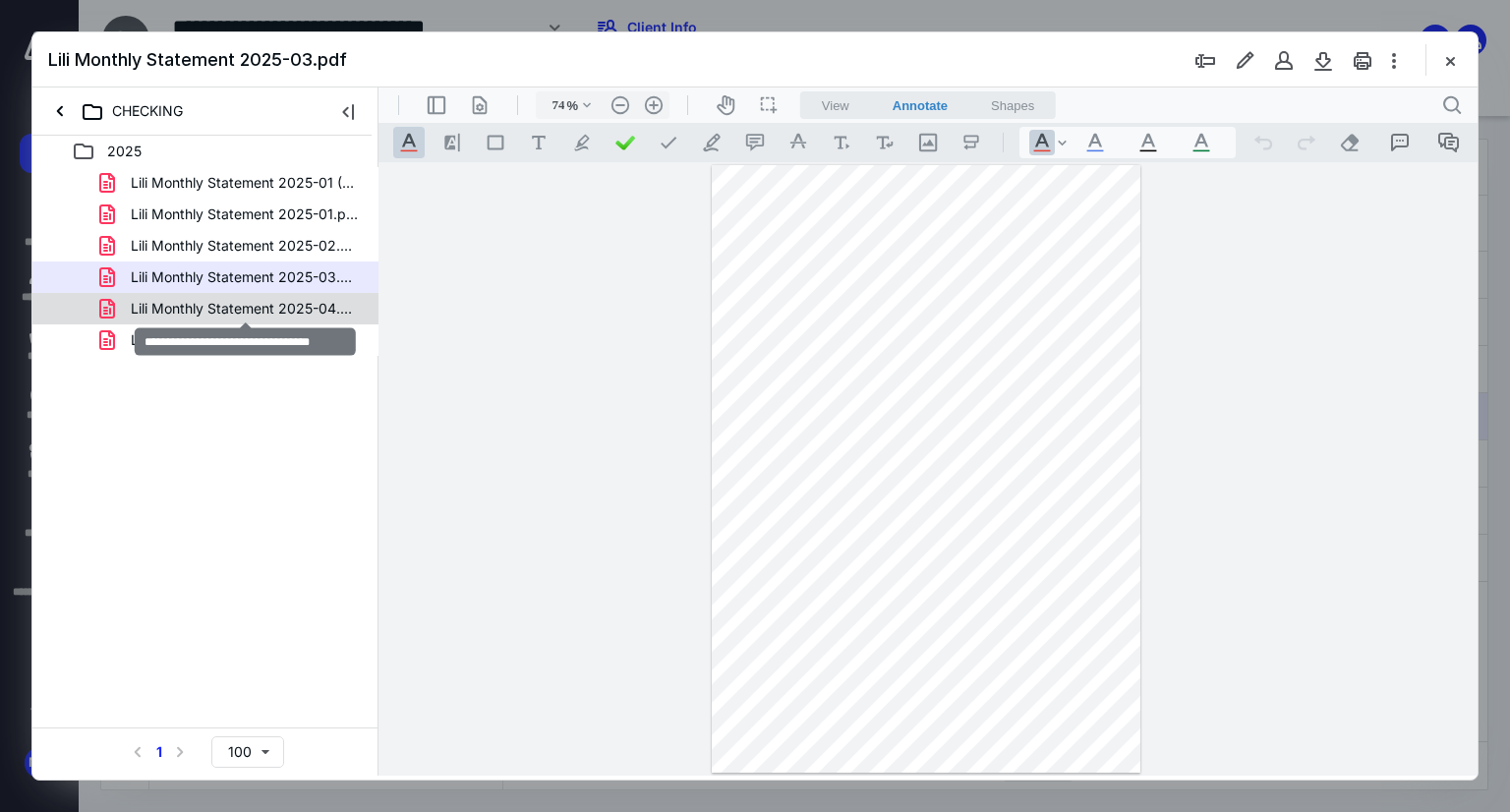click on "Lili Monthly Statement 2025-04.pdf" at bounding box center [245, 309] 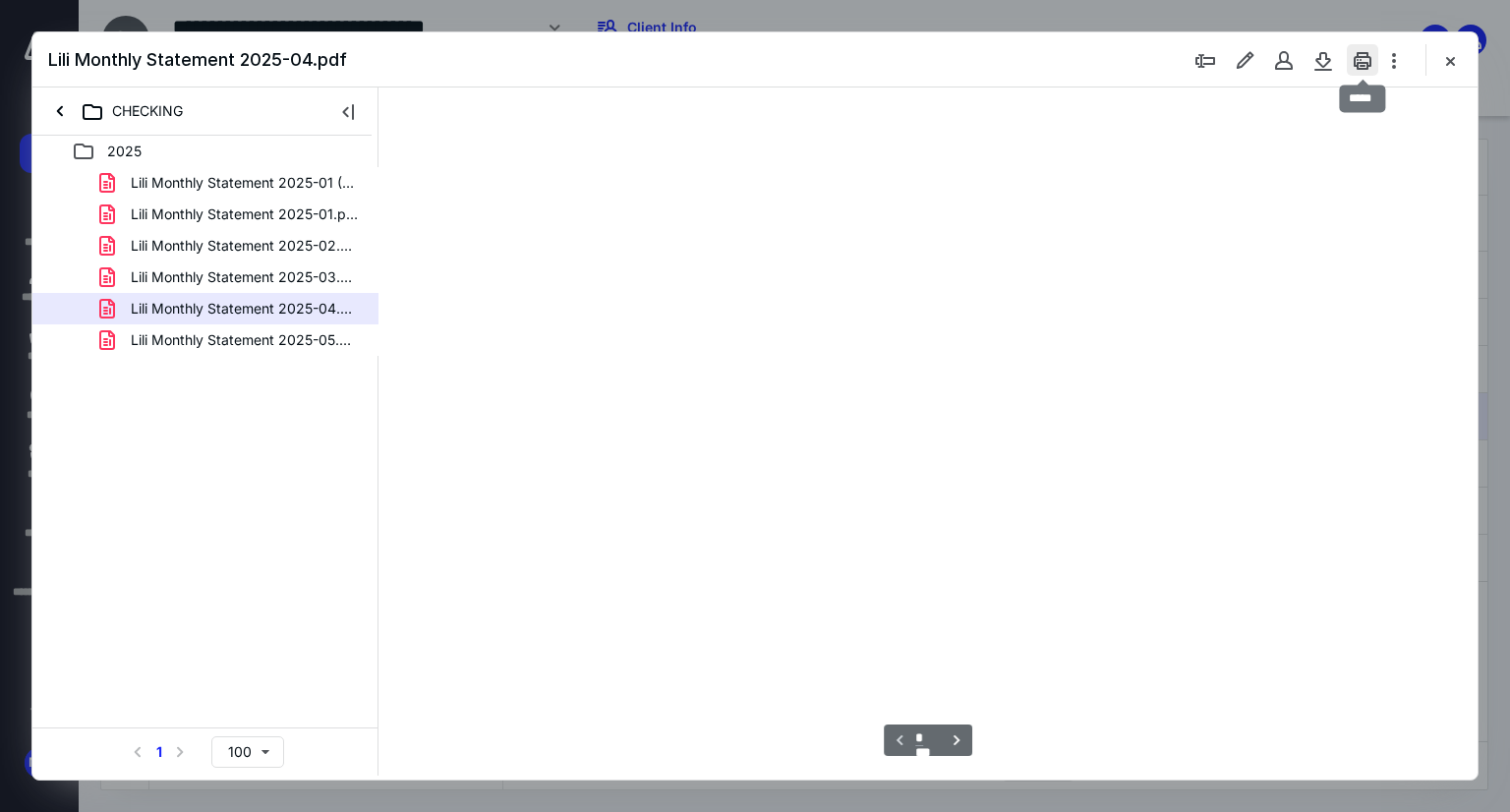 scroll, scrollTop: 78, scrollLeft: 0, axis: vertical 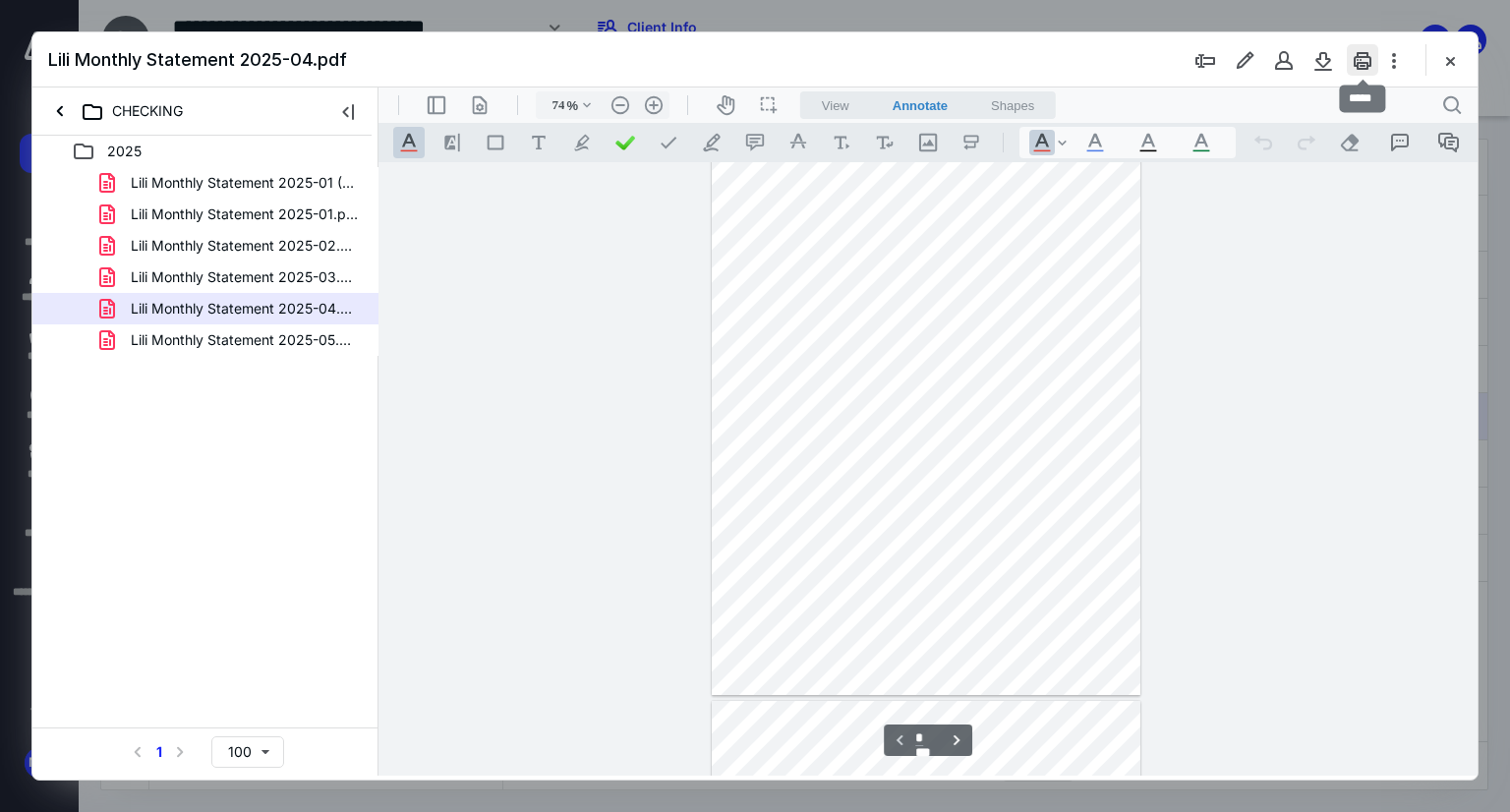 click at bounding box center (1363, 60) 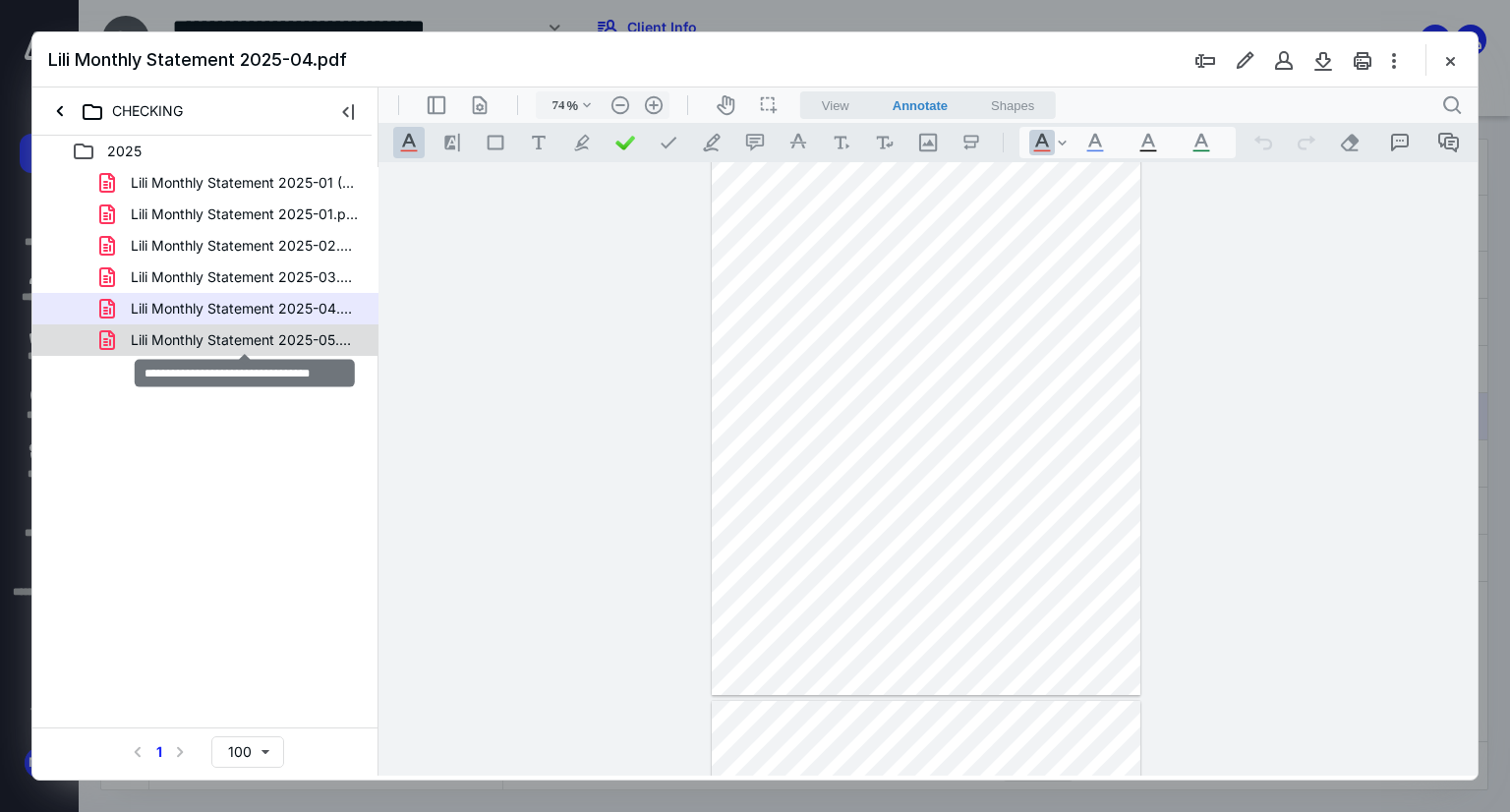 click on "Lili Monthly Statement 2025-05.pdf" at bounding box center [245, 340] 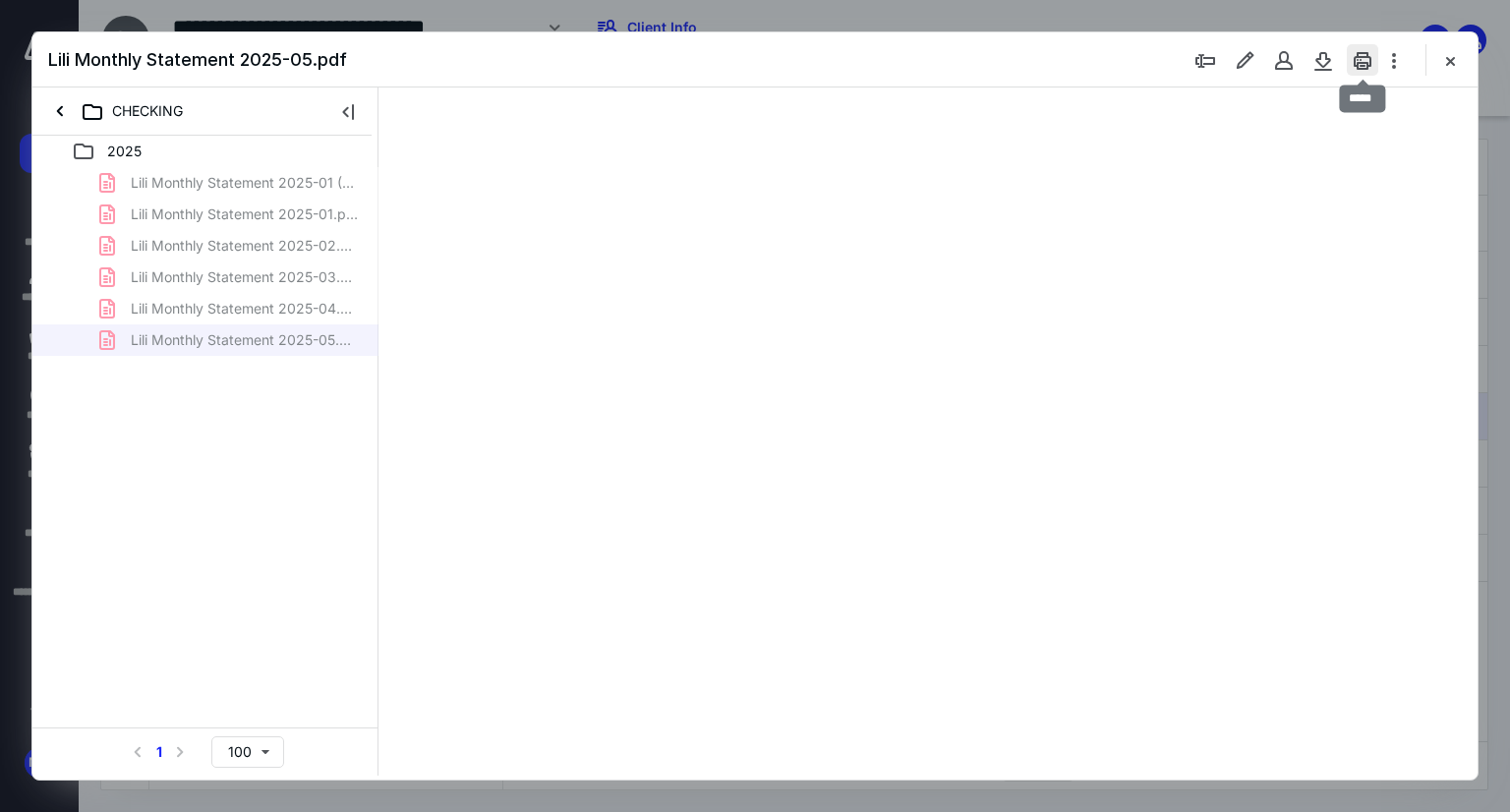 click at bounding box center (1363, 60) 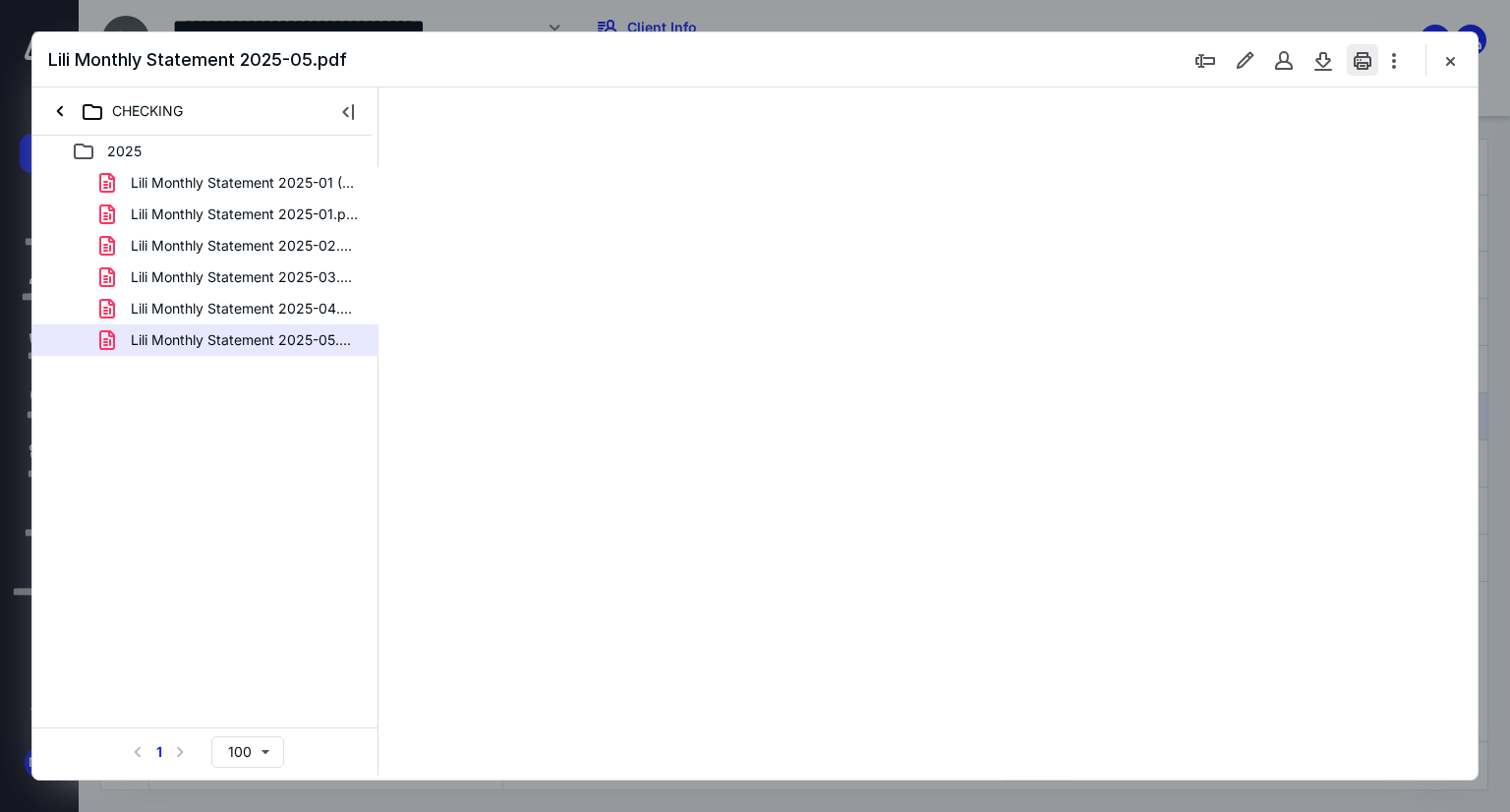 type on "74" 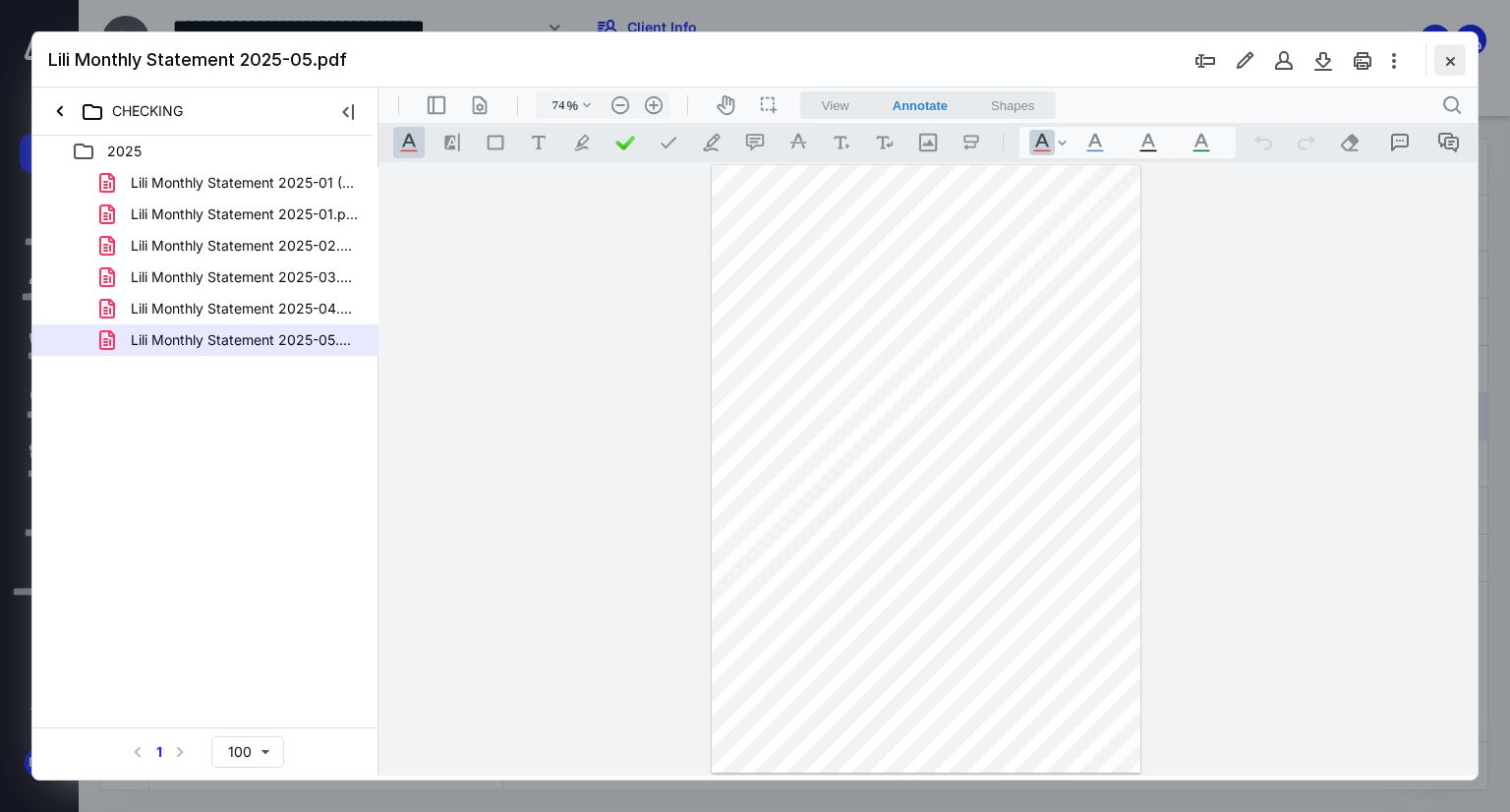 click at bounding box center (1450, 60) 